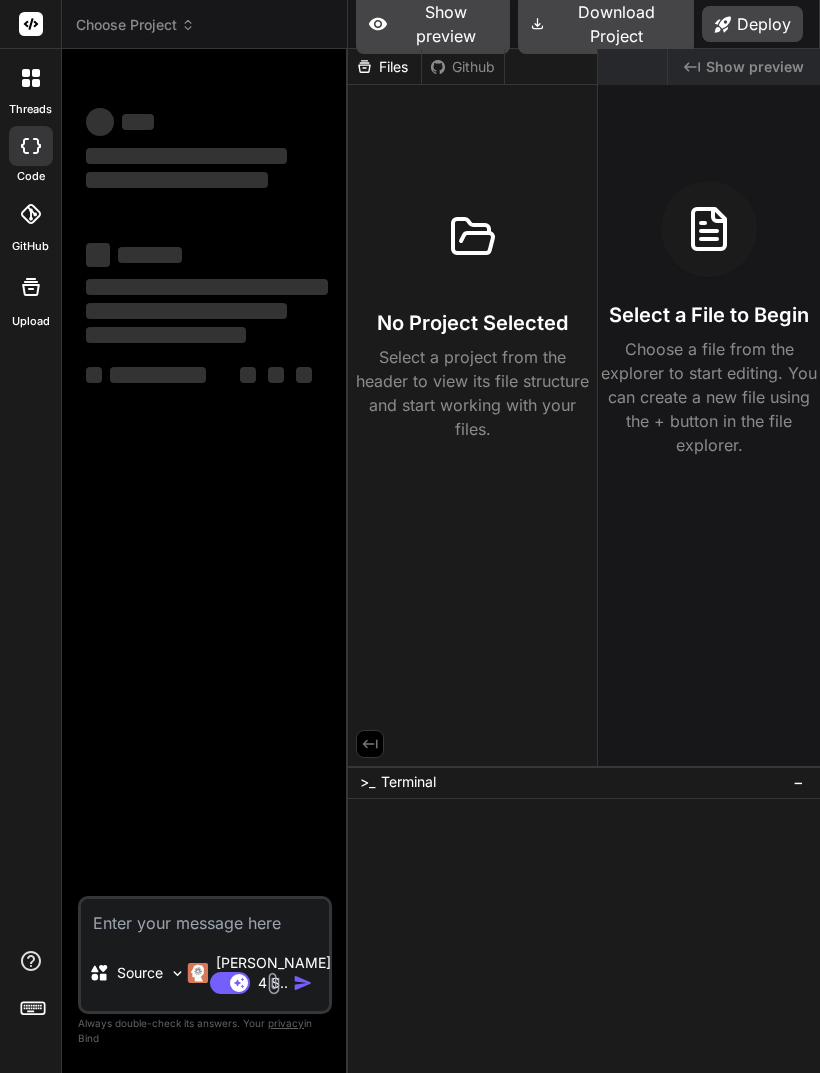 scroll, scrollTop: 0, scrollLeft: 0, axis: both 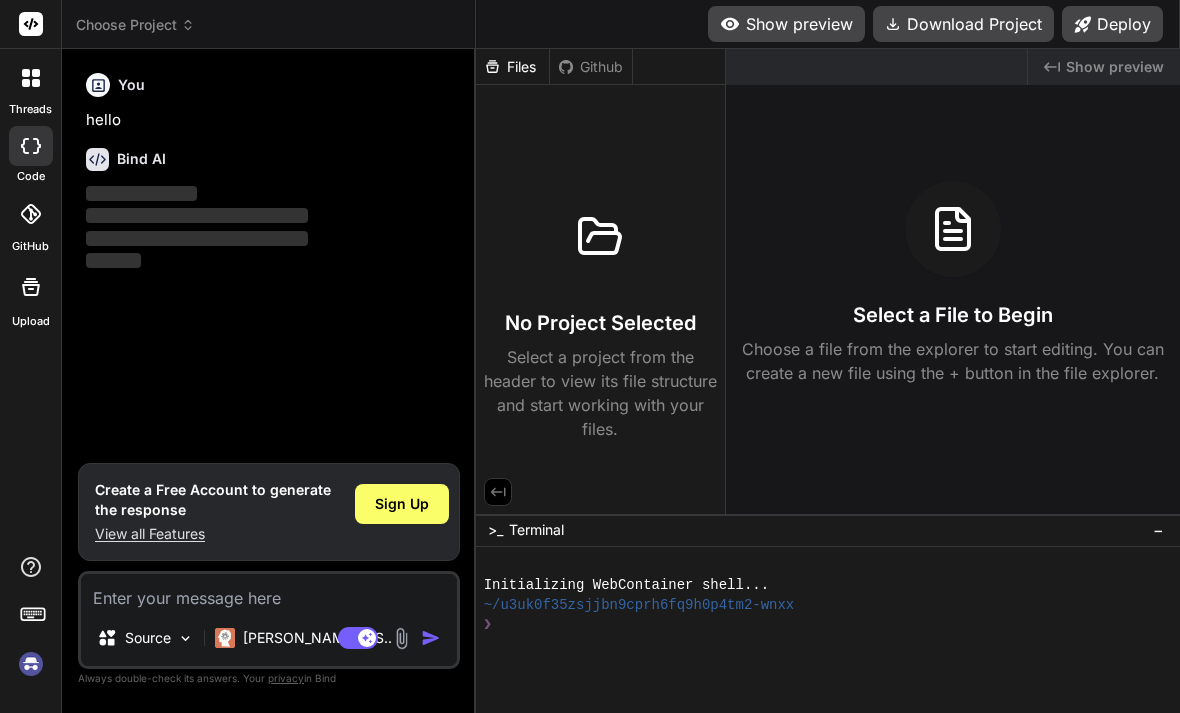 click on "Sign Up" at bounding box center (402, 504) 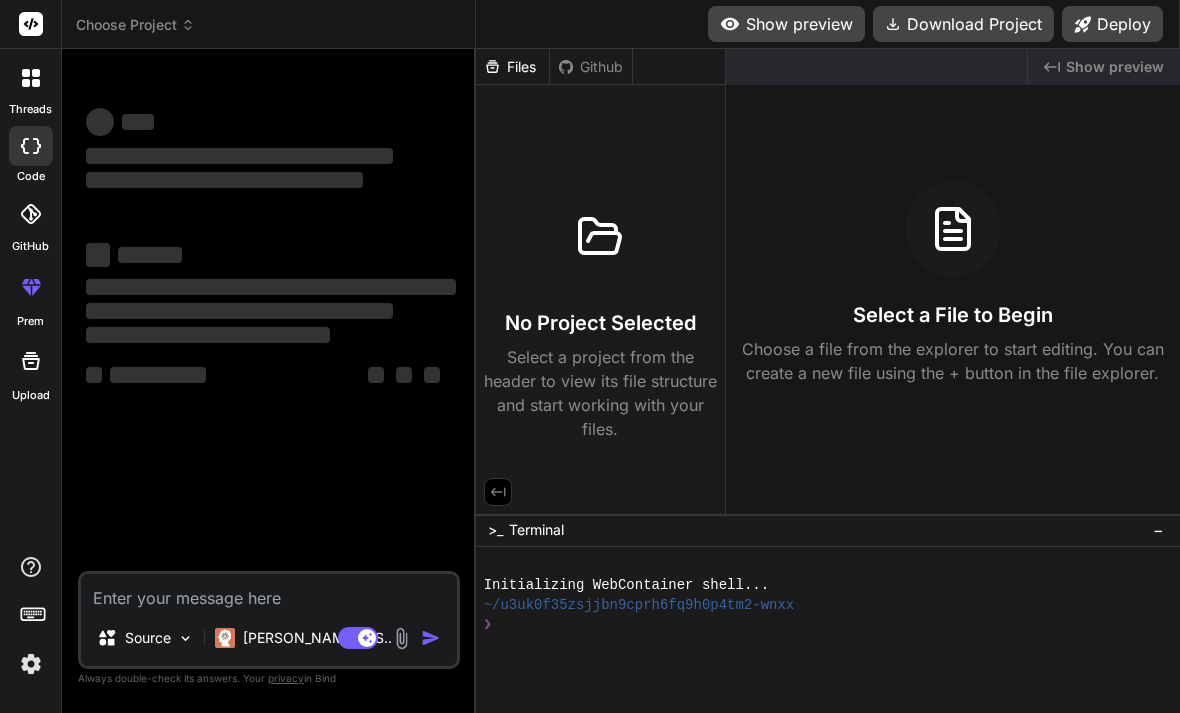 type on "x" 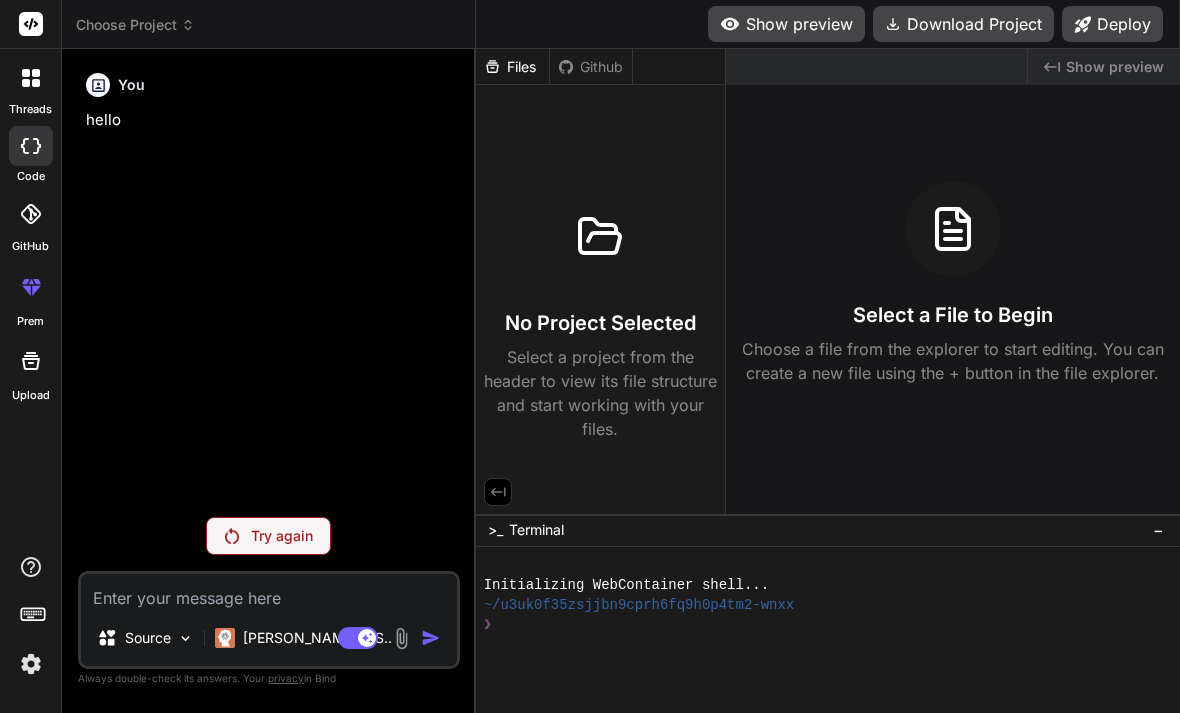 scroll, scrollTop: 64, scrollLeft: 0, axis: vertical 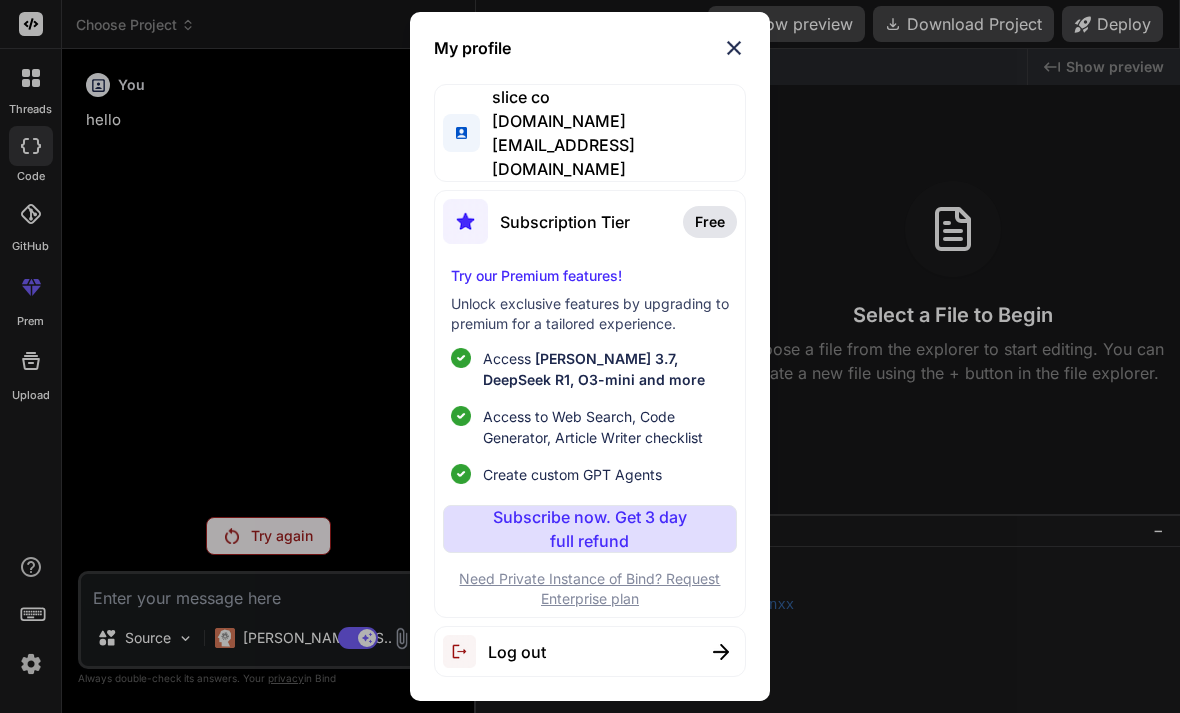 click on "My profile slice co reiout.co@gmail.com Subscription Tier Free Try our Premium features! Unlock exclusive features by upgrading to premium for a tailored experience.   Access   Claude 3.7, DeepSeek R1, O3-mini and more   Access to Web Search, Code Generator, Article Writer checklist   Create custom GPT Agents Subscribe now. Get 3 day full refund Need Private Instance of Bind? Request Enterprise plan Log out" at bounding box center (590, 356) 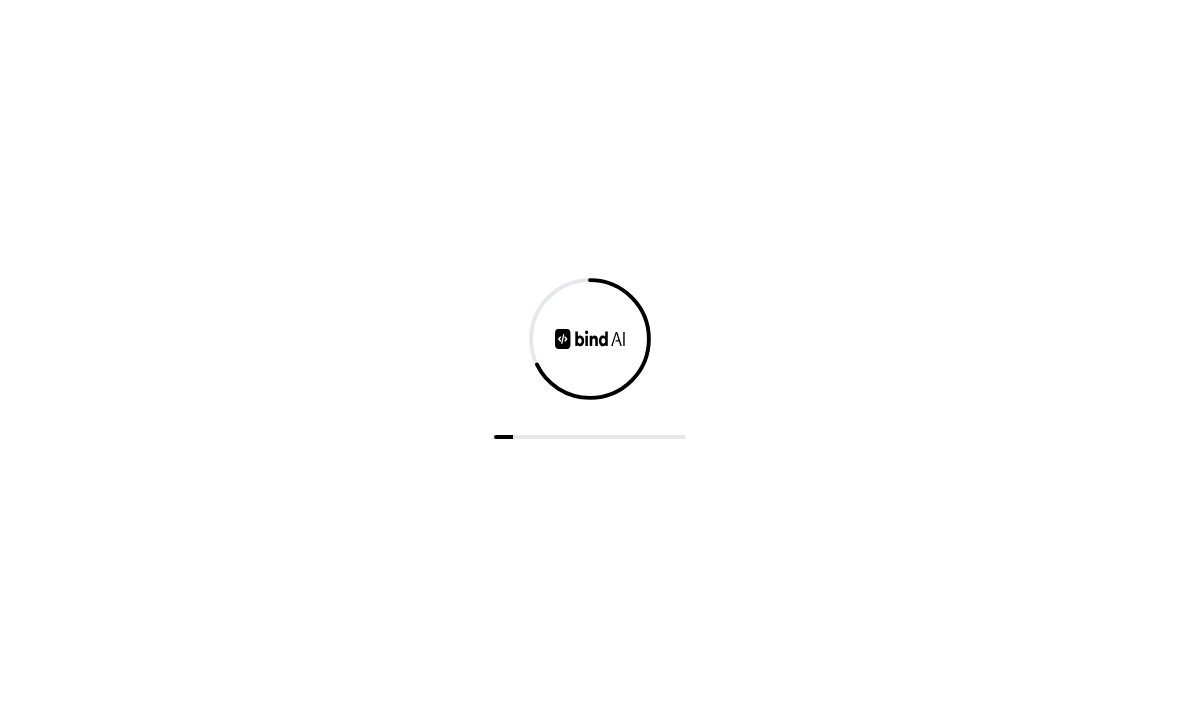 scroll, scrollTop: 0, scrollLeft: 0, axis: both 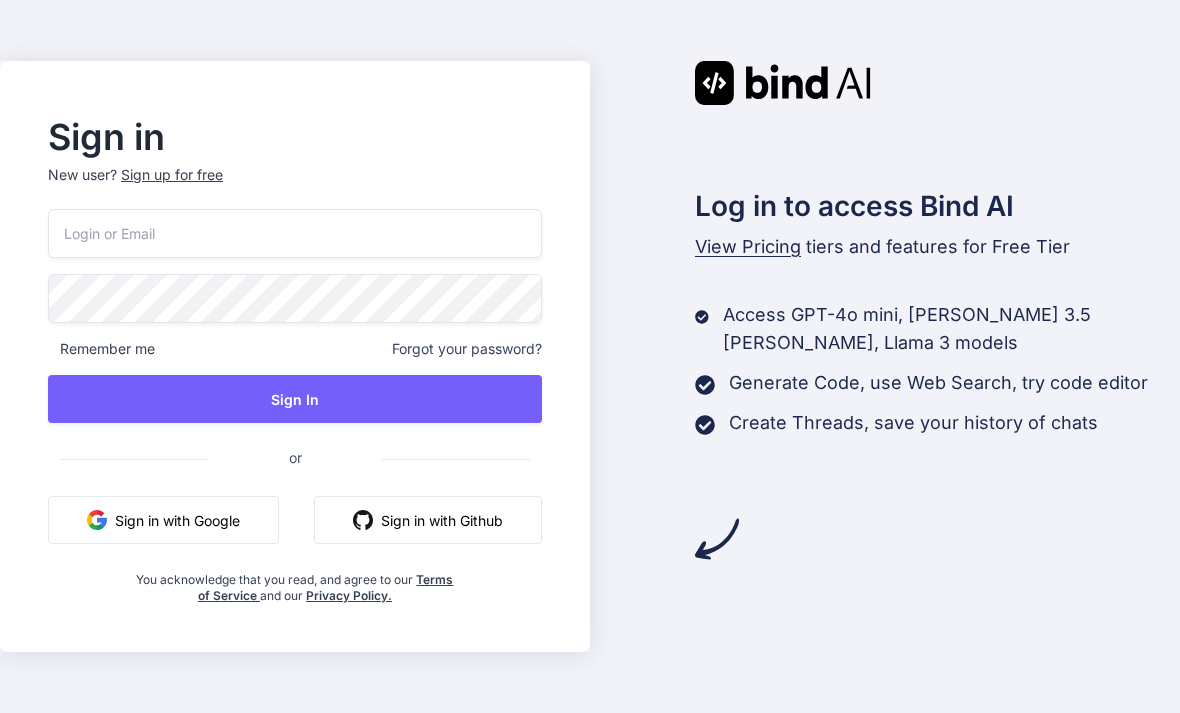 click on "Sign in with Google" at bounding box center [163, 520] 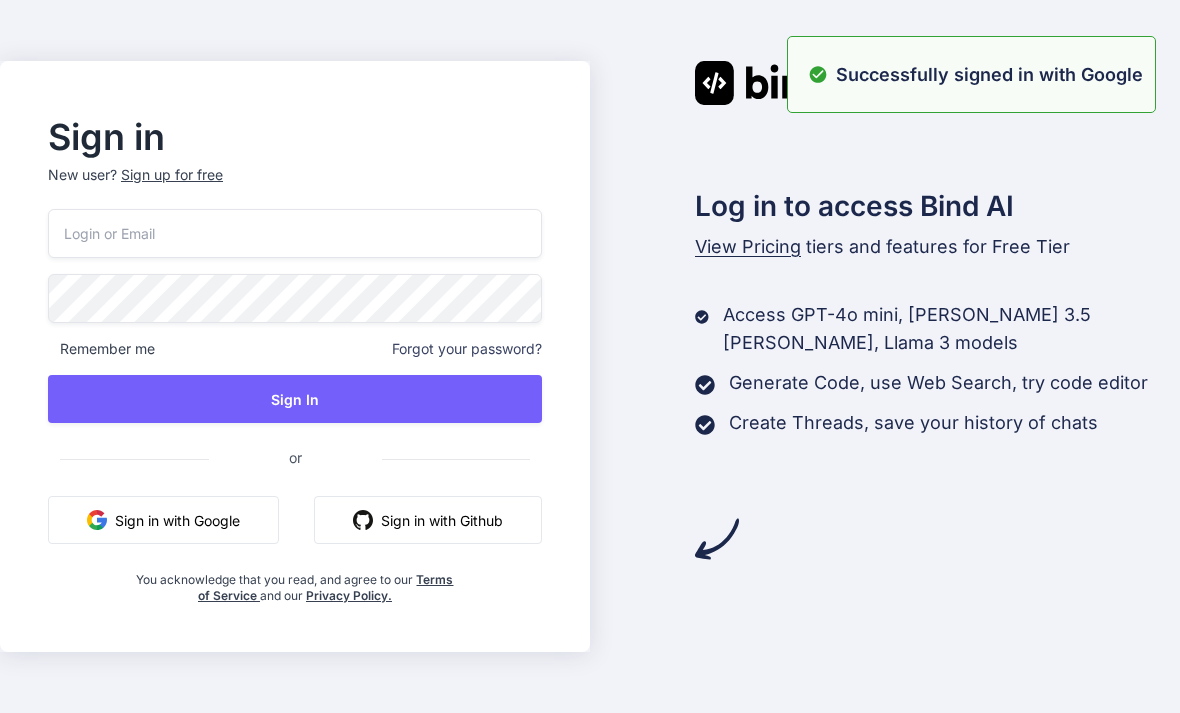 click on "Sign in with Google" at bounding box center (163, 520) 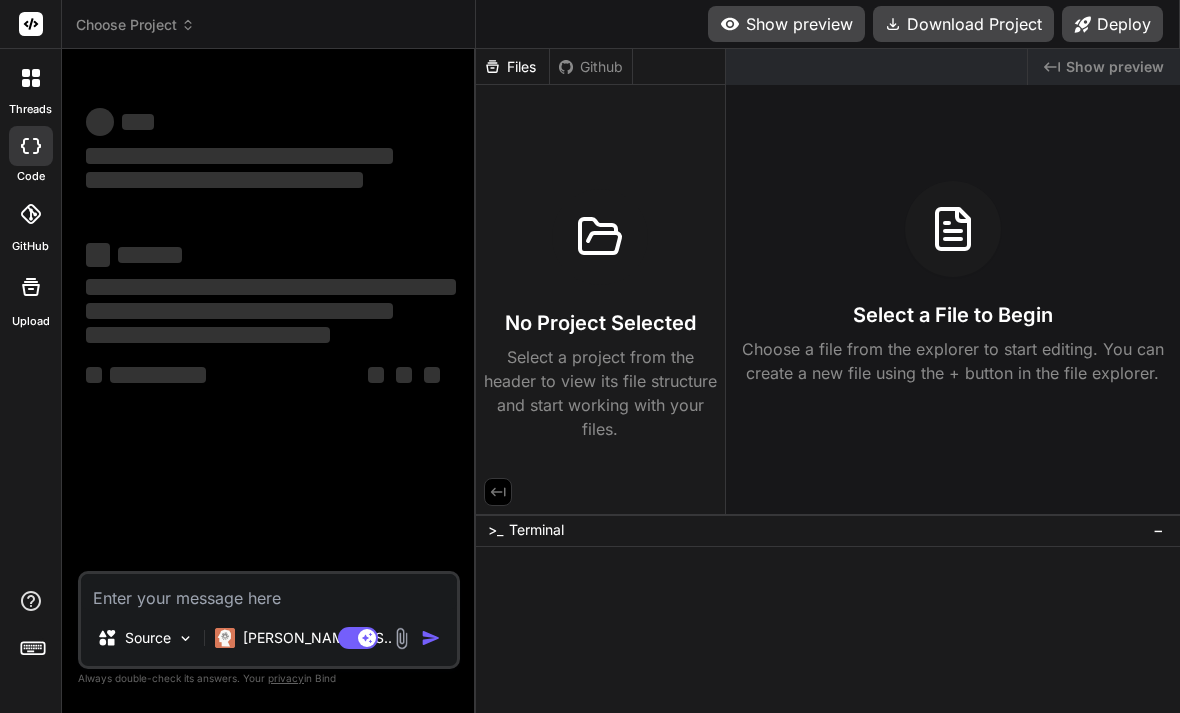 scroll, scrollTop: 0, scrollLeft: 0, axis: both 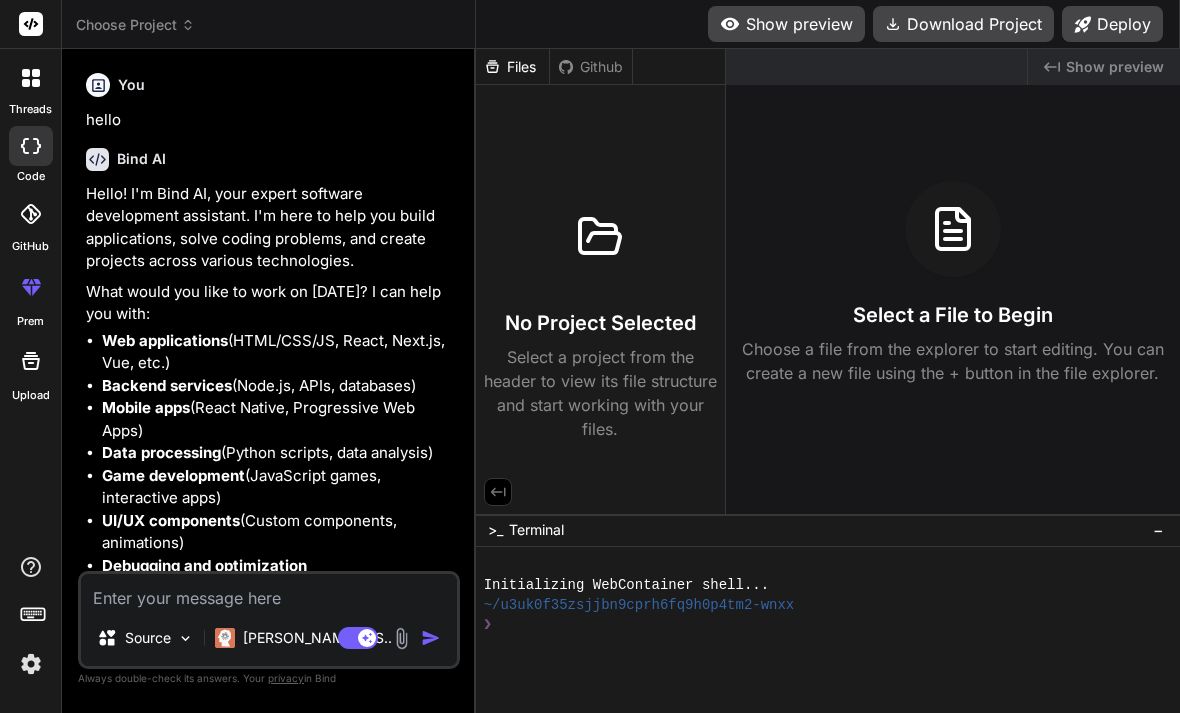 click at bounding box center (31, 664) 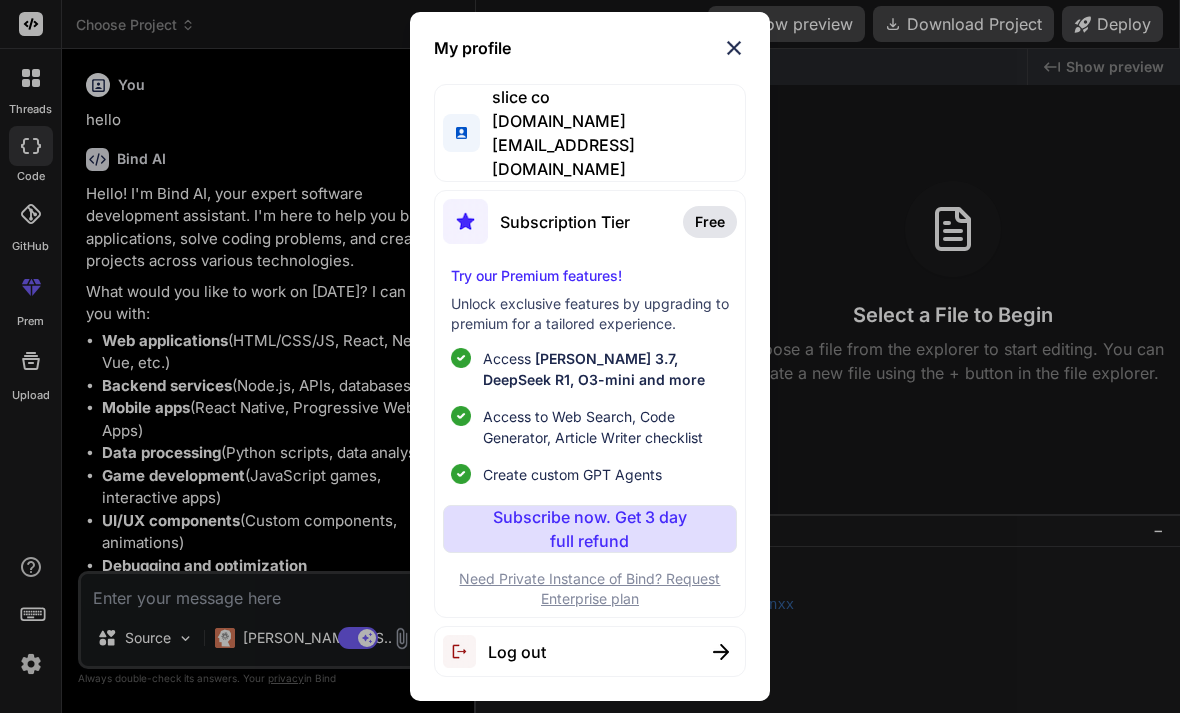 click on "Log out" at bounding box center (590, 651) 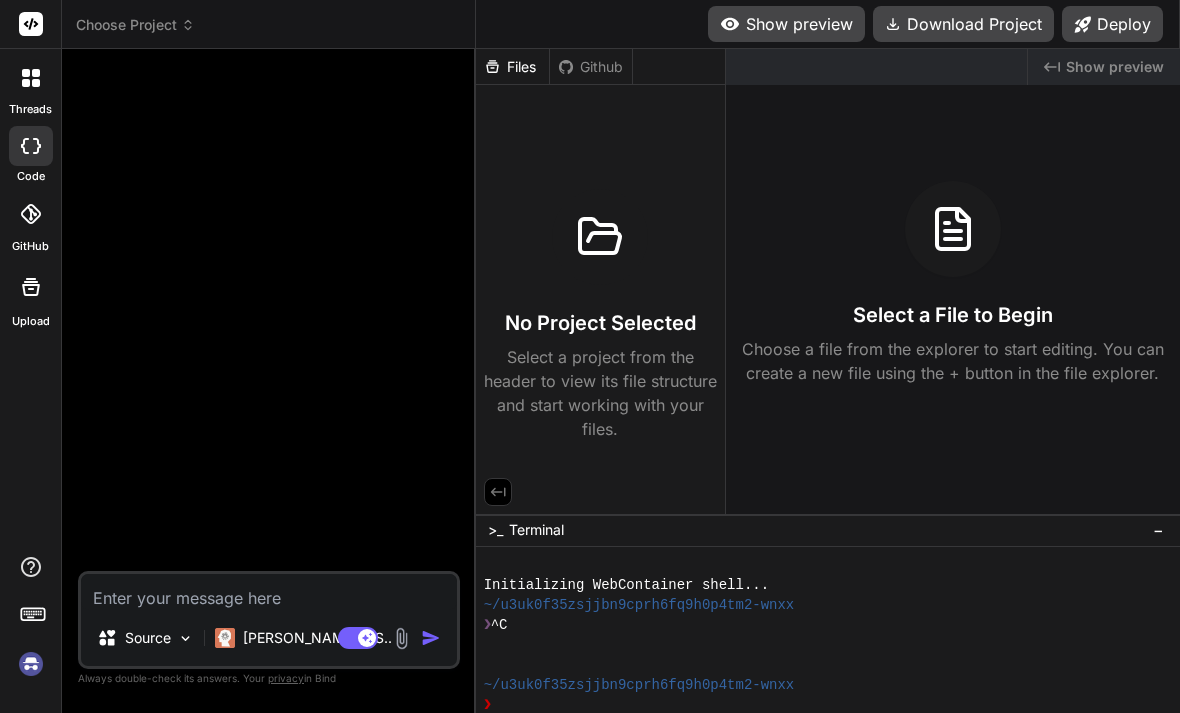 click at bounding box center (31, 664) 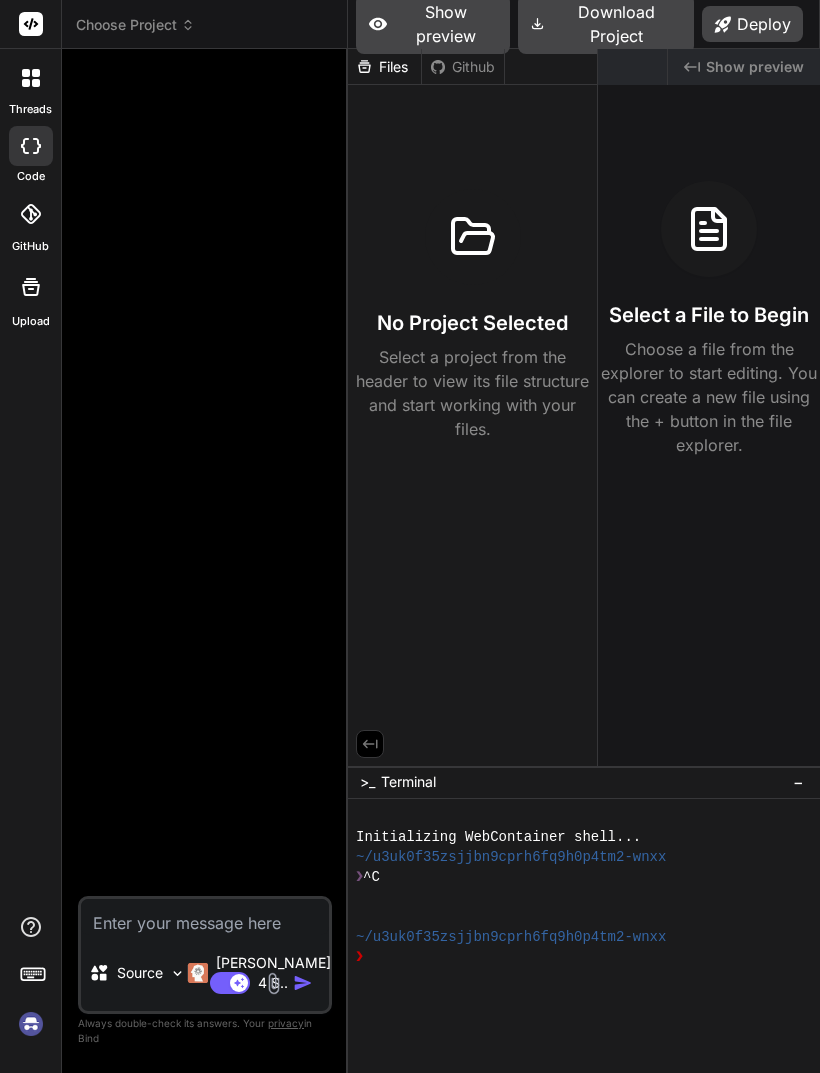 scroll, scrollTop: 64, scrollLeft: 0, axis: vertical 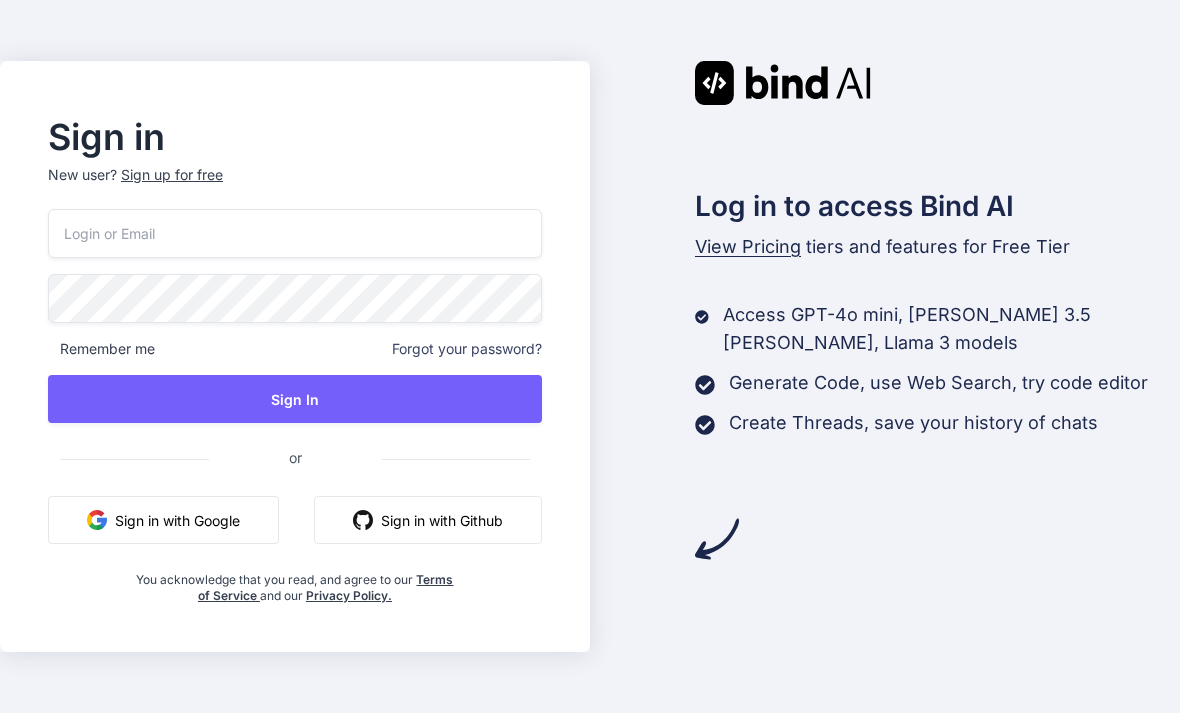 click at bounding box center [295, 233] 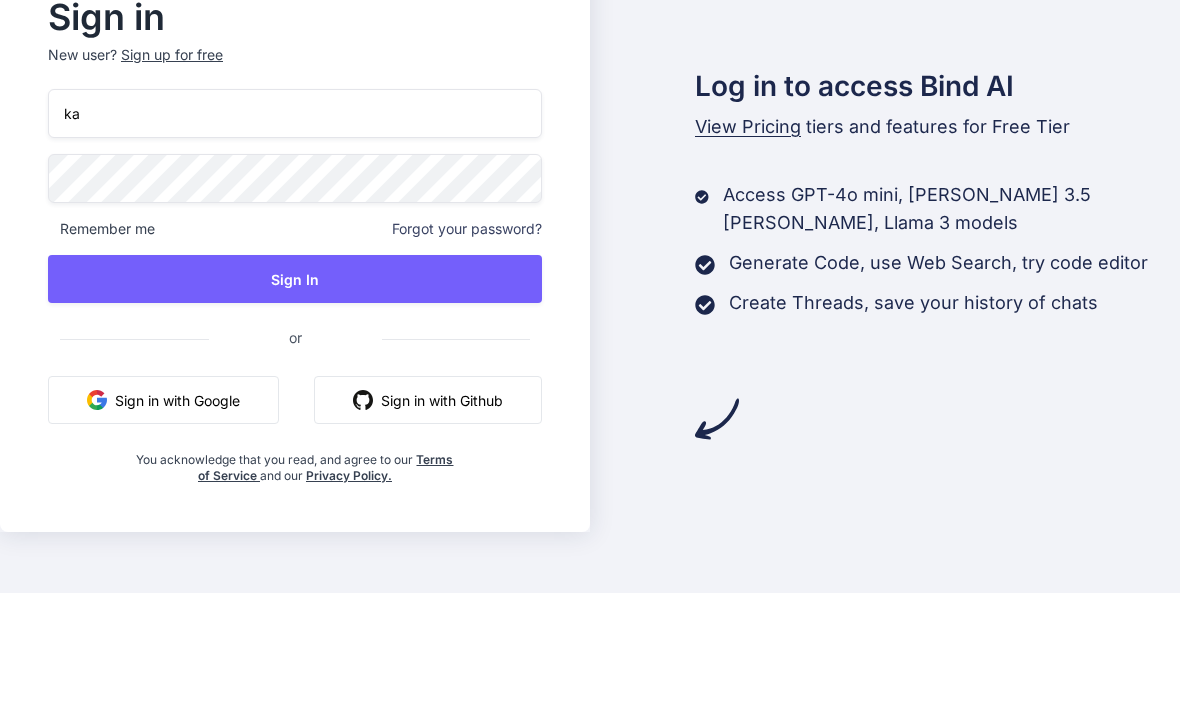 type on "k" 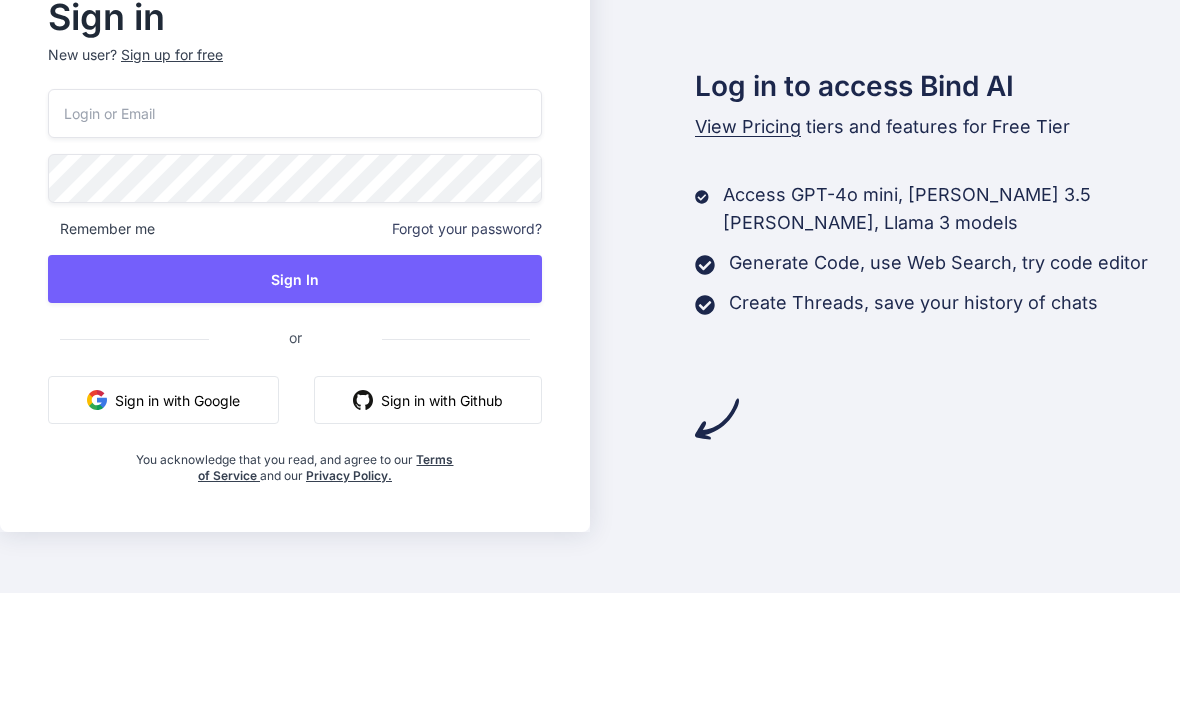 scroll, scrollTop: 64, scrollLeft: 0, axis: vertical 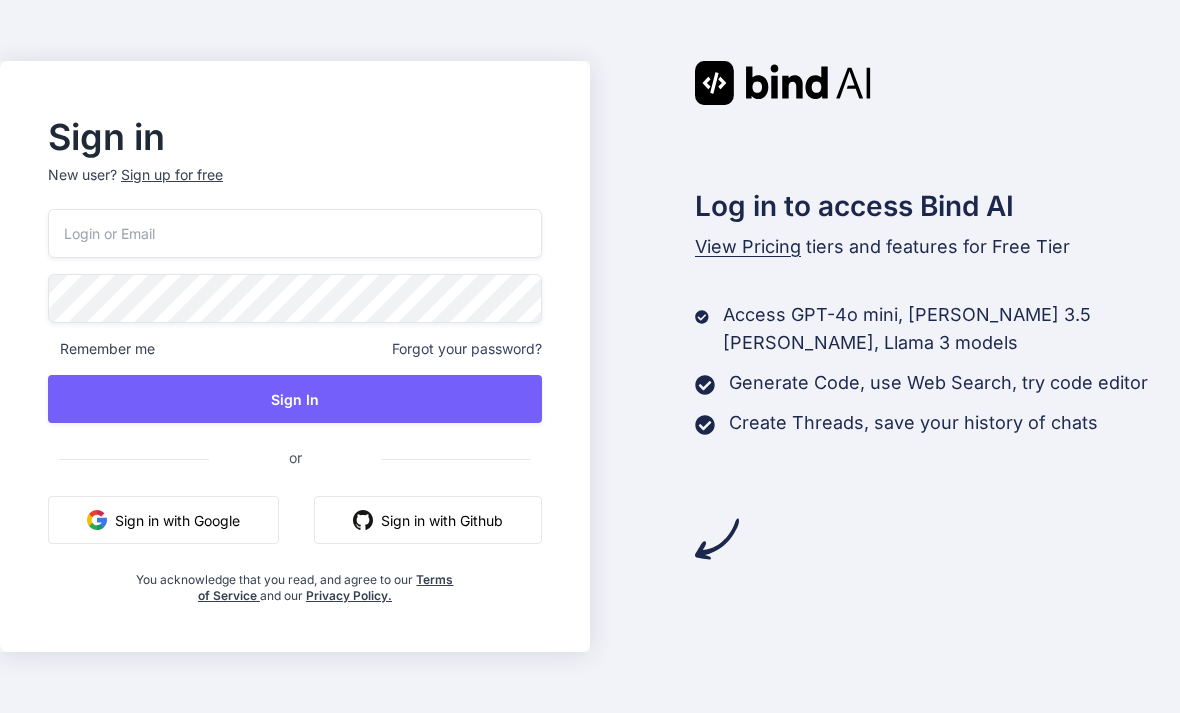 click on "Log in to access Bind AI View Pricing   tiers and features for Free Tier Access GPT-4o mini, Claude 3.5 Haiku, Llama 3 models Generate Code, use Web Search, try code editor Create Threads, save your history of chats" at bounding box center [885, 311] 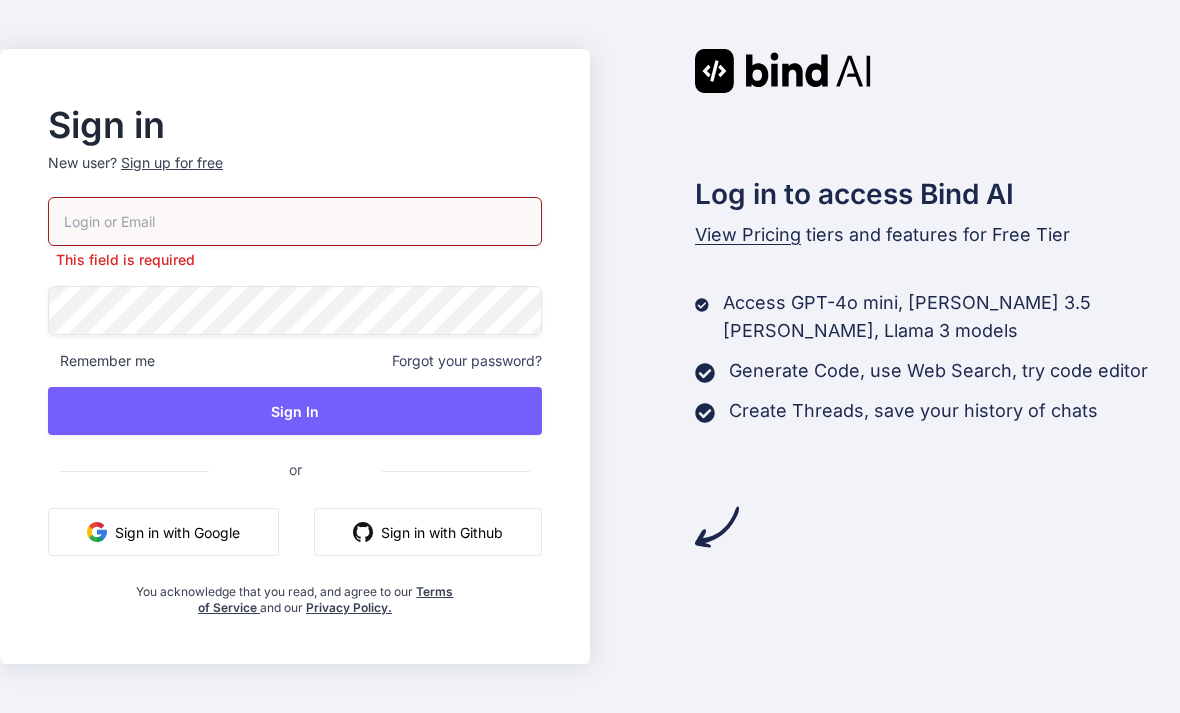 click at bounding box center (295, 221) 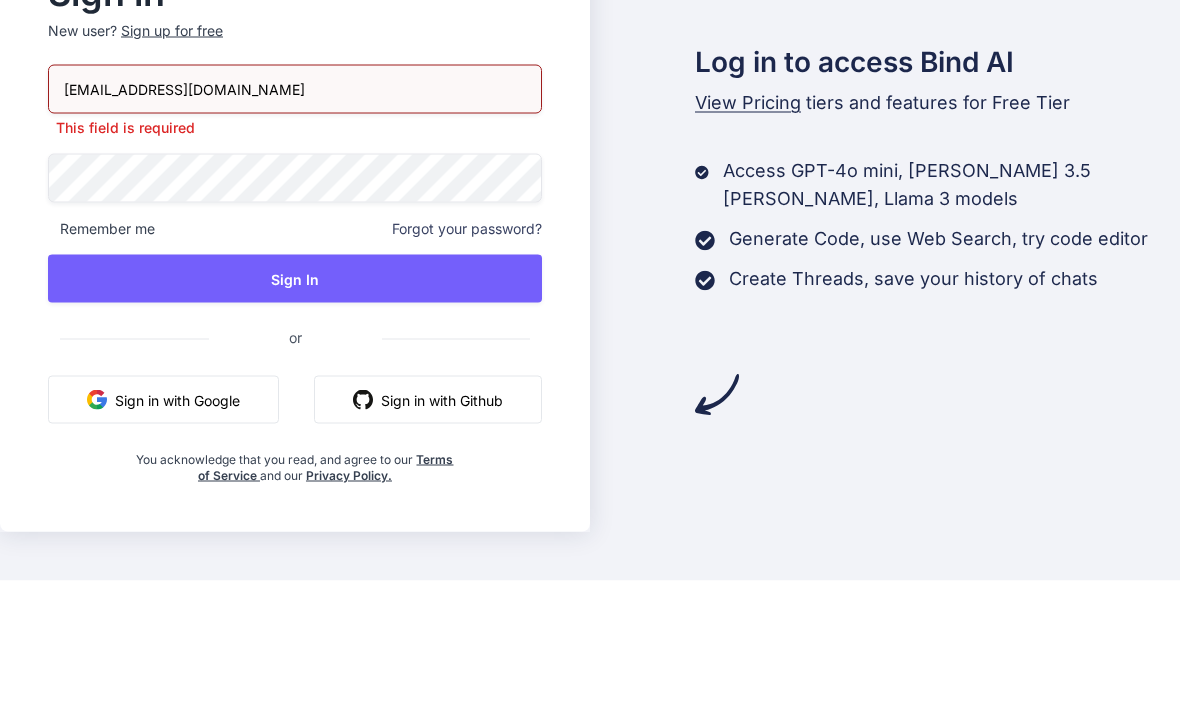 type on "kajita@slice-co.jp" 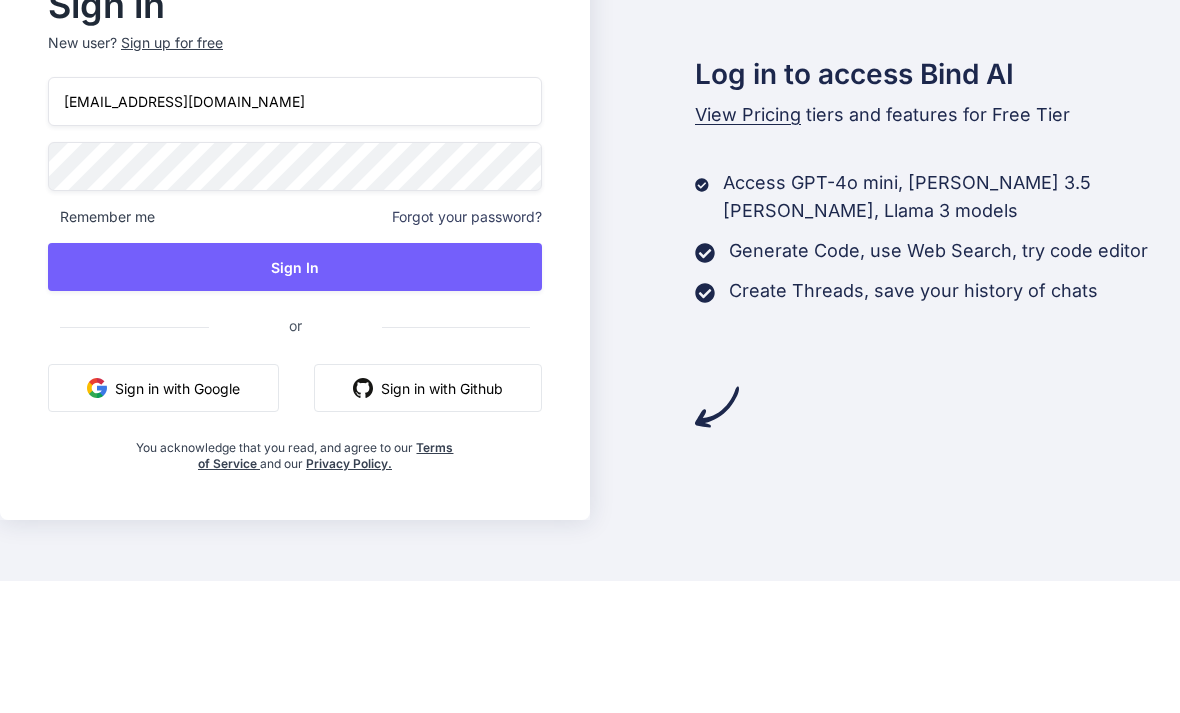 click on "Sign In" at bounding box center (295, 399) 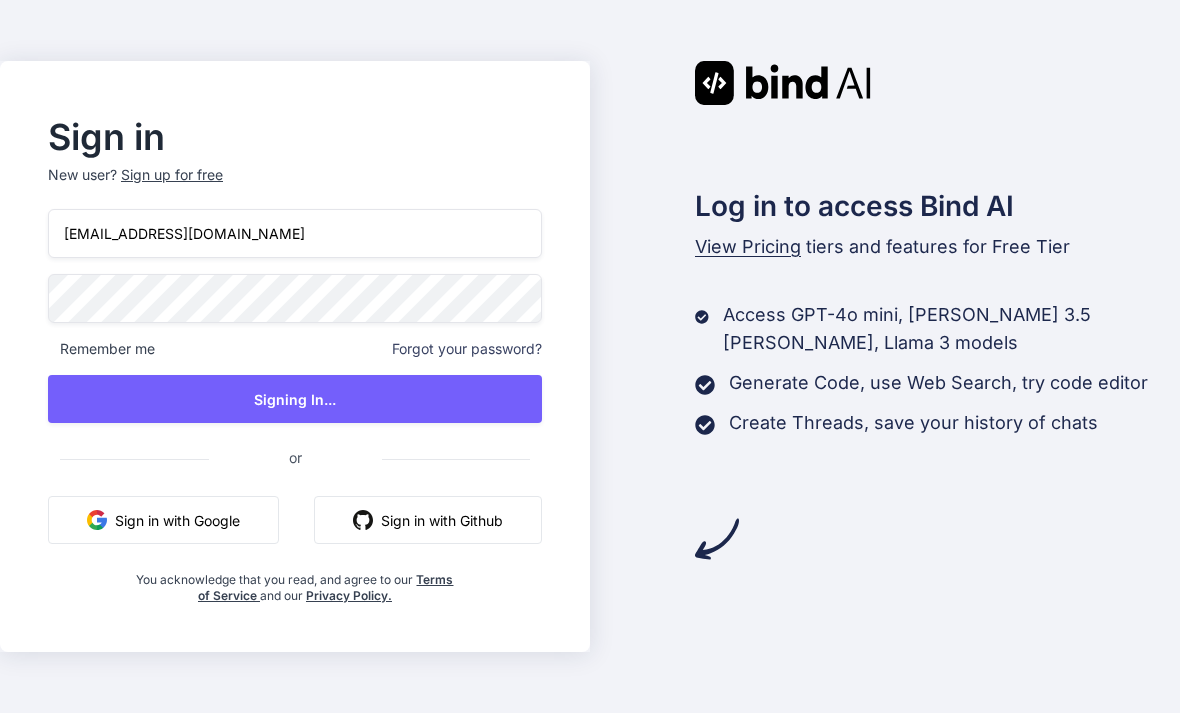 scroll, scrollTop: 0, scrollLeft: 0, axis: both 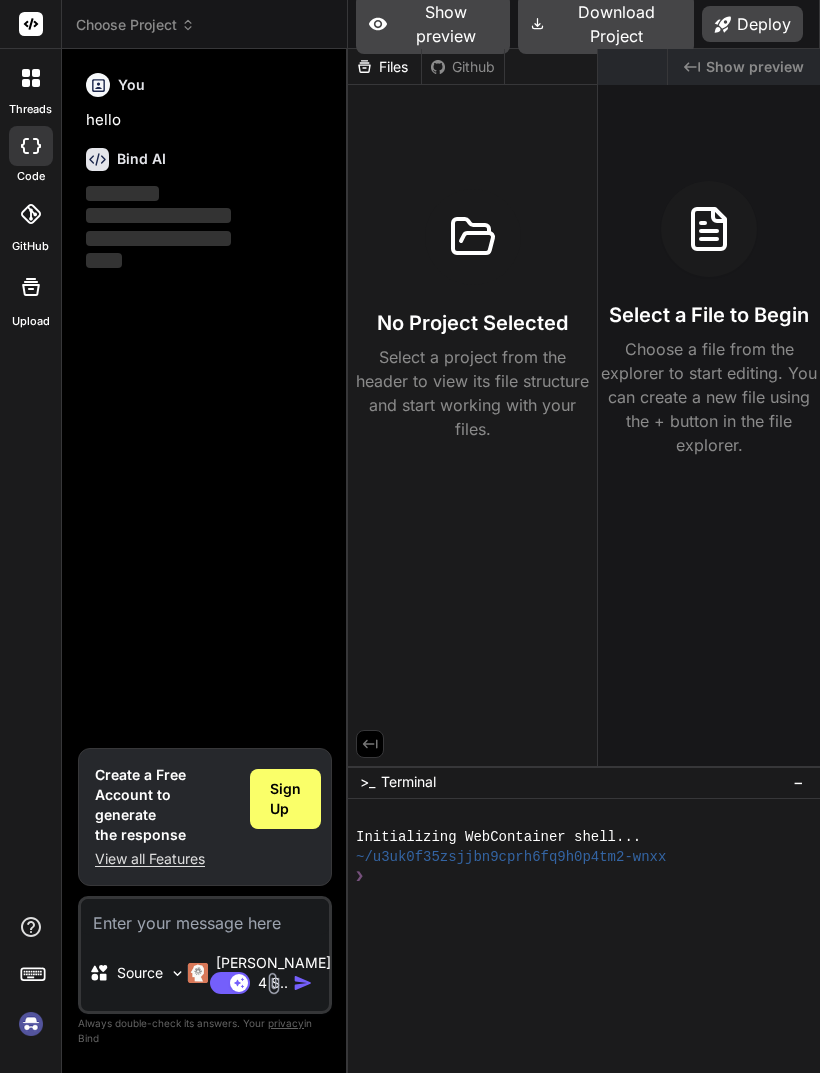 click at bounding box center [31, 1024] 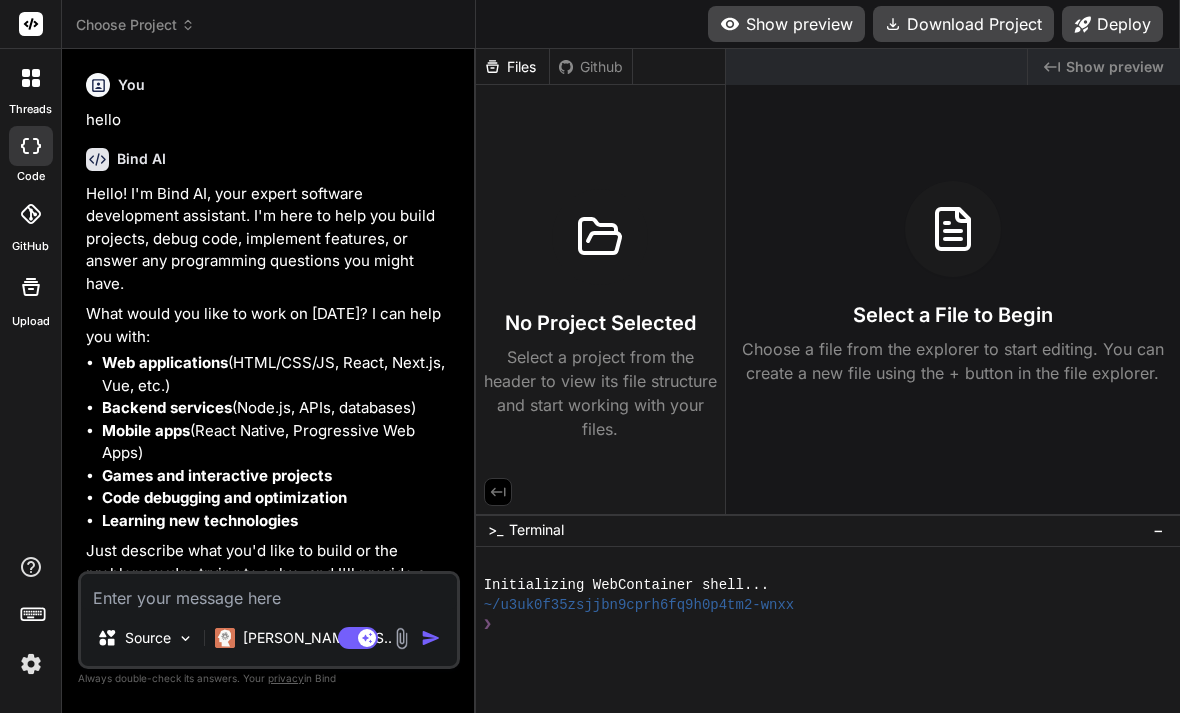 click 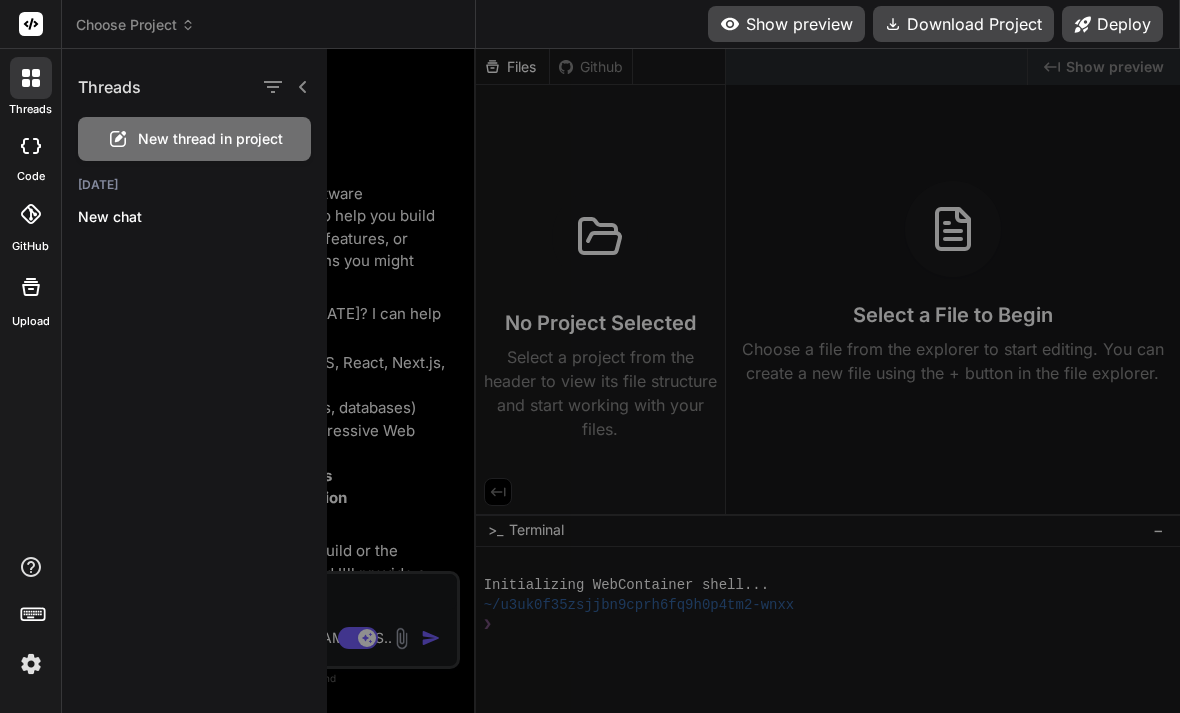 click on "threads" at bounding box center (30, 109) 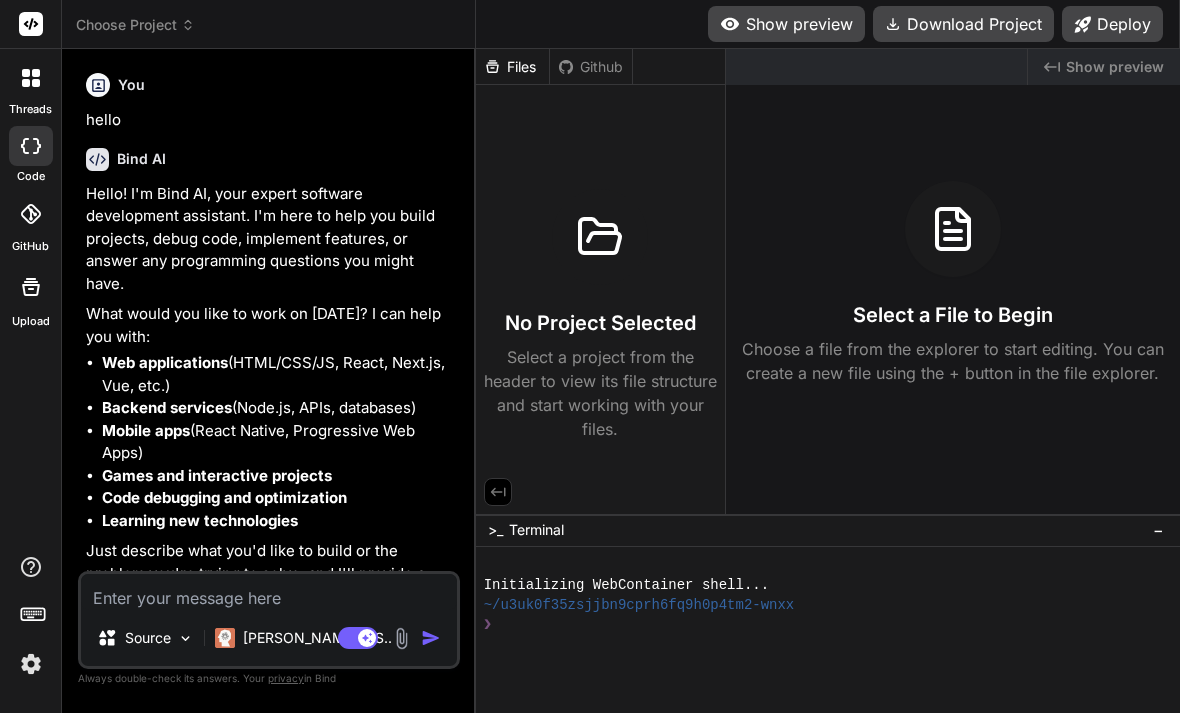 click on "GitHub" at bounding box center [30, 246] 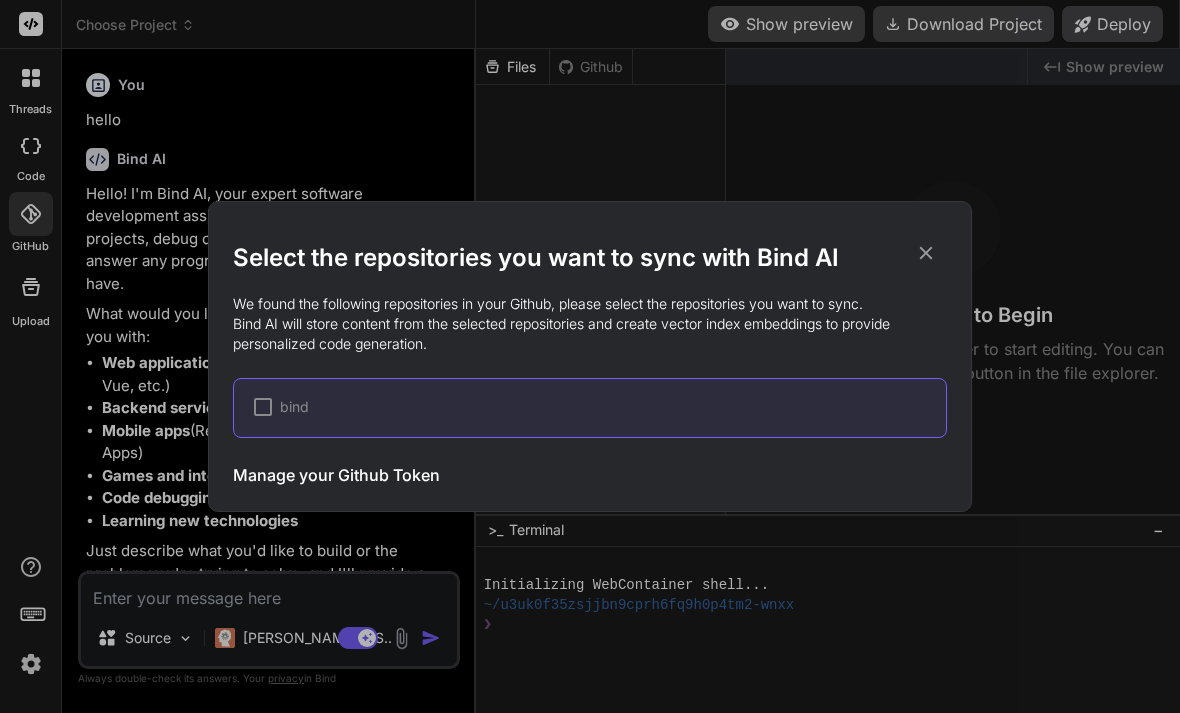 click on "Select the repositories you want to sync with Bind AI We found the following repositories in your Github, please select the repositories you want to sync.  Bind AI will store content from the selected repositories and create vector index embeddings to provide  personalized code generation. bind   Manage your Github Token Initiate Sync" at bounding box center [590, 356] 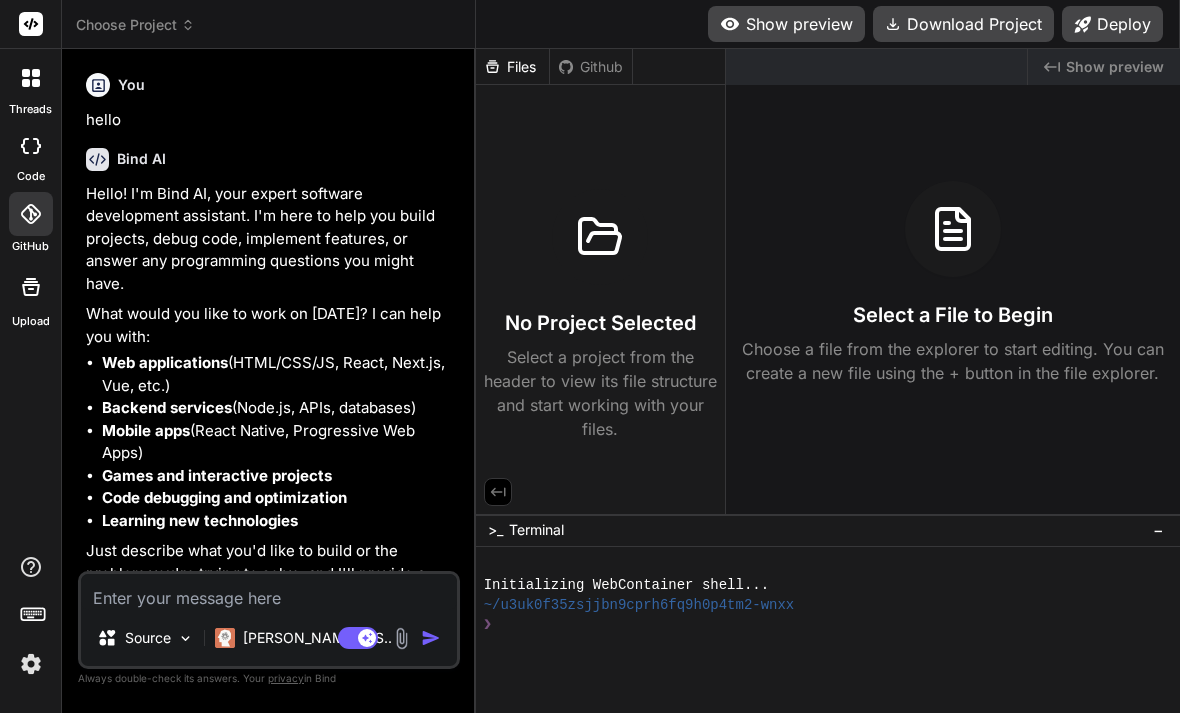 click at bounding box center (31, 78) 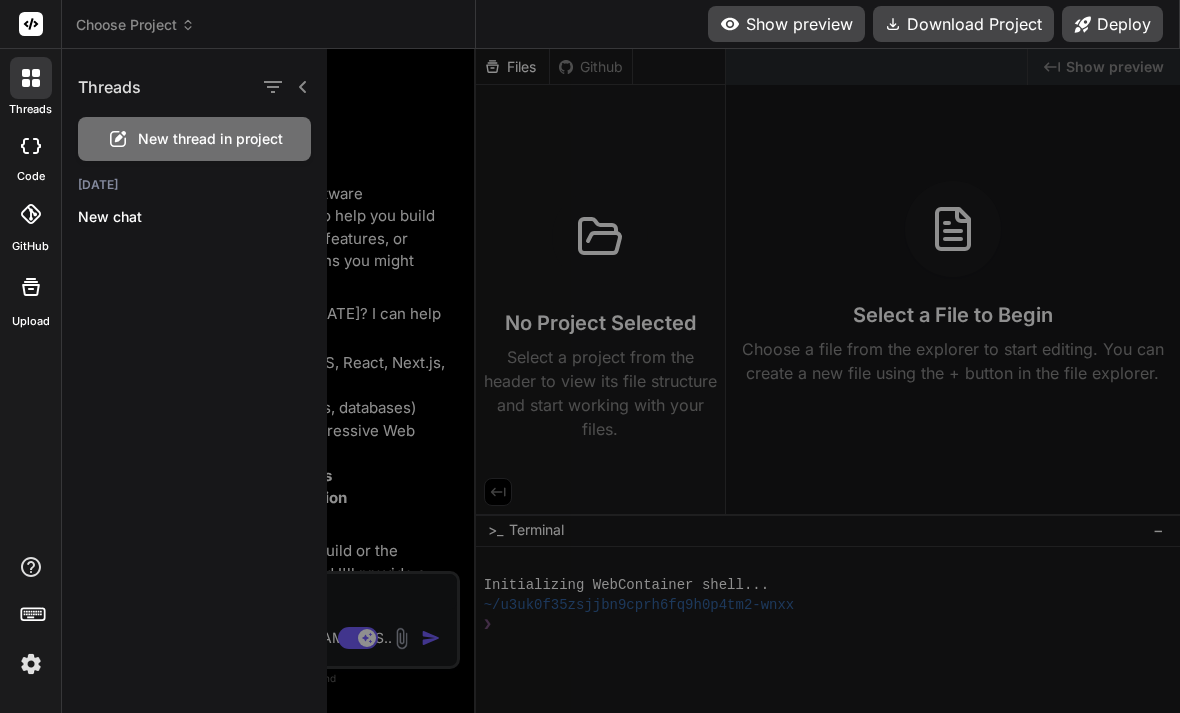 click on "New thread in project" at bounding box center [210, 139] 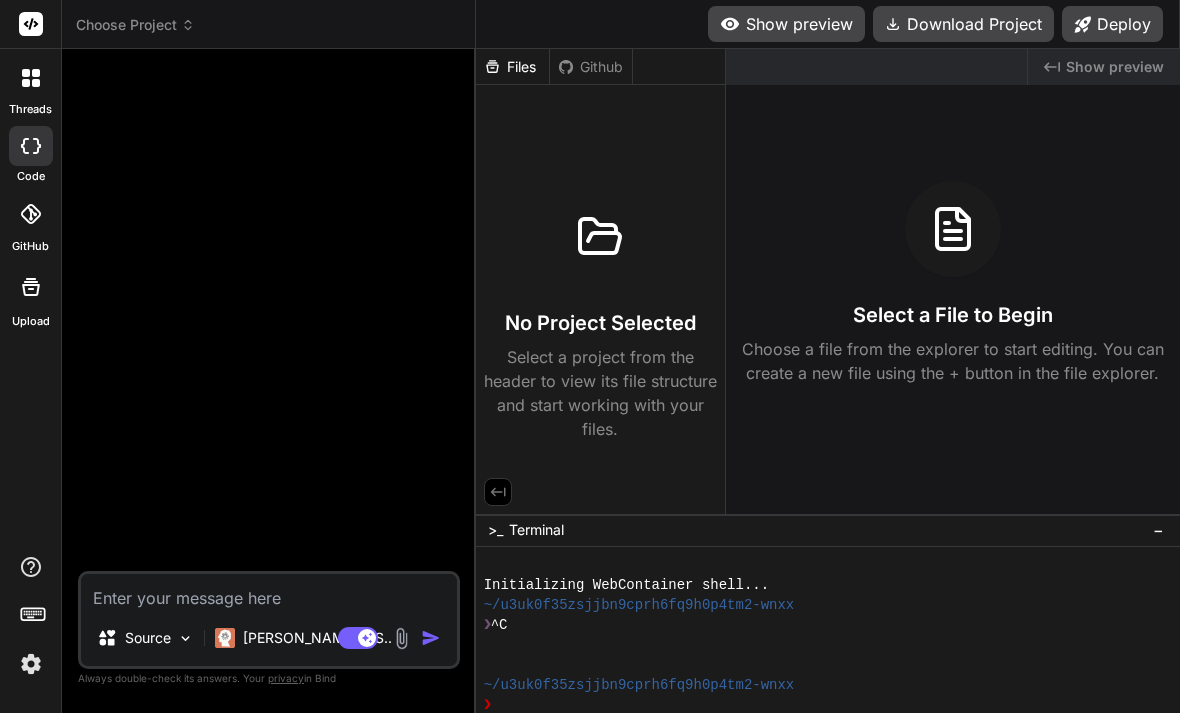 click 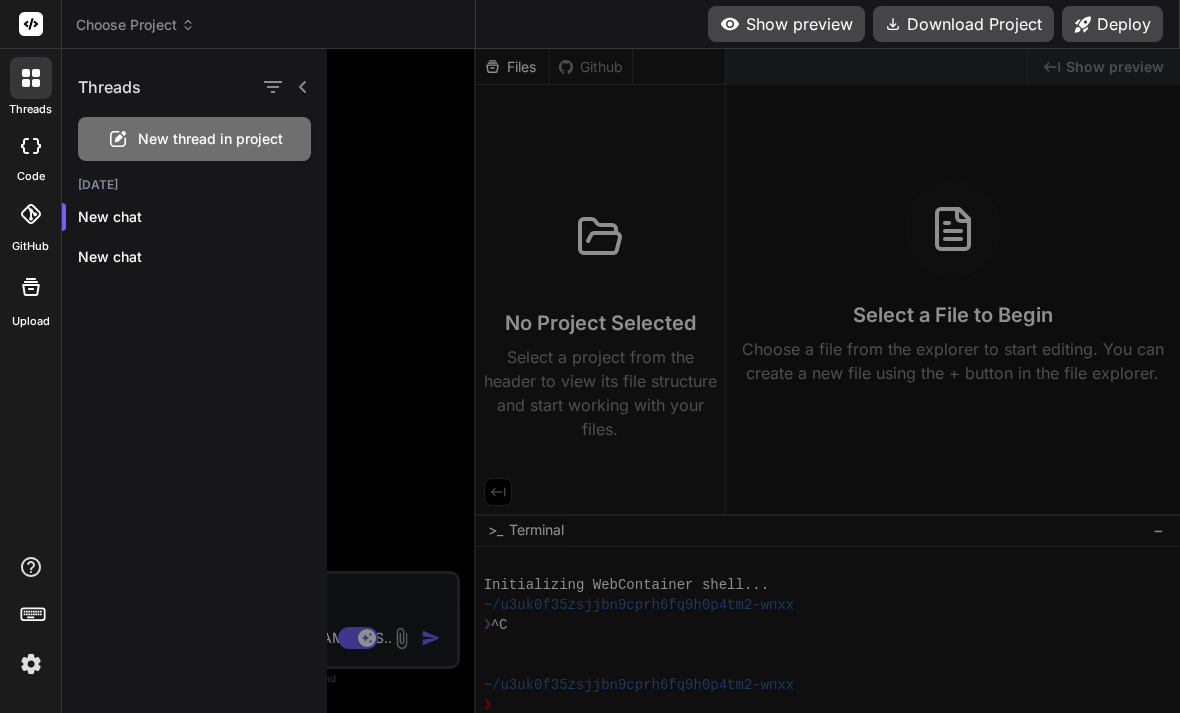 click 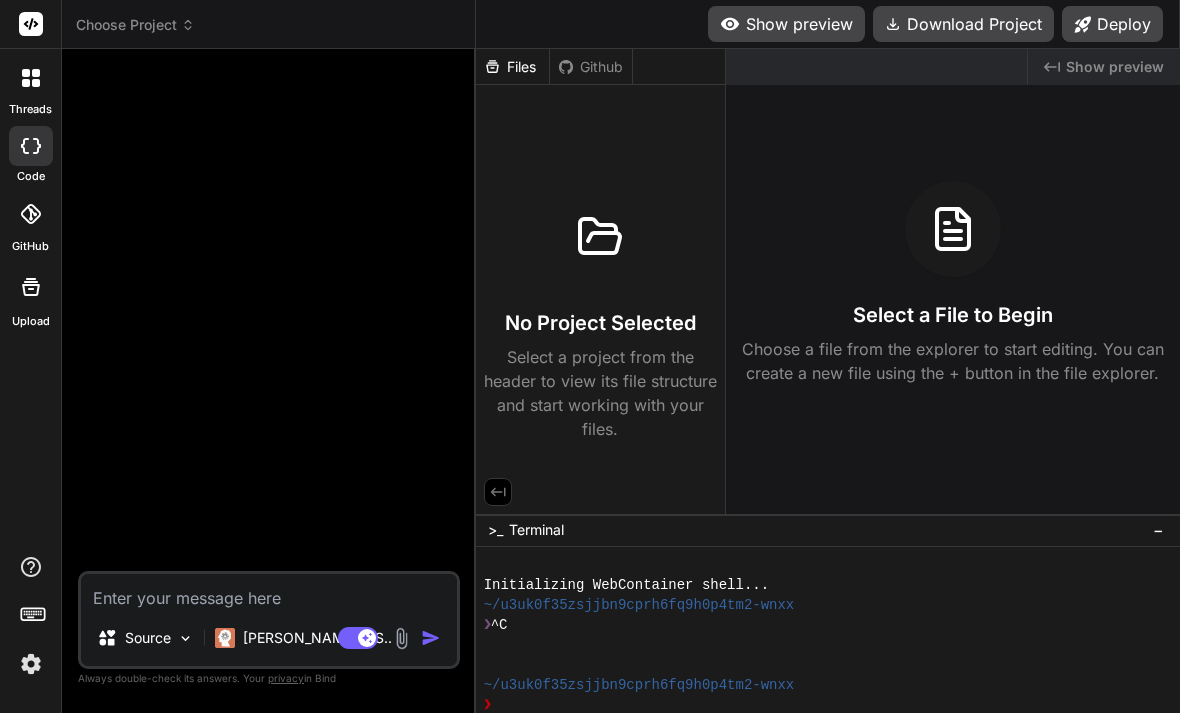 click 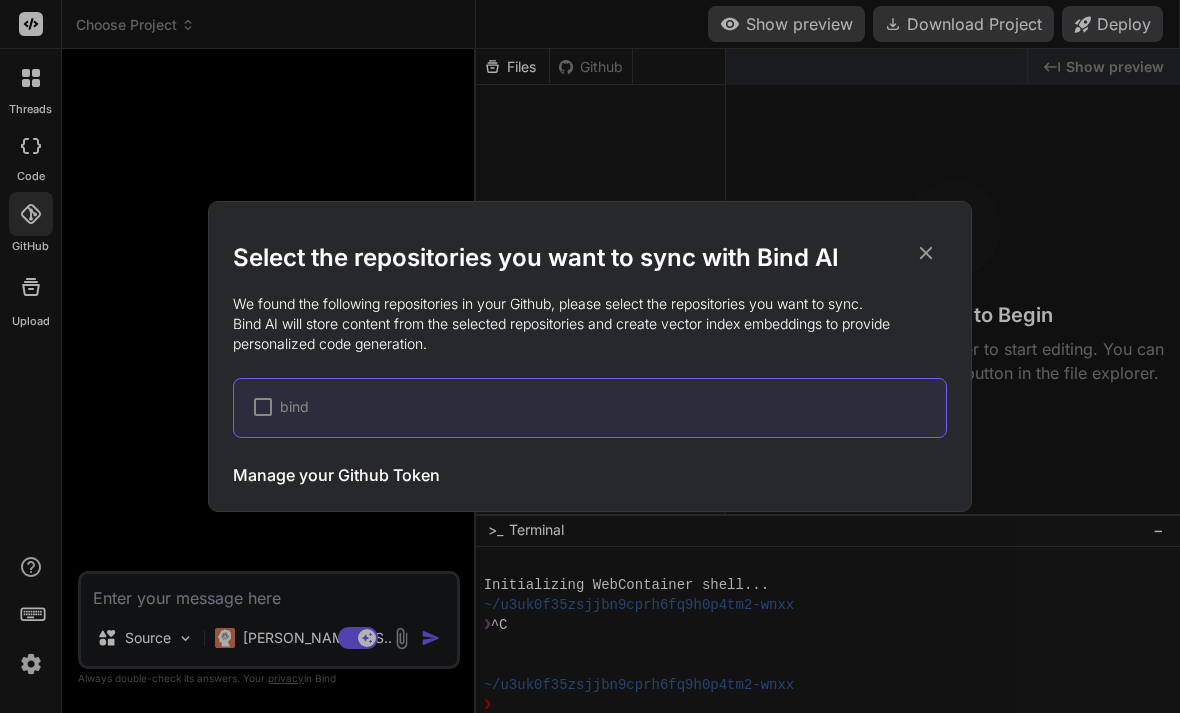 click on "Select the repositories you want to sync with Bind AI We found the following repositories in your Github, please select the repositories you want to sync.  Bind AI will store content from the selected repositories and create vector index embeddings to provide  personalized code generation. bind   Manage your Github Token Initiate Sync" at bounding box center [590, 356] 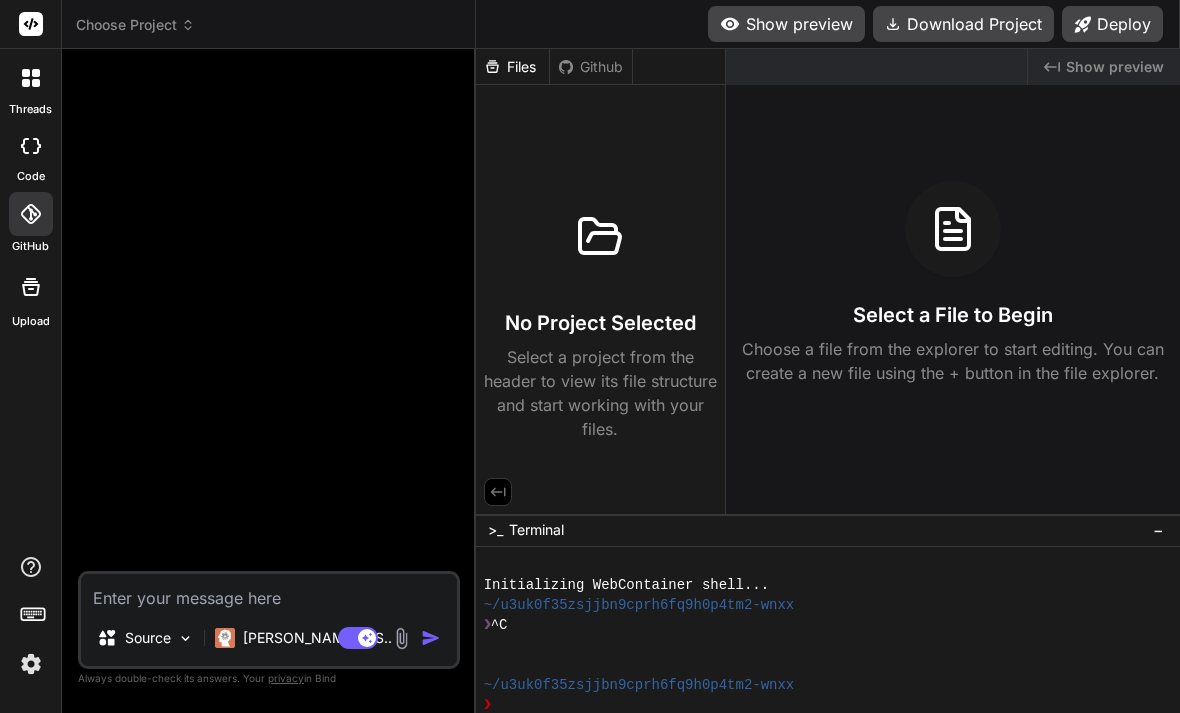 click on "Upload" at bounding box center (30, 292) 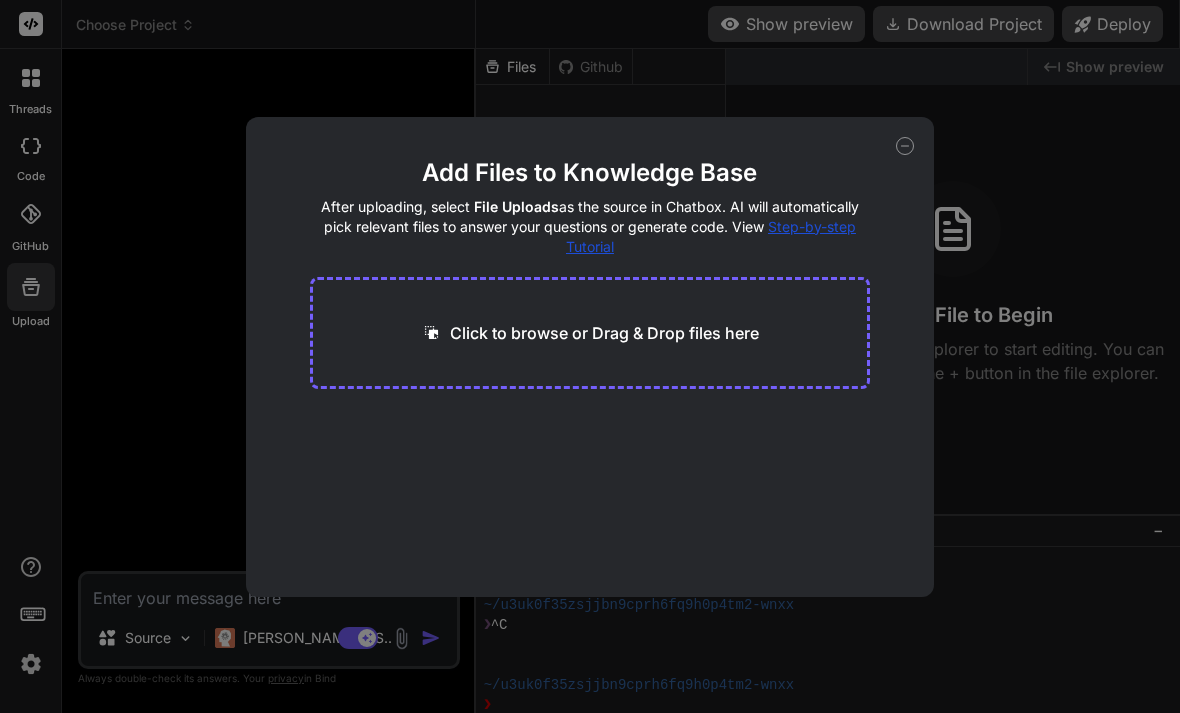 click on "Add Files to Knowledge Base After uploading, select   File Uploads  as the source in Chatbox. AI will automatically pick relevant files to answer your questions or generate code. View   Step-by-step Tutorial Click to browse or Drag & Drop files here" at bounding box center (590, 356) 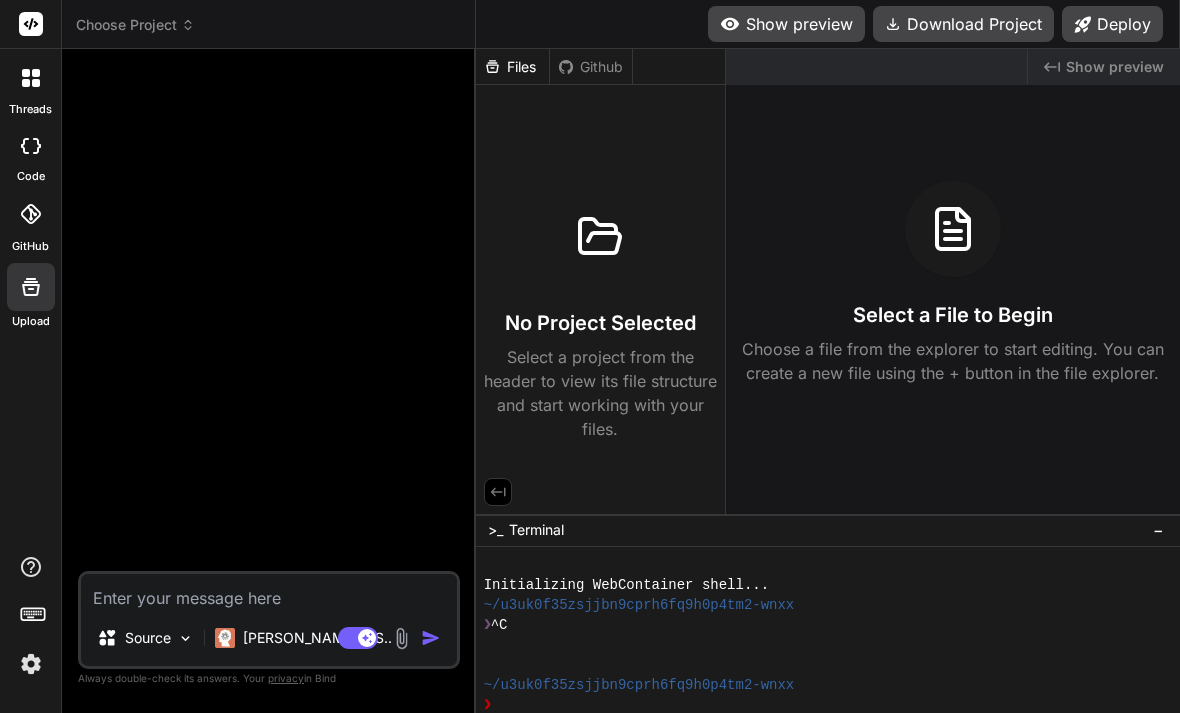 click at bounding box center [271, 318] 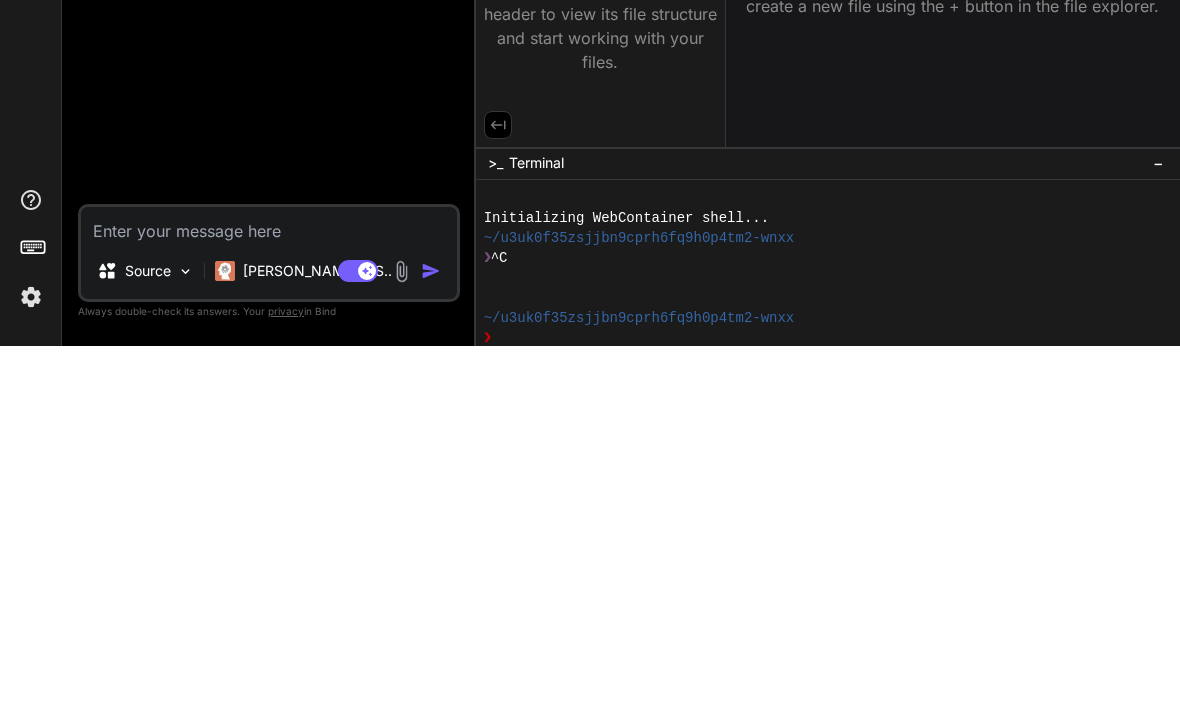 type on "H" 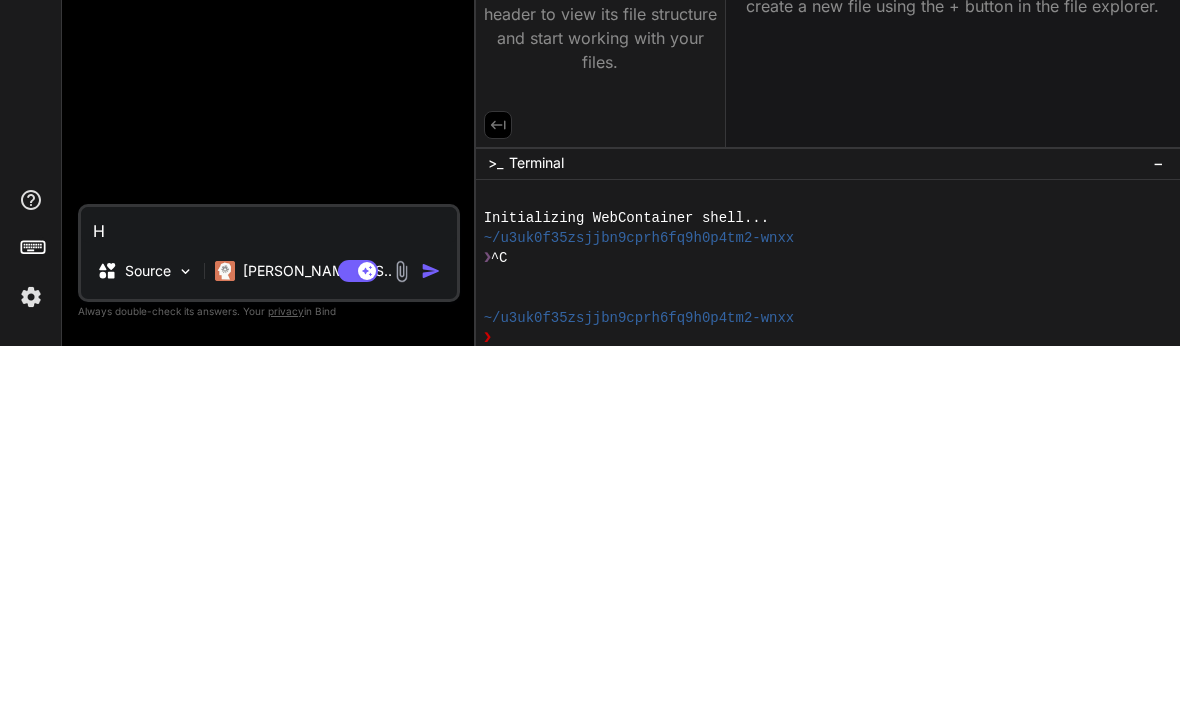 type on "x" 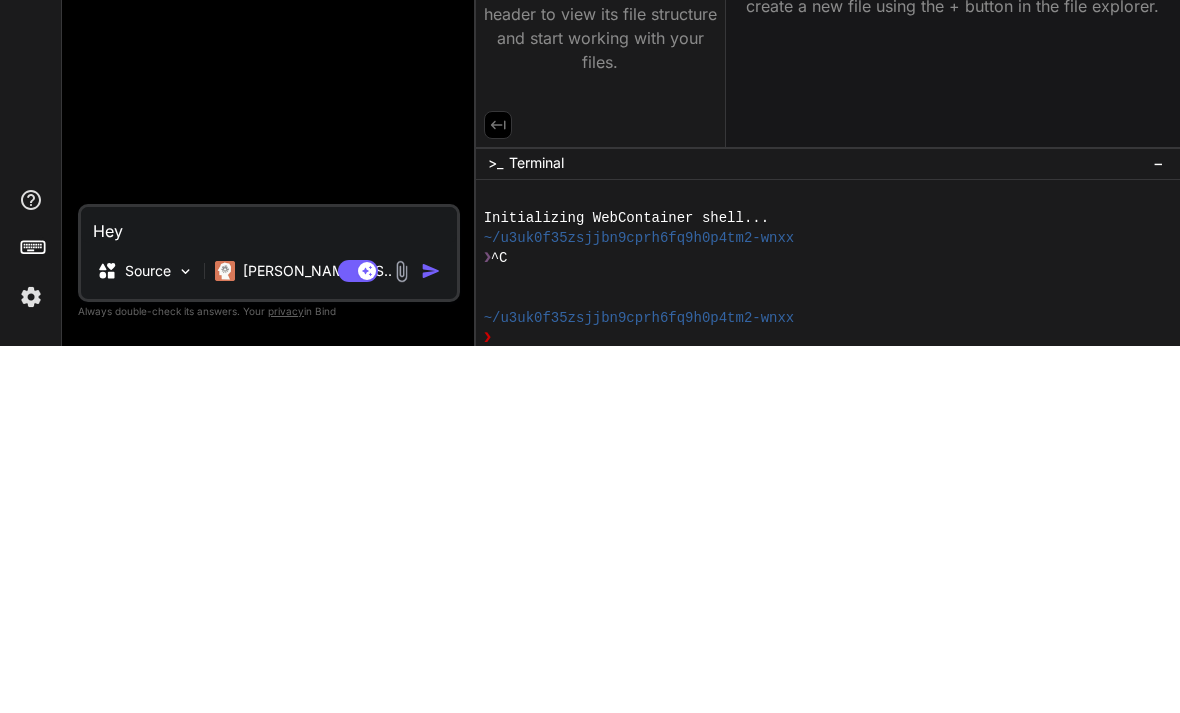 type on "Hey Siri" 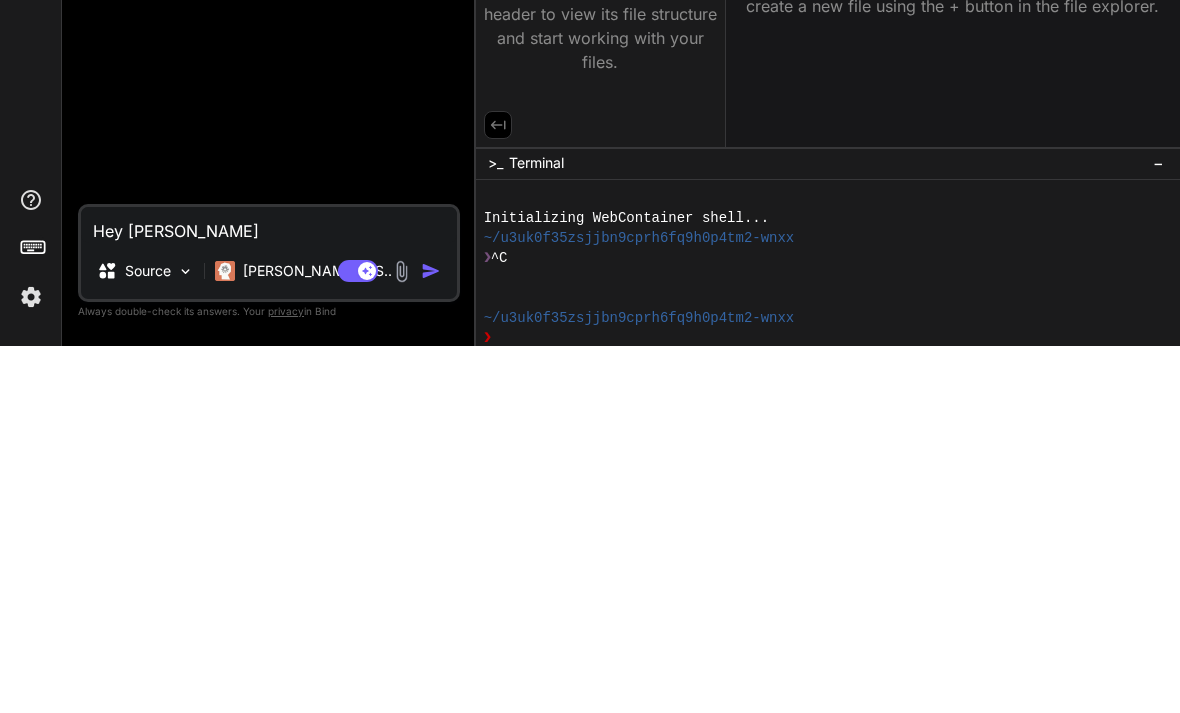 type on "hey Siri" 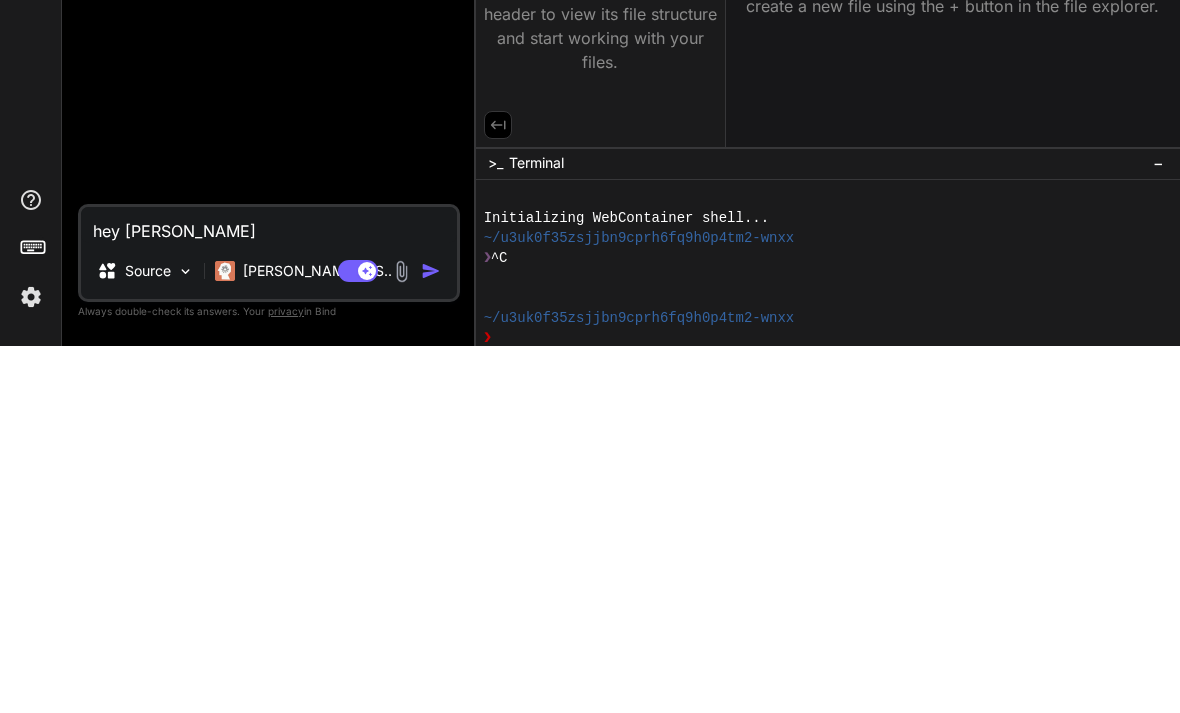 type on "hey Sir" 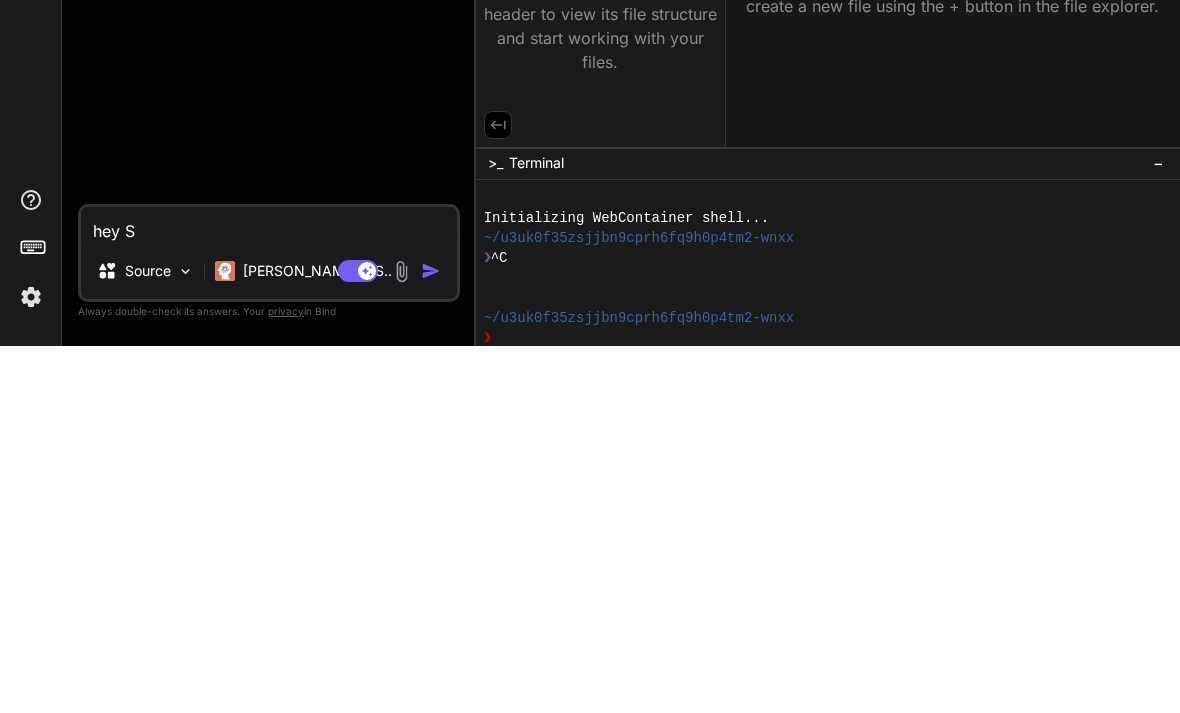 type on "x" 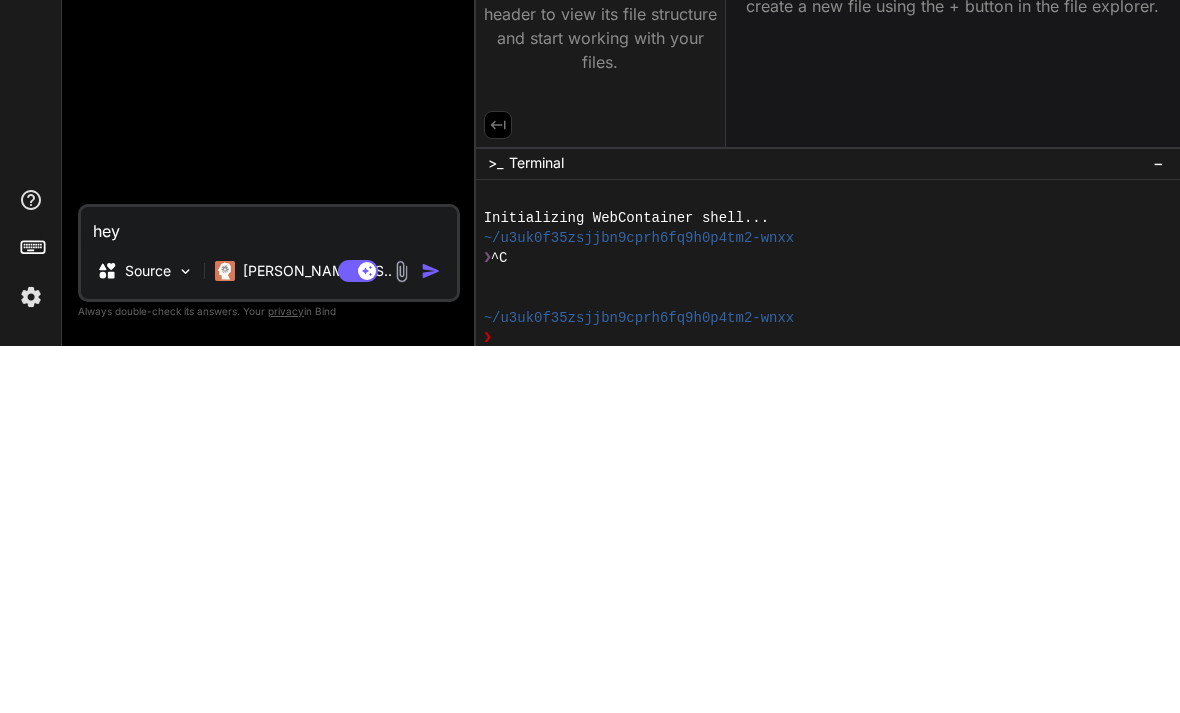 type on "hey" 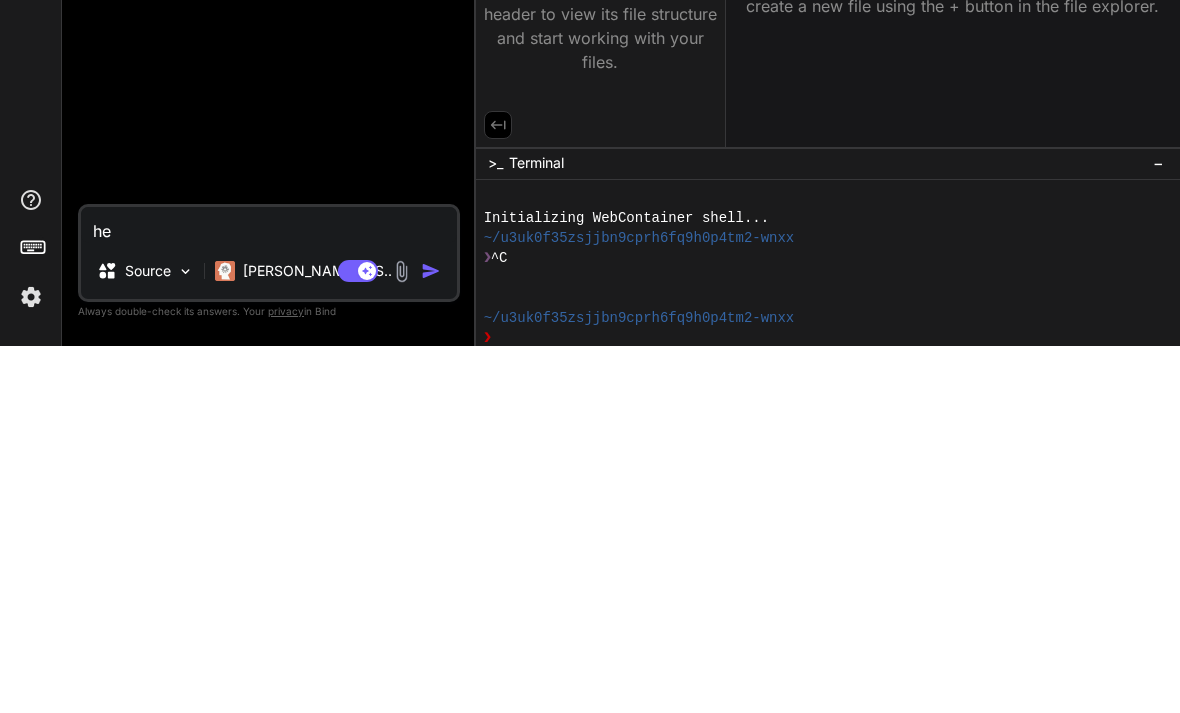type on "x" 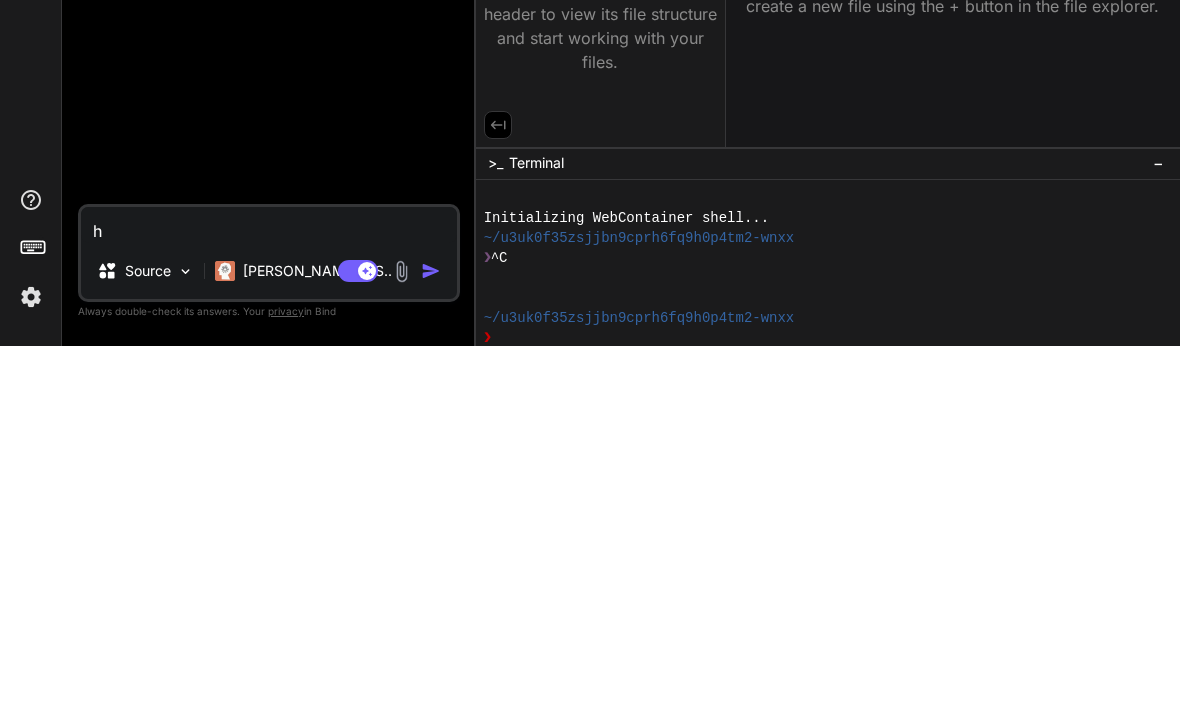 type on "x" 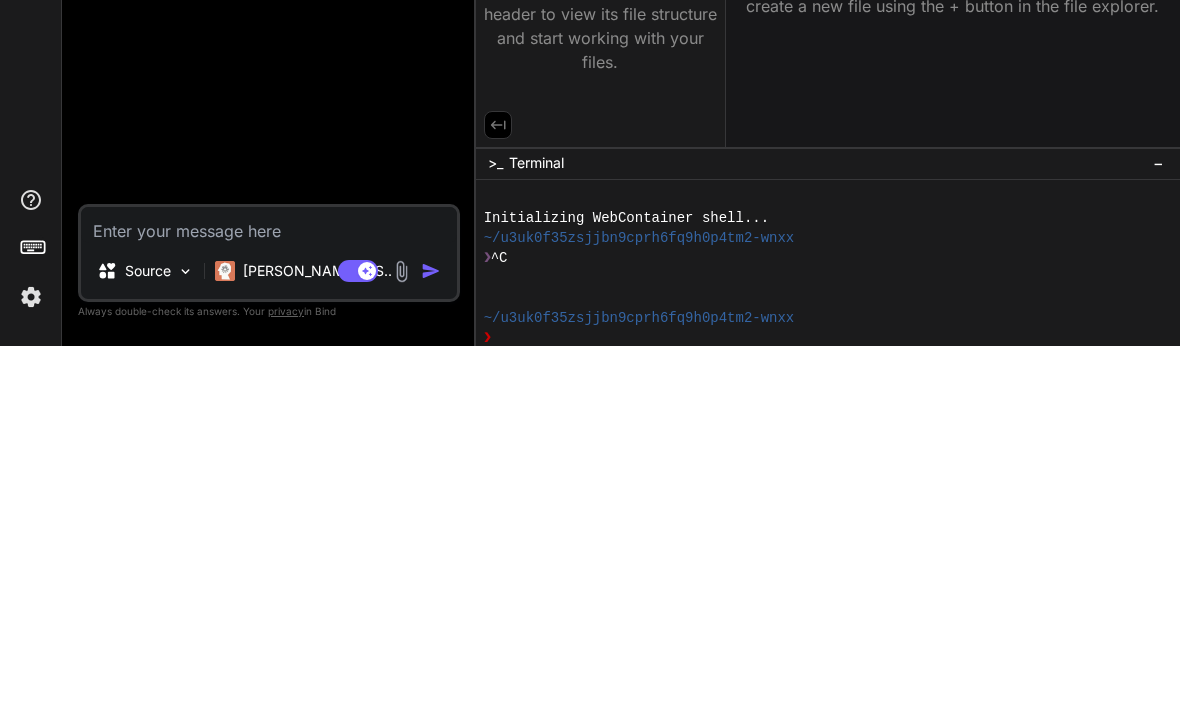 type on "なんで？" 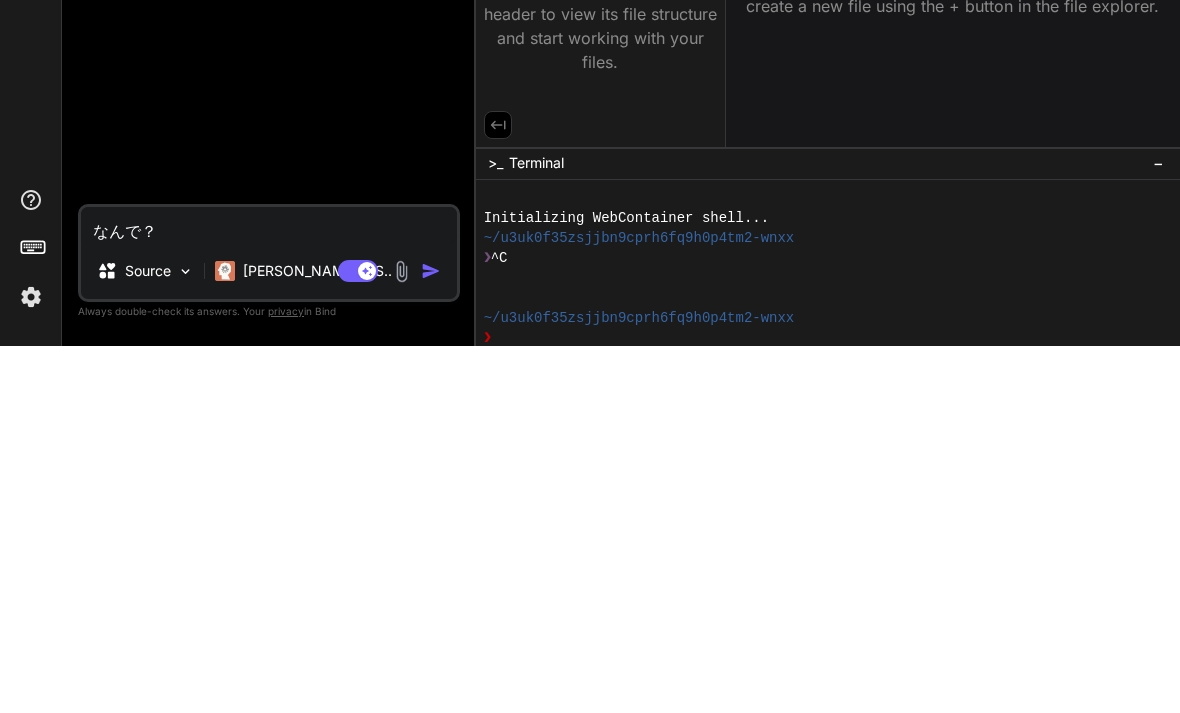 type on "なんで" 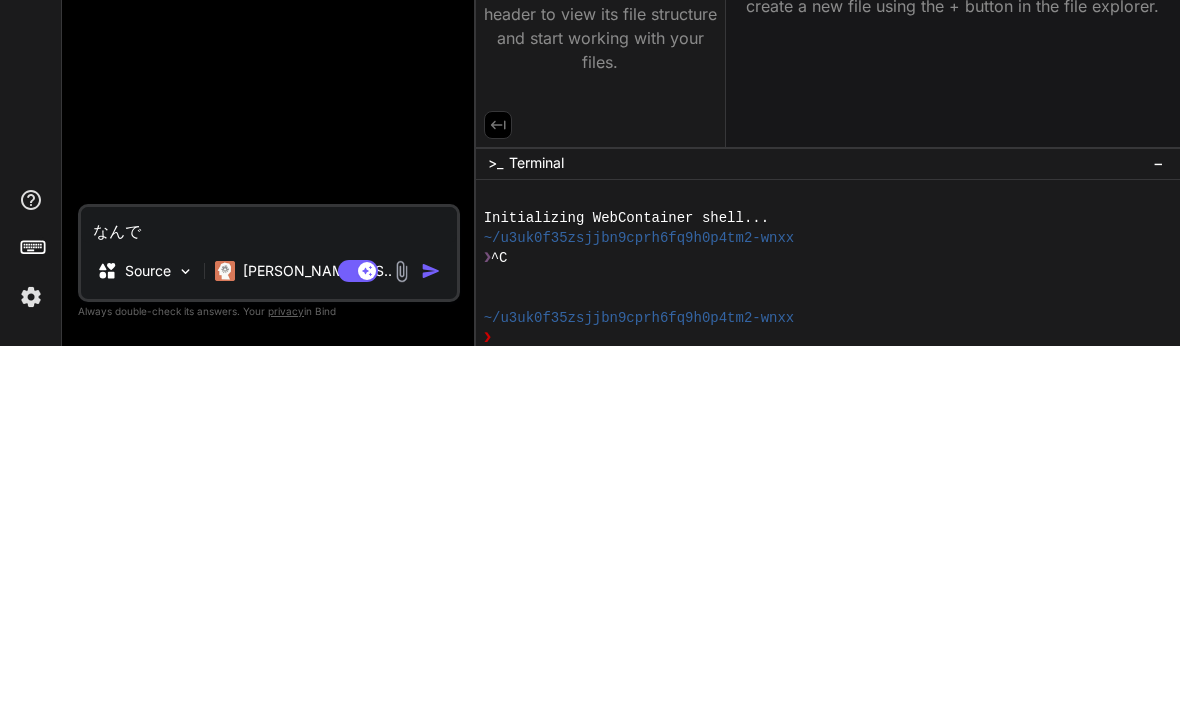 type on "なん" 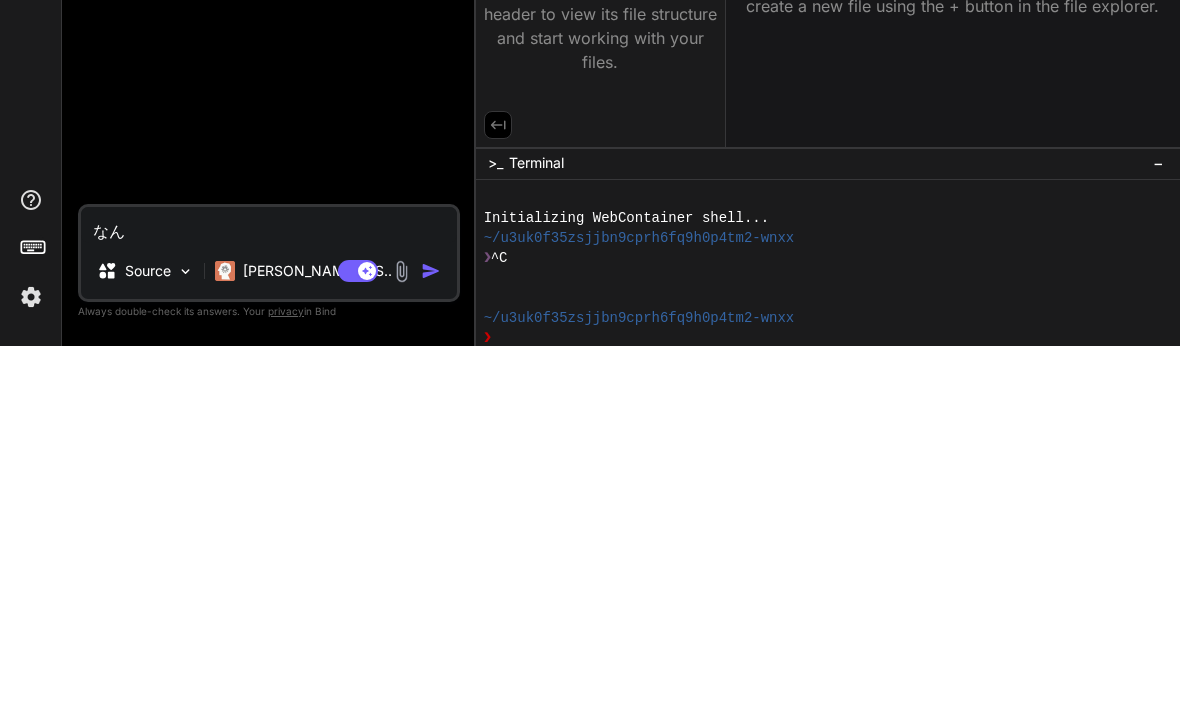 type on "x" 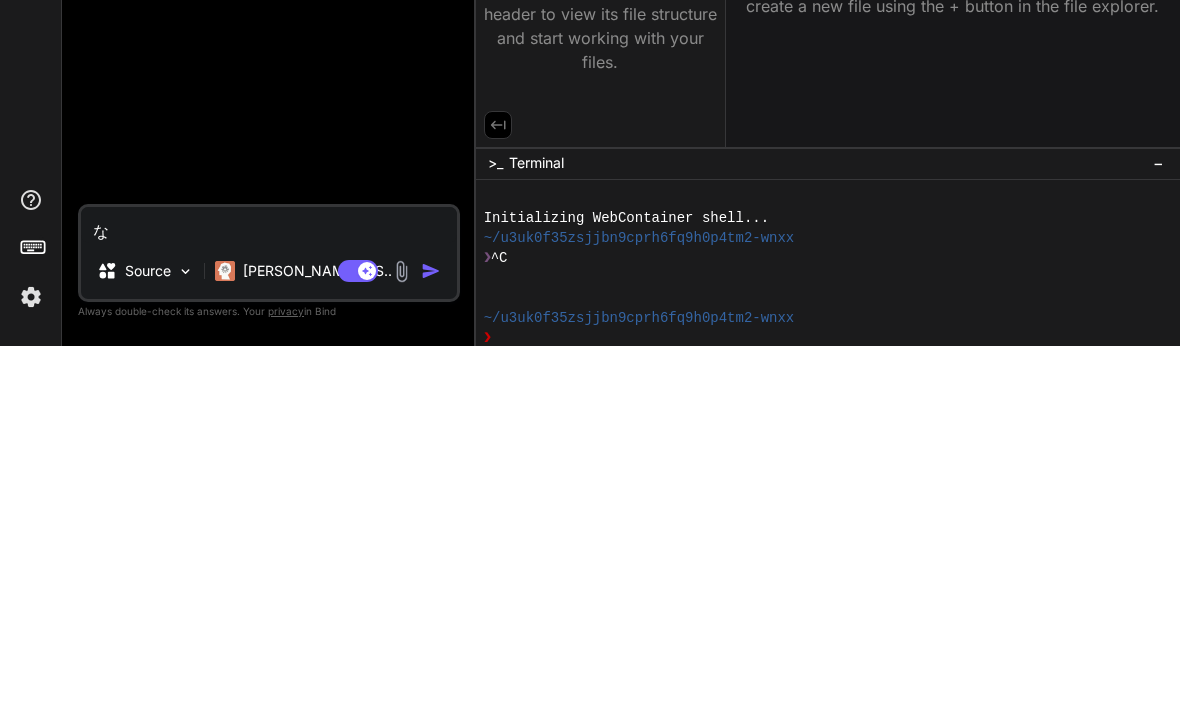 type on "x" 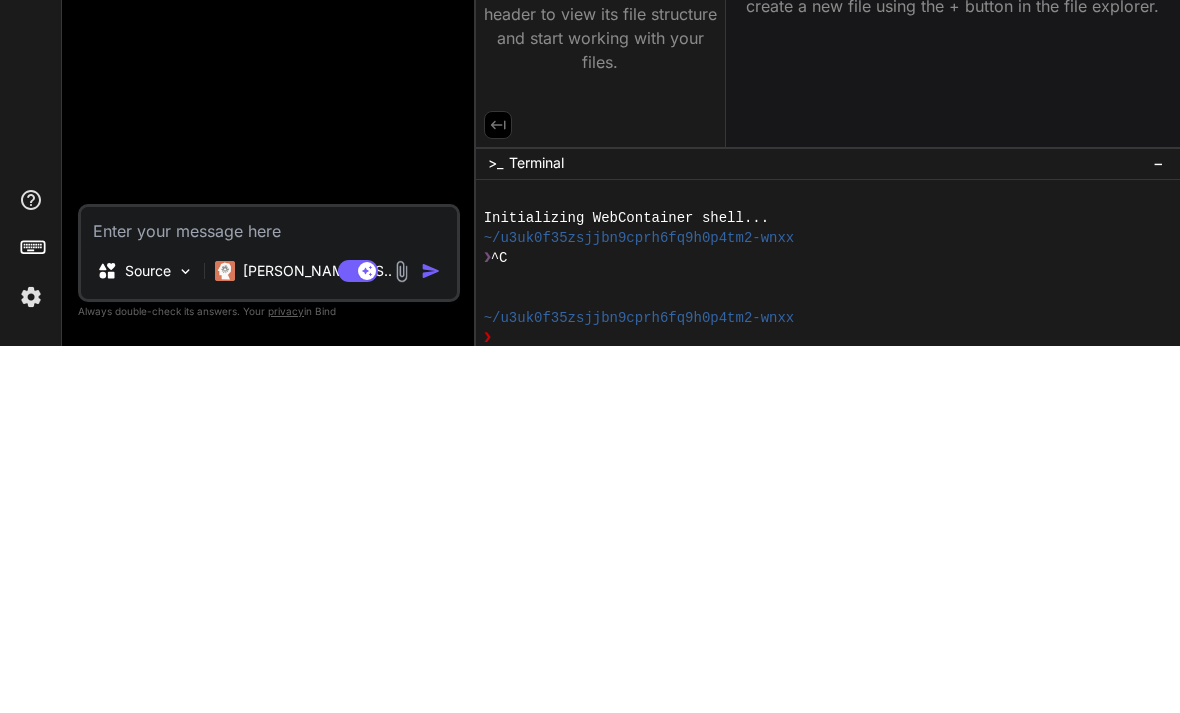 type on "ケ" 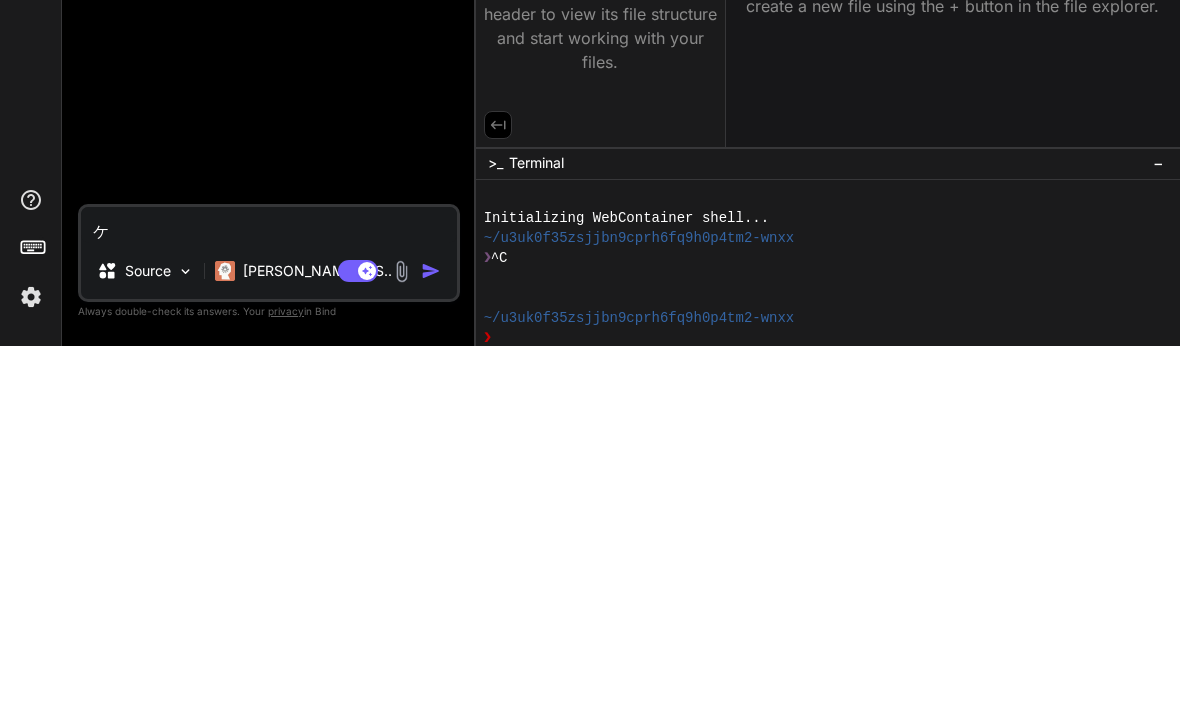 type on "ケー" 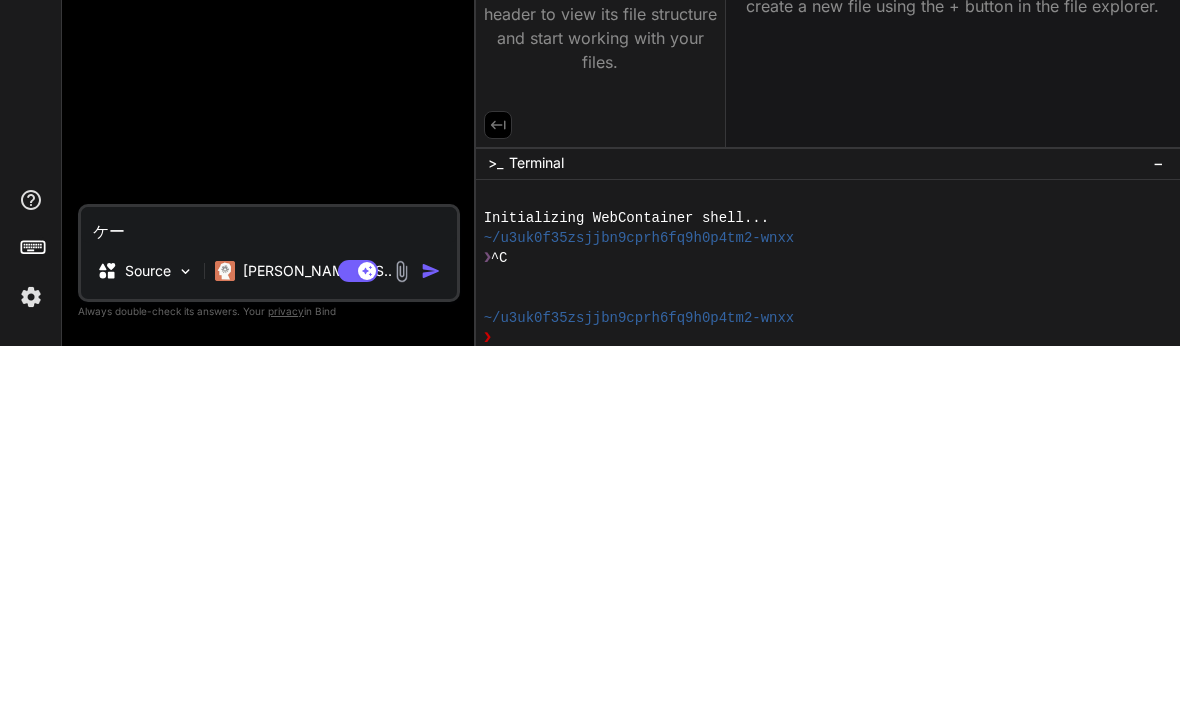 type on "ケース" 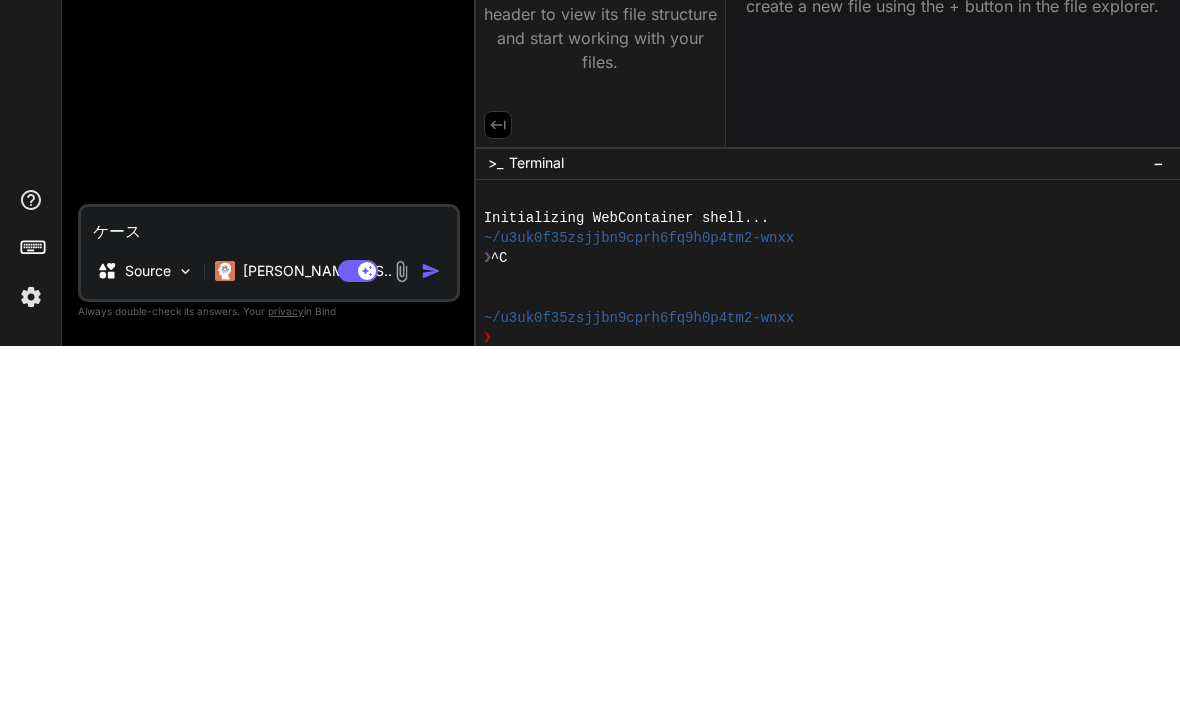 type on "ケー" 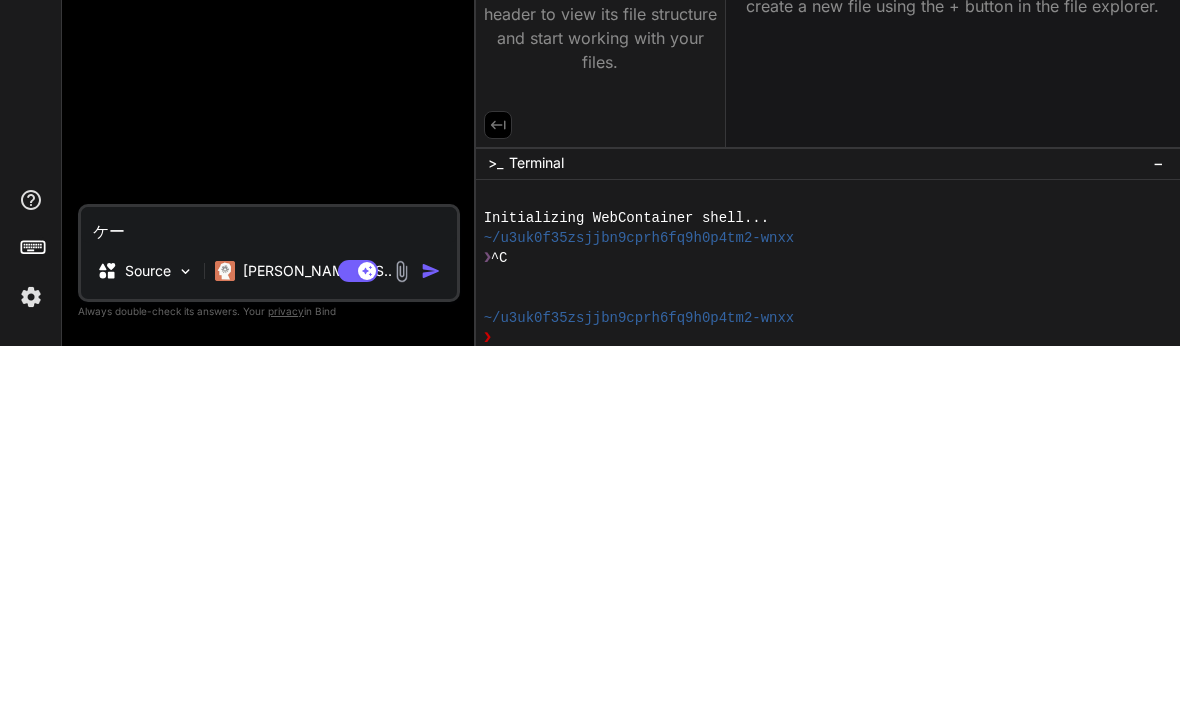 type on "ケ" 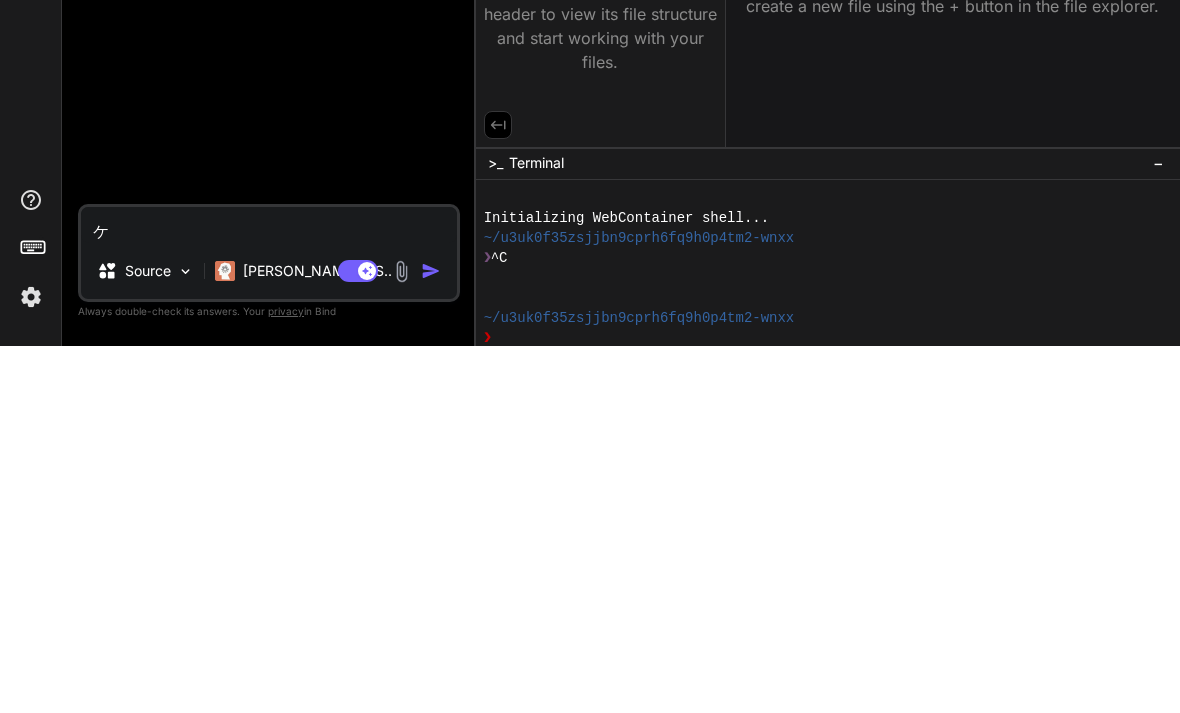 type on "x" 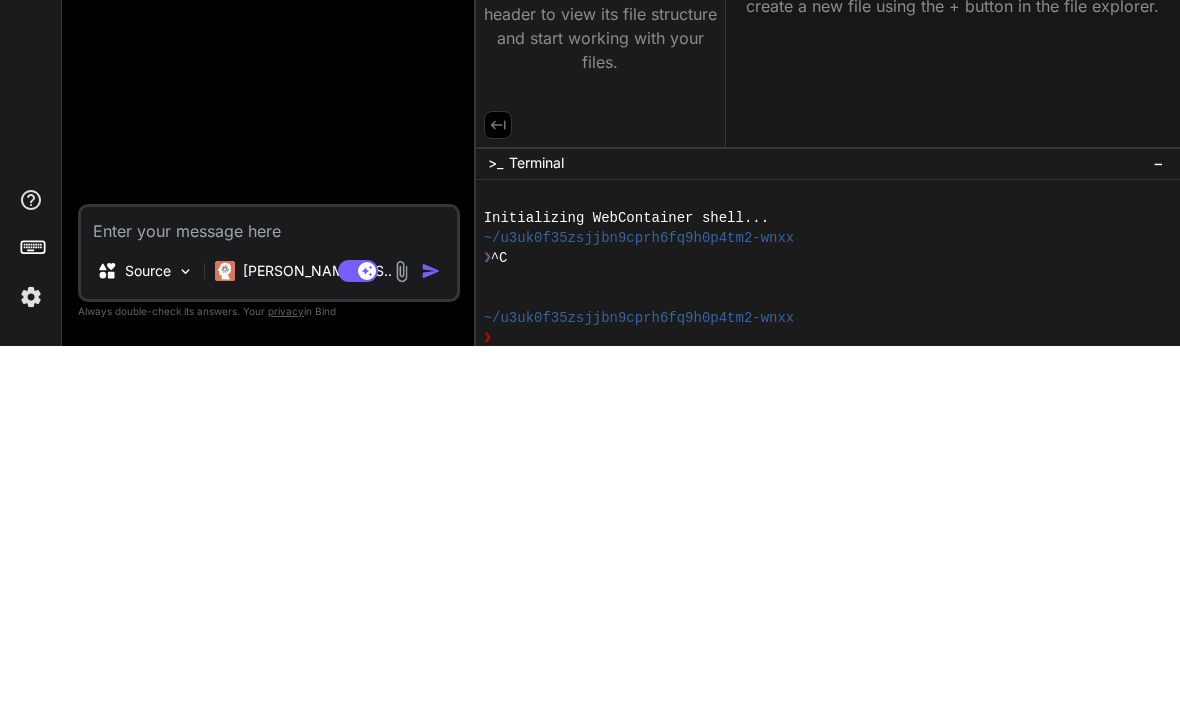 type on "x" 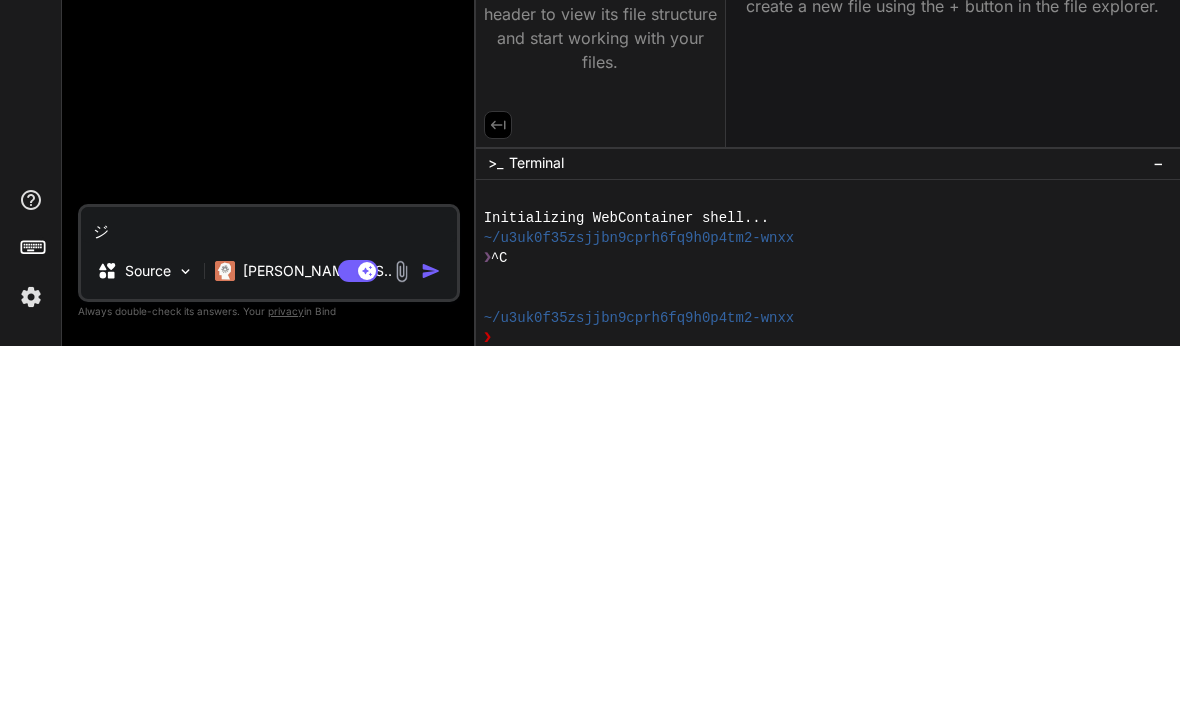 type on "ジュー" 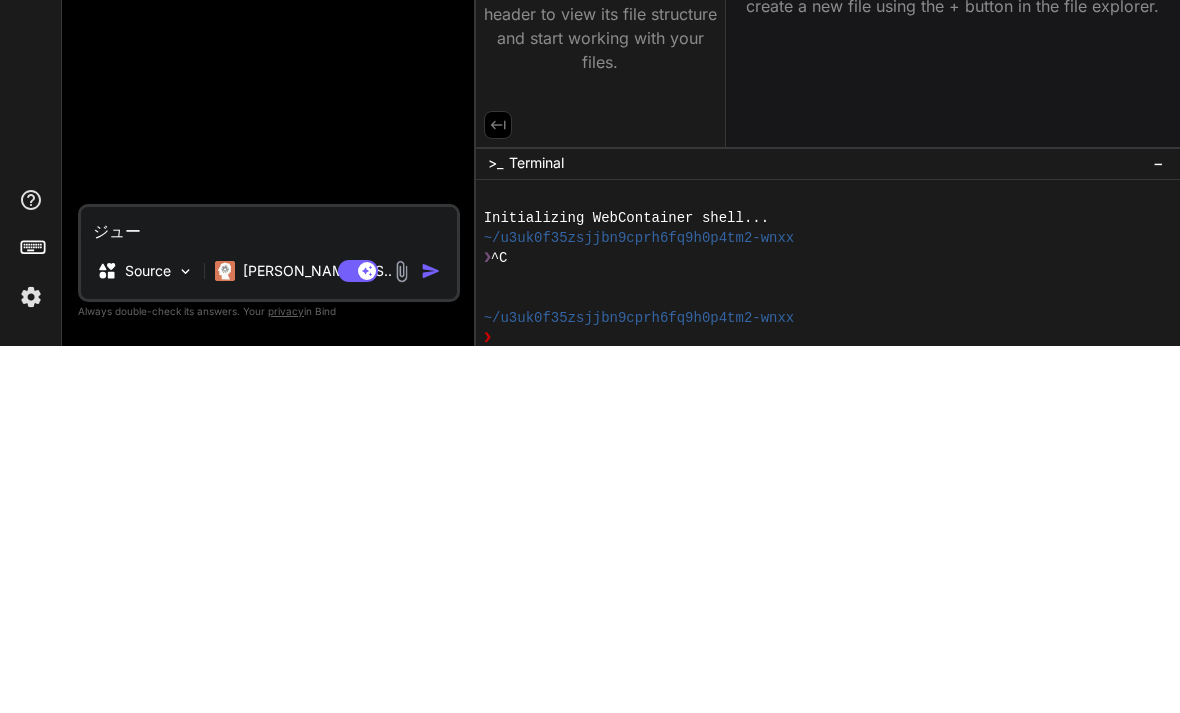 type on "ジュース" 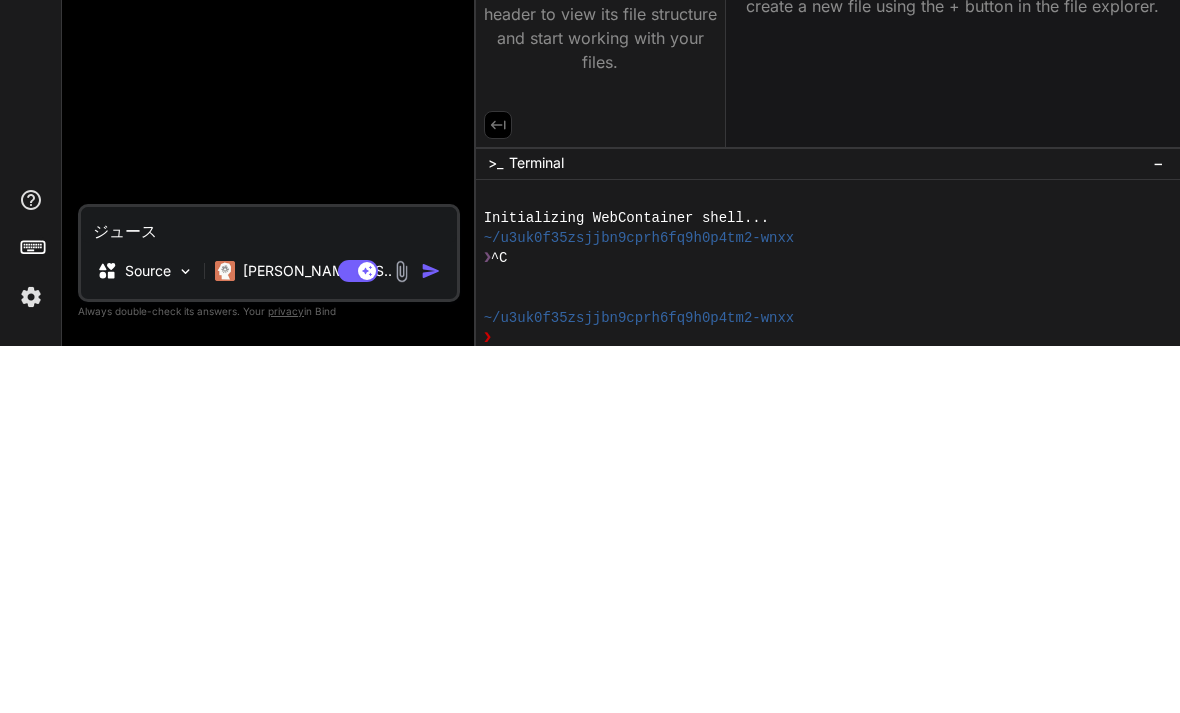 type on "ジュー" 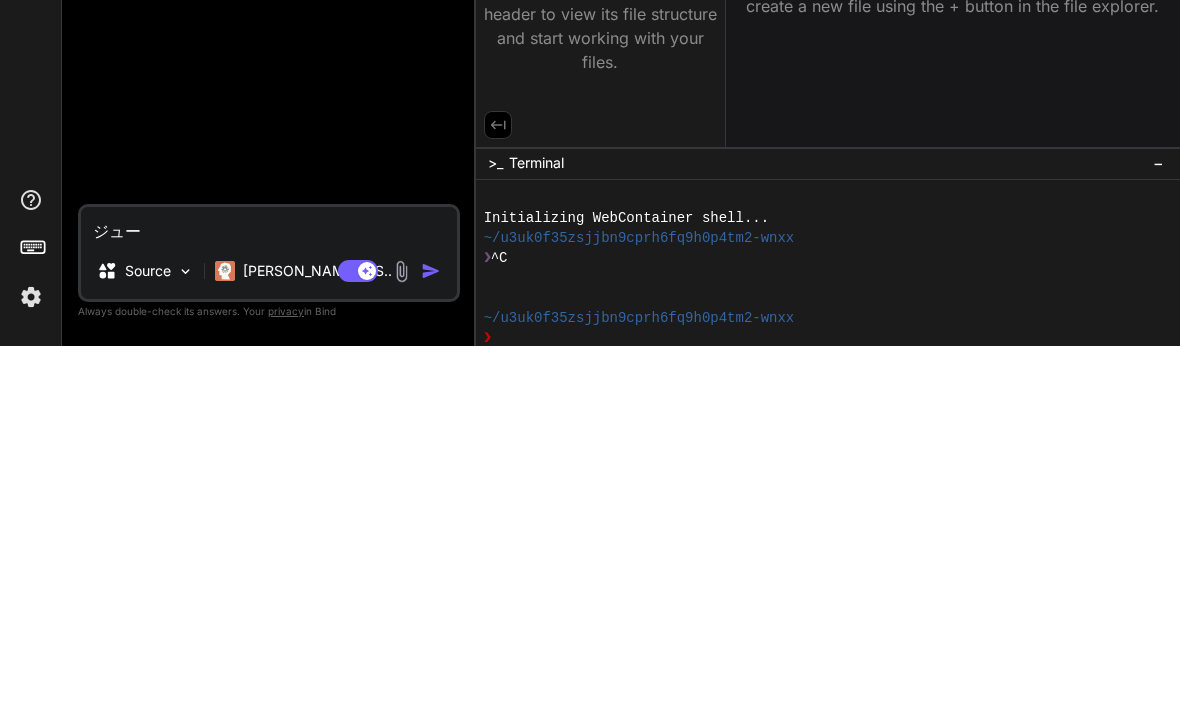type on "ジュ" 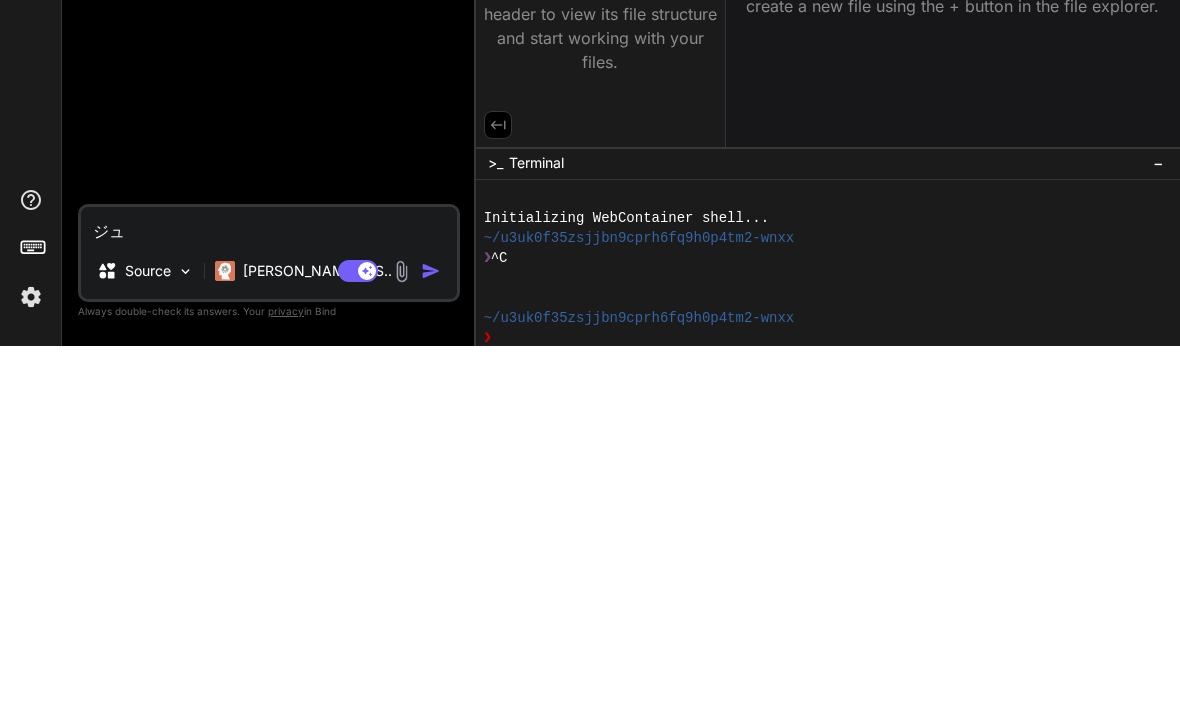 type on "ジ" 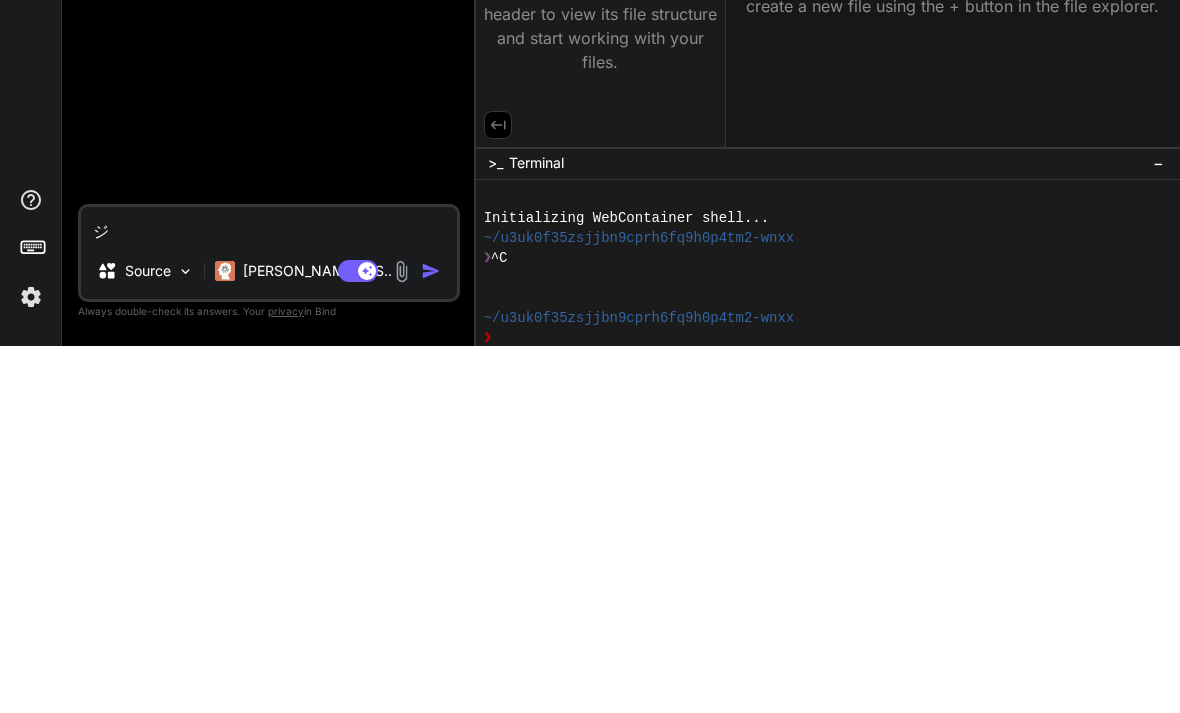 type on "x" 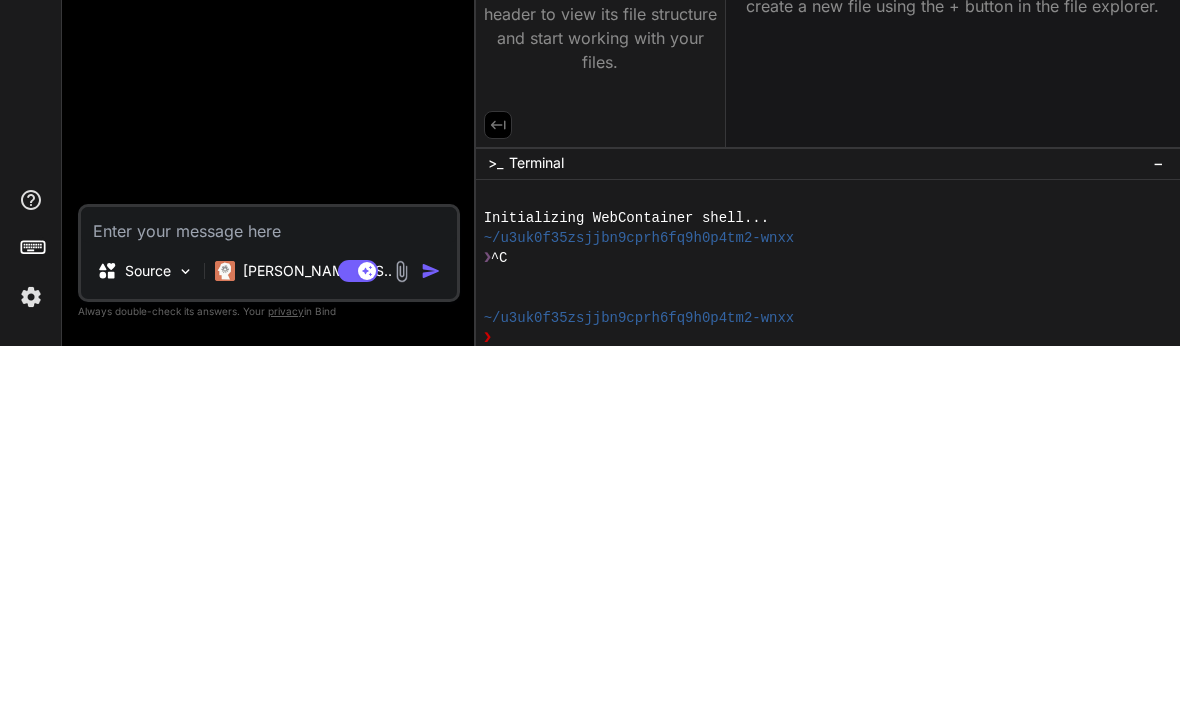 type on "x" 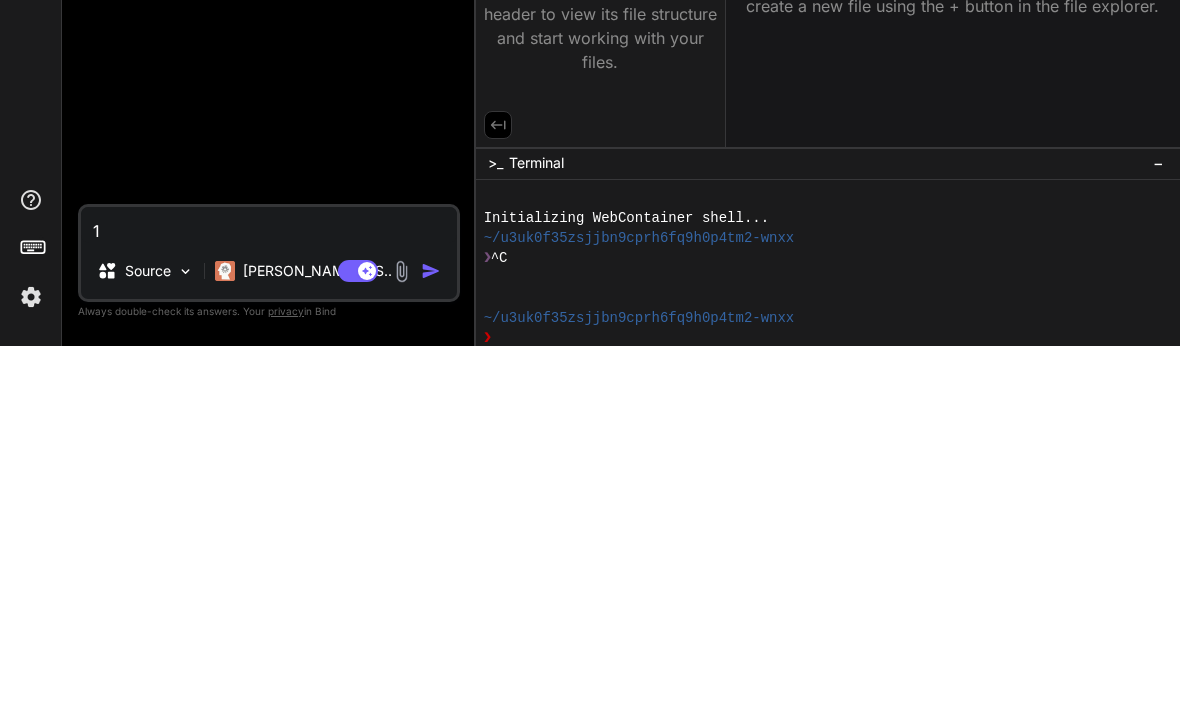 type 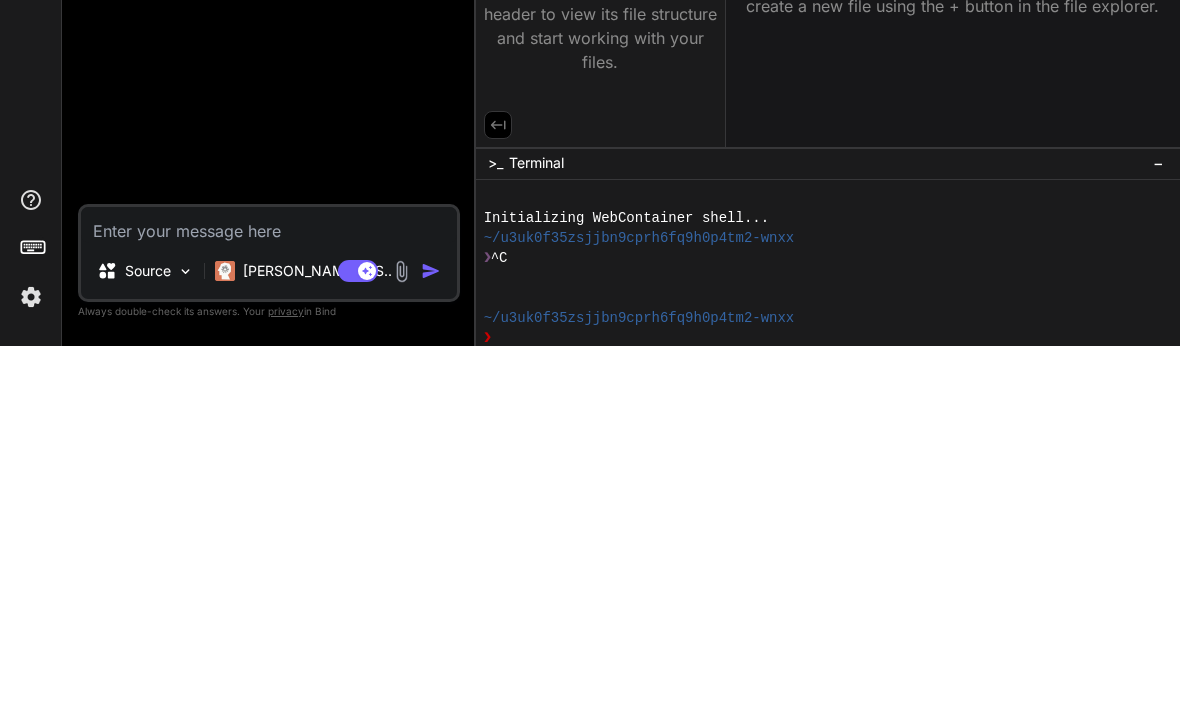 type on "事" 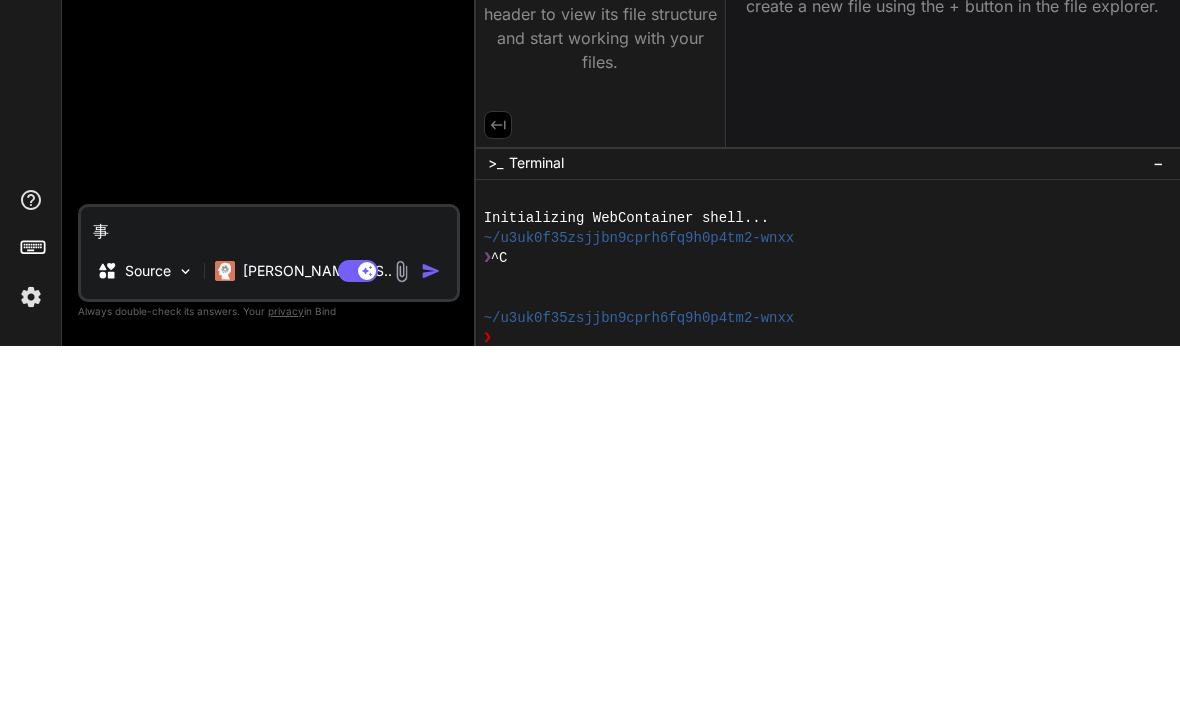 type on "事前" 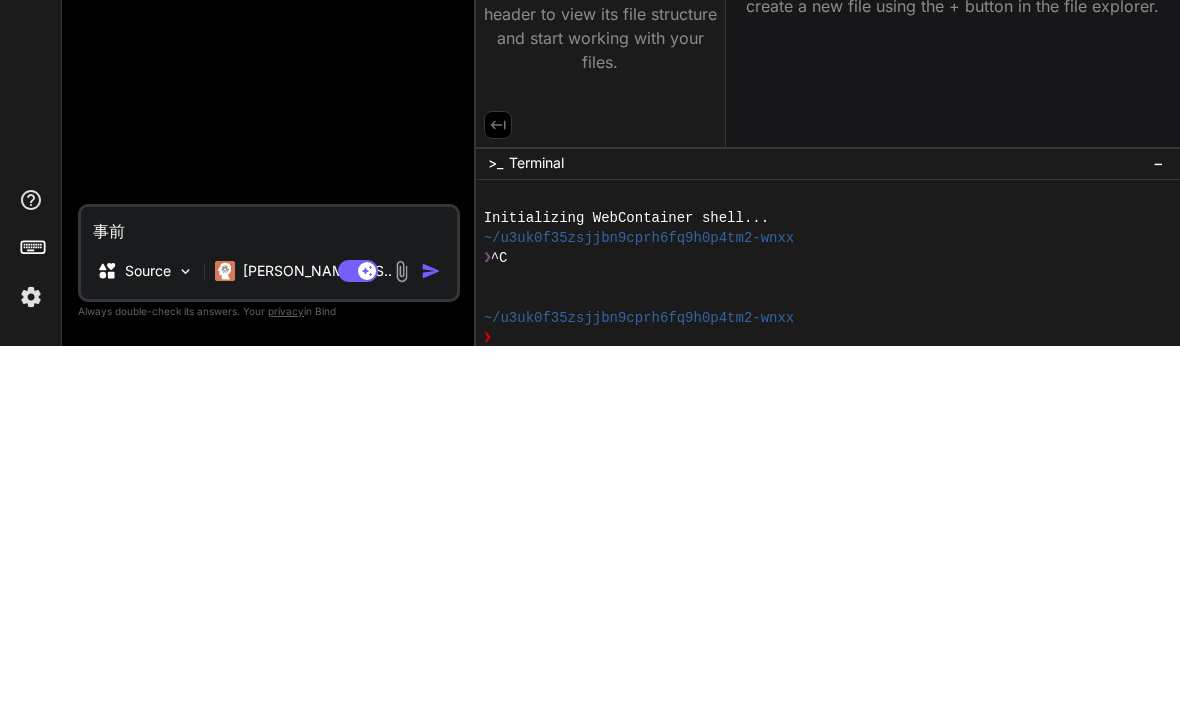 type on "事前じゃな事" 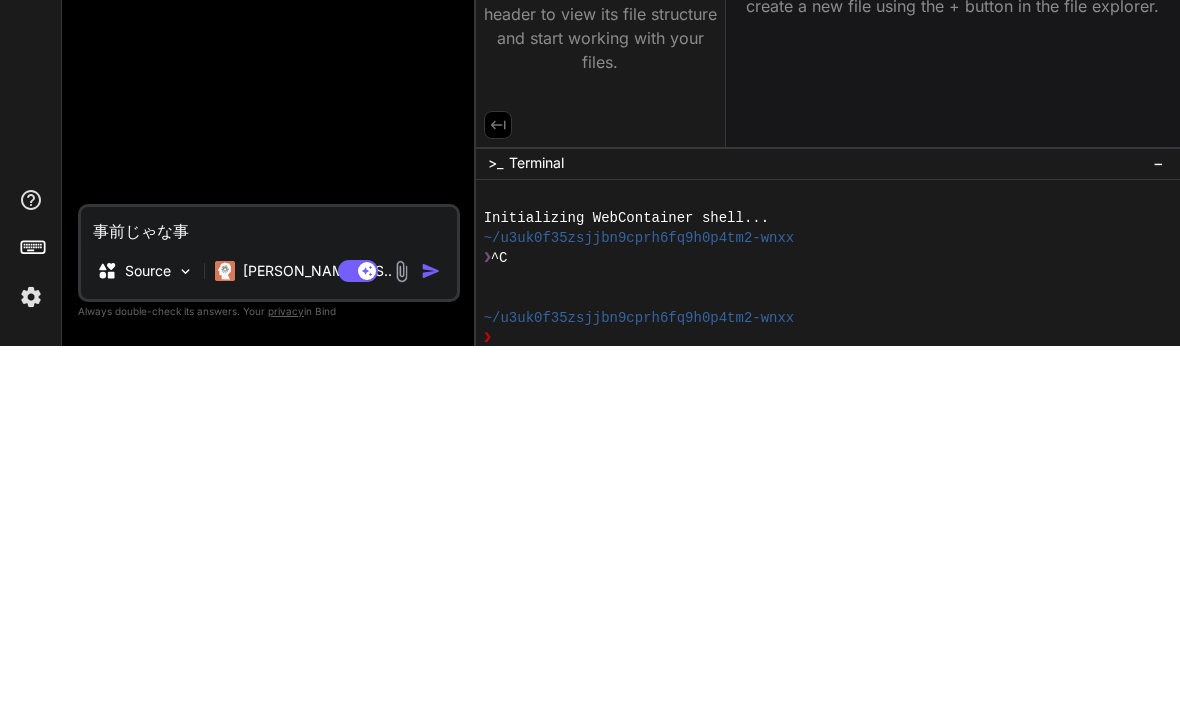 type on "事前じゃな" 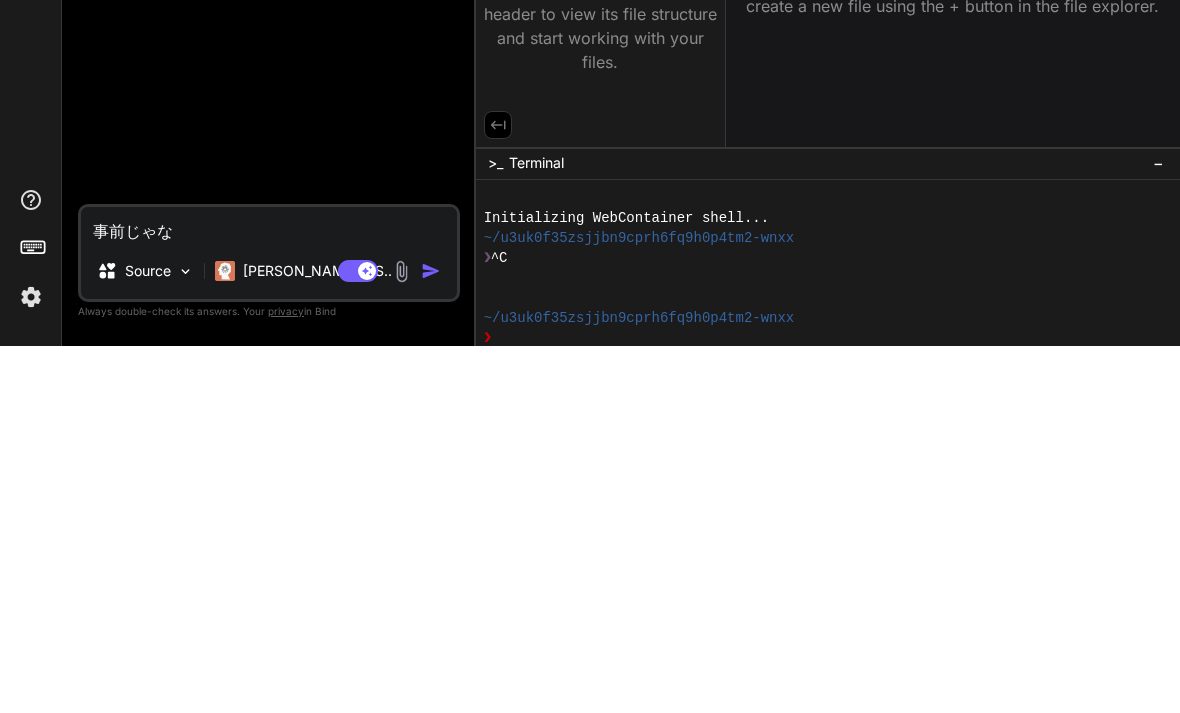 type on "事前じゃ" 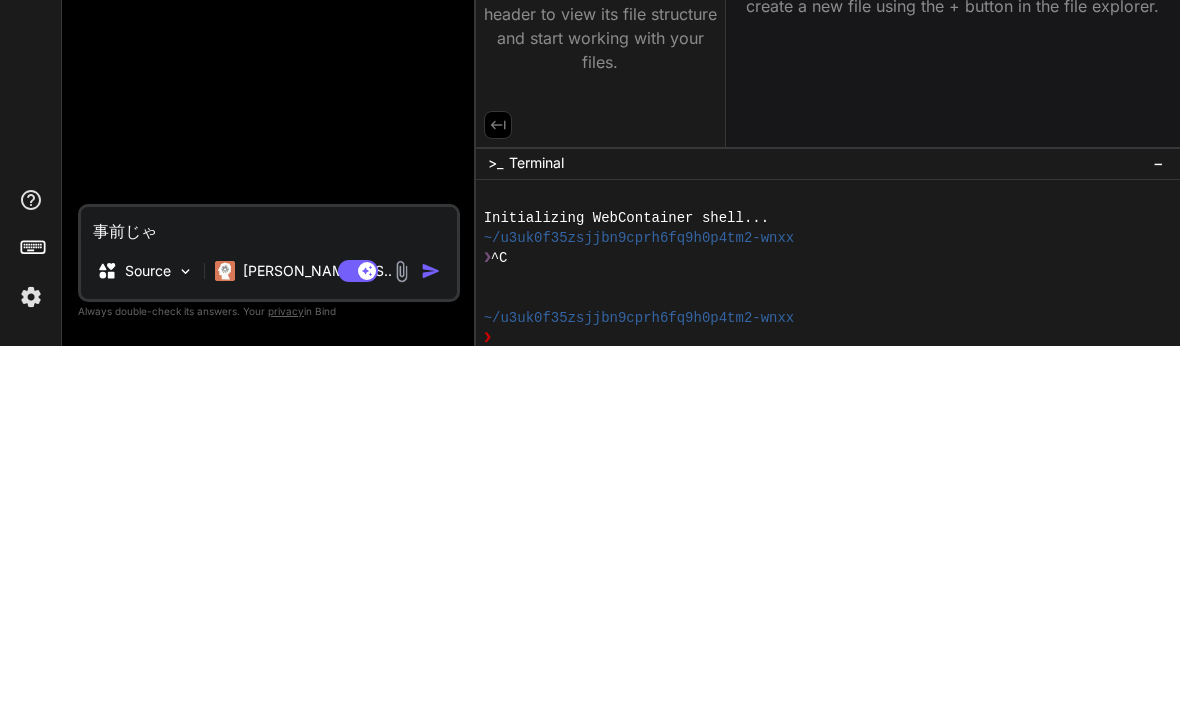 type on "x" 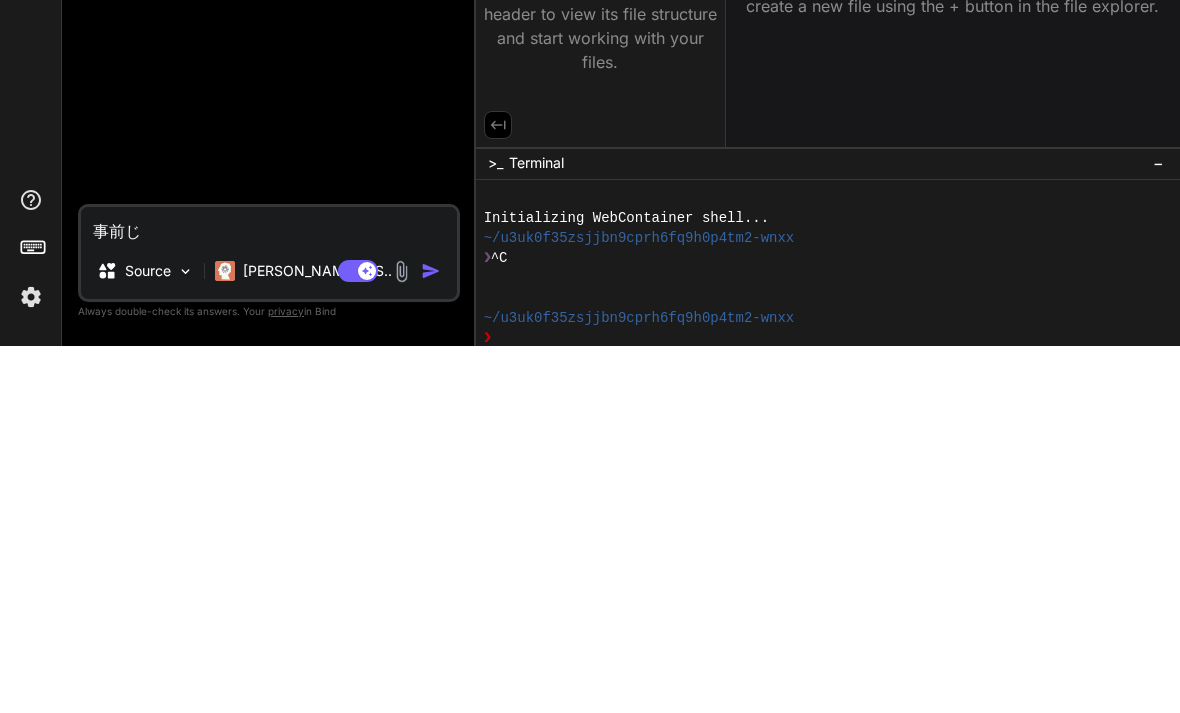 type on "x" 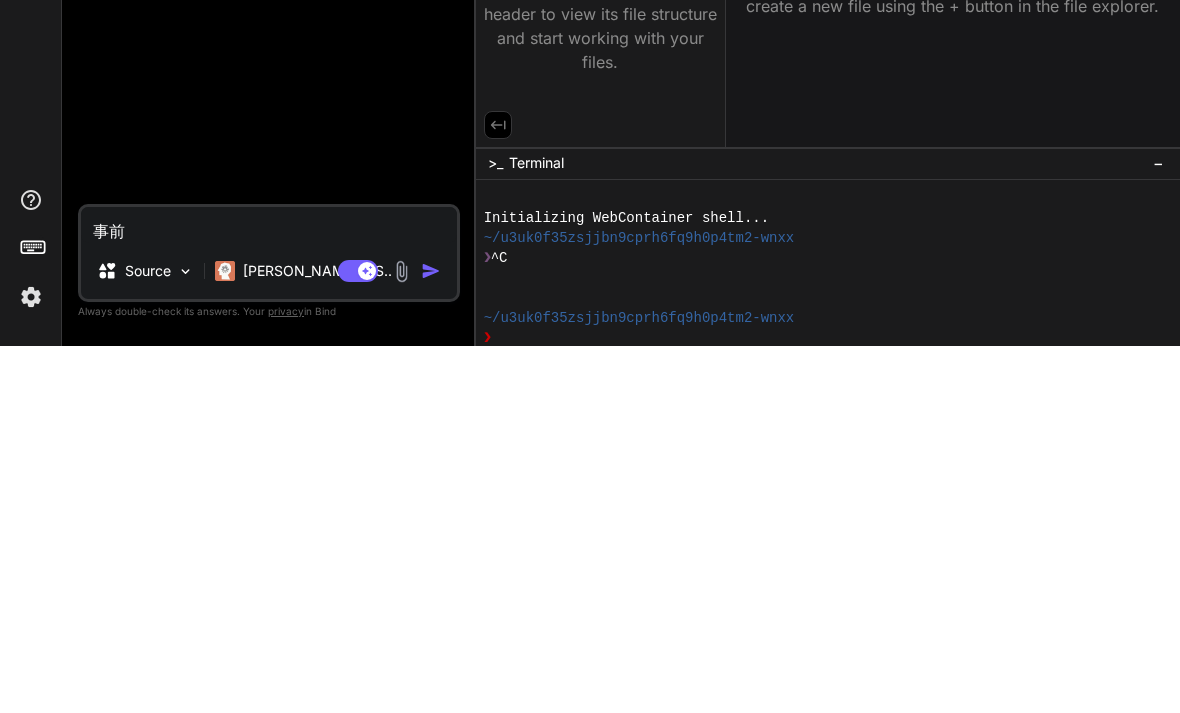 type on "x" 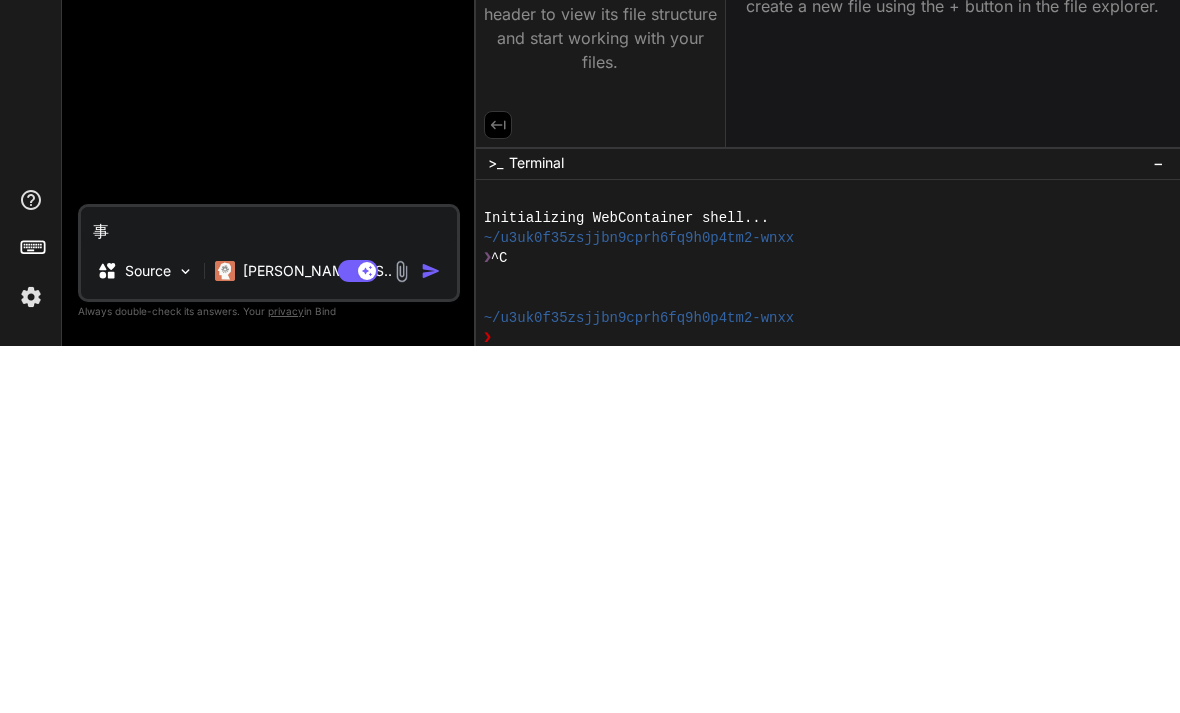 type on "x" 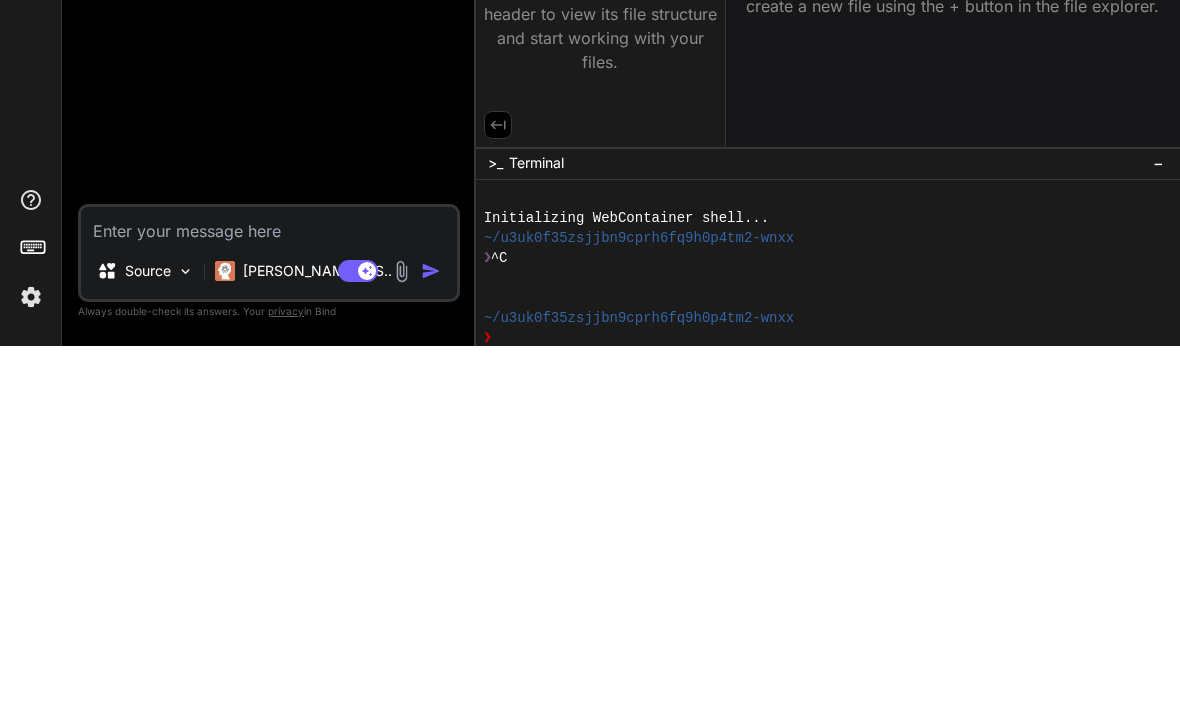 type on "x" 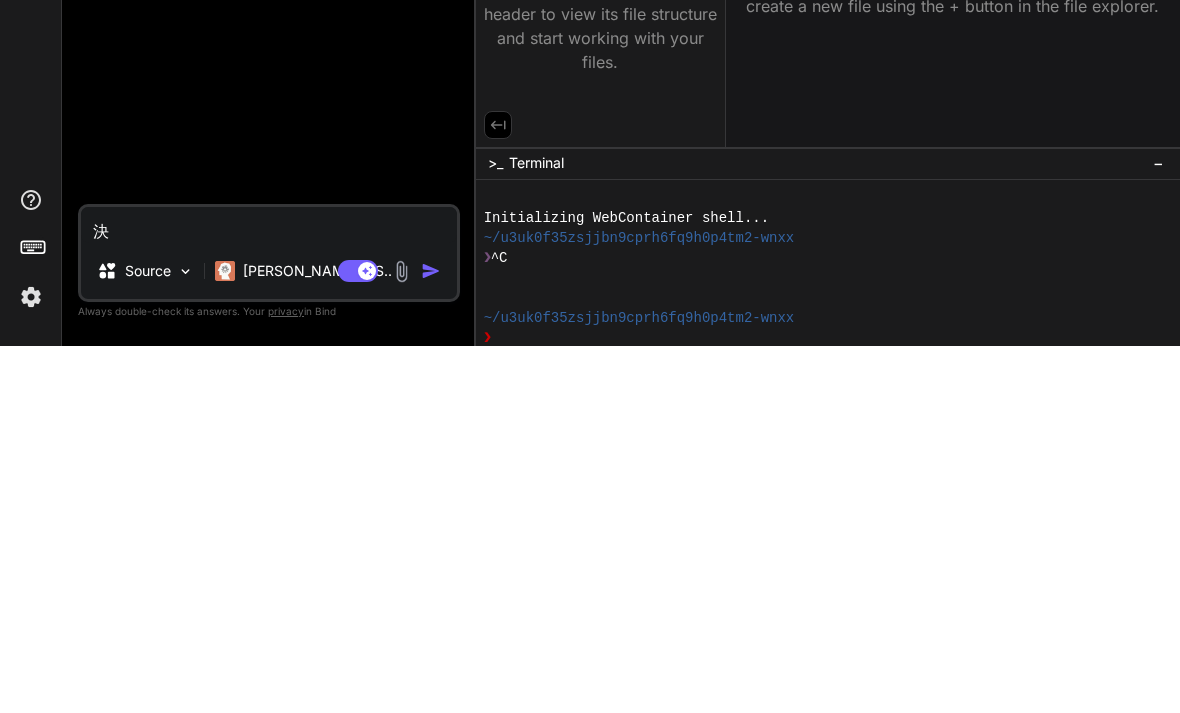 type on "決め" 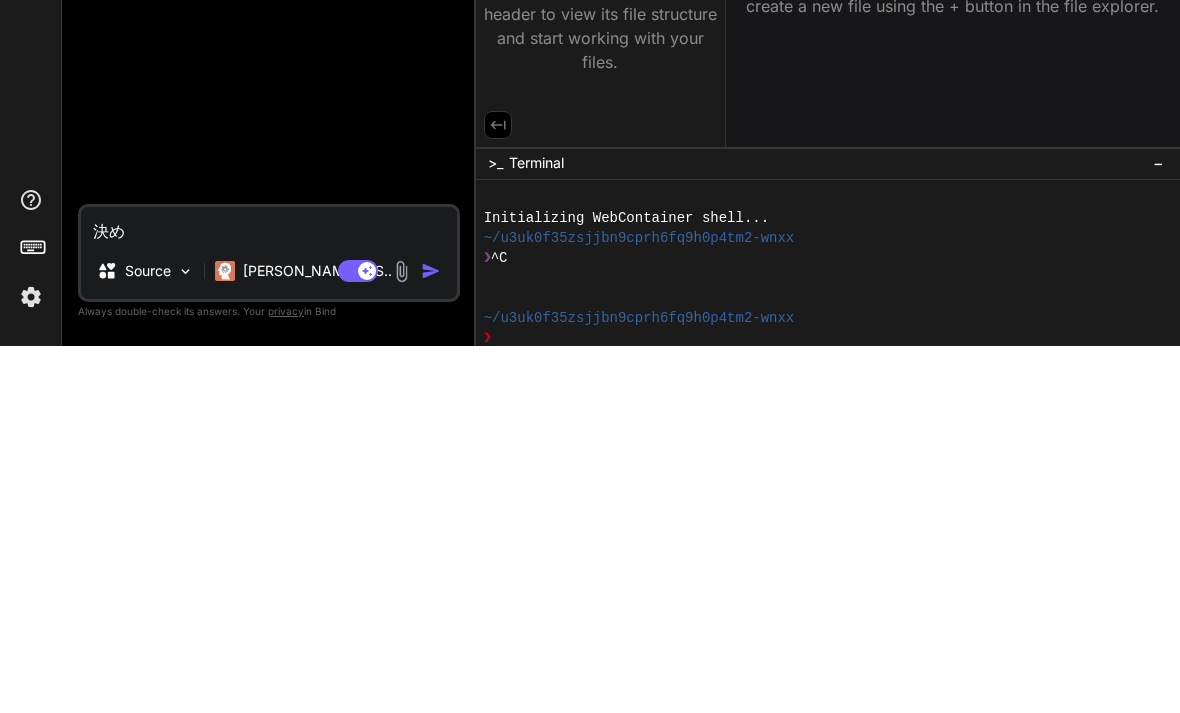 type on "その" 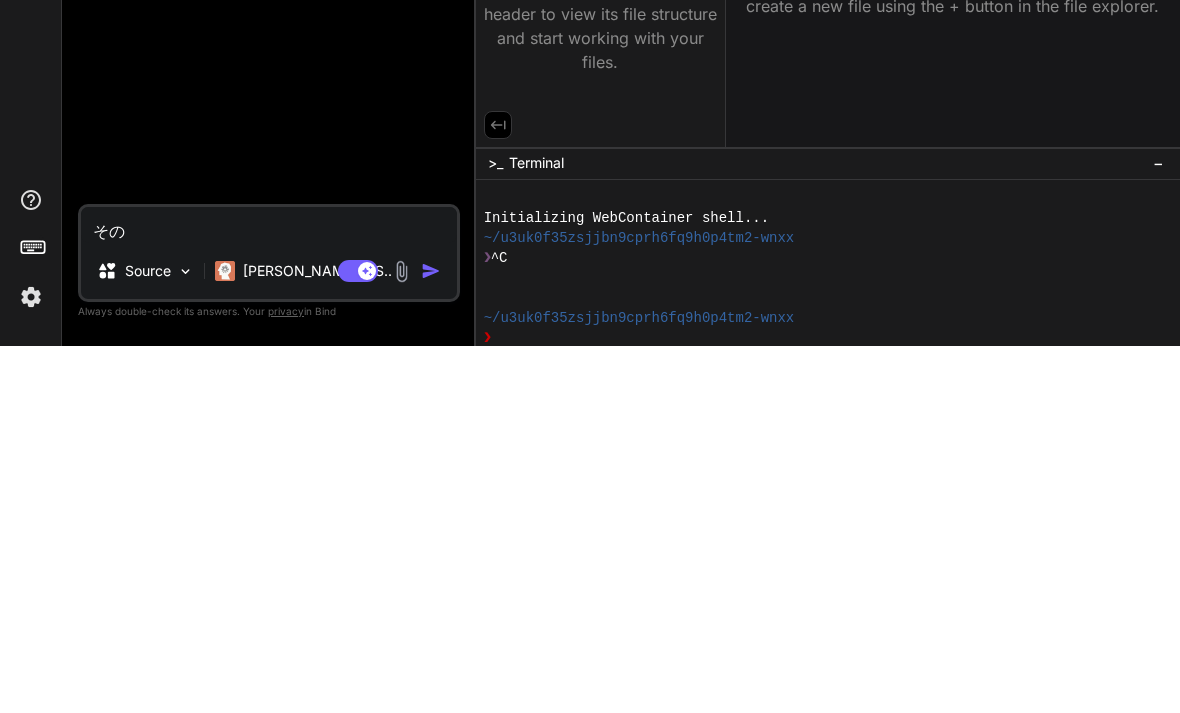 type on "そ" 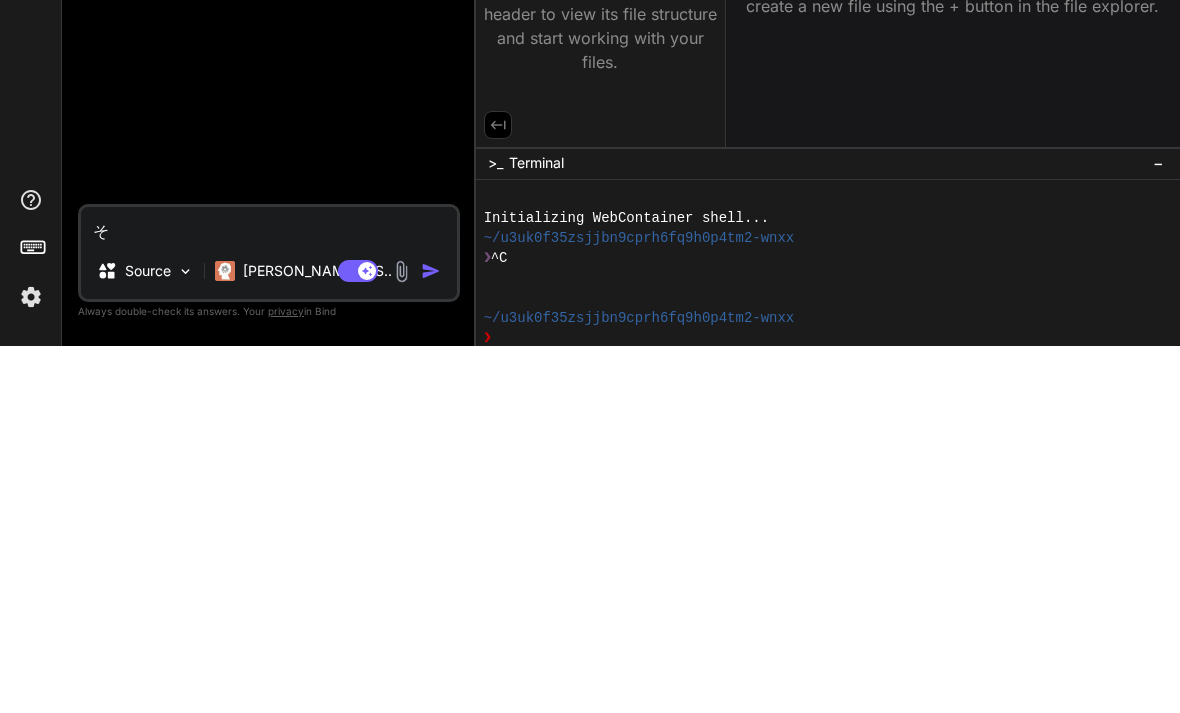 type 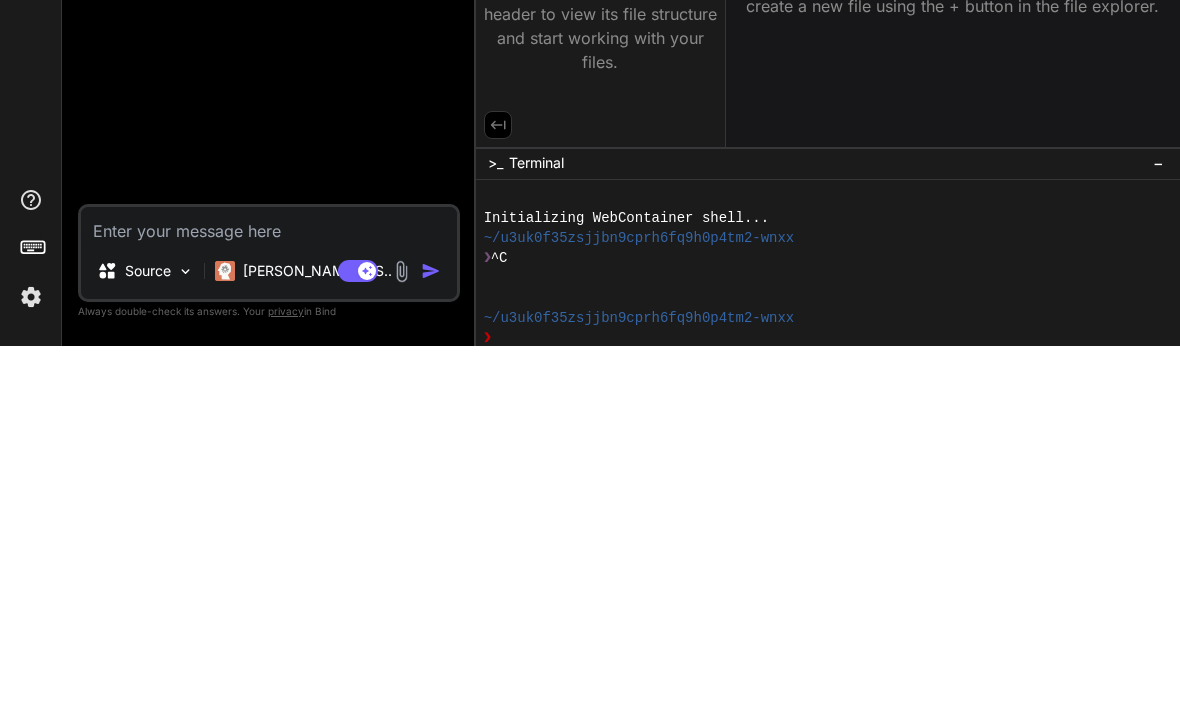 type on "だか" 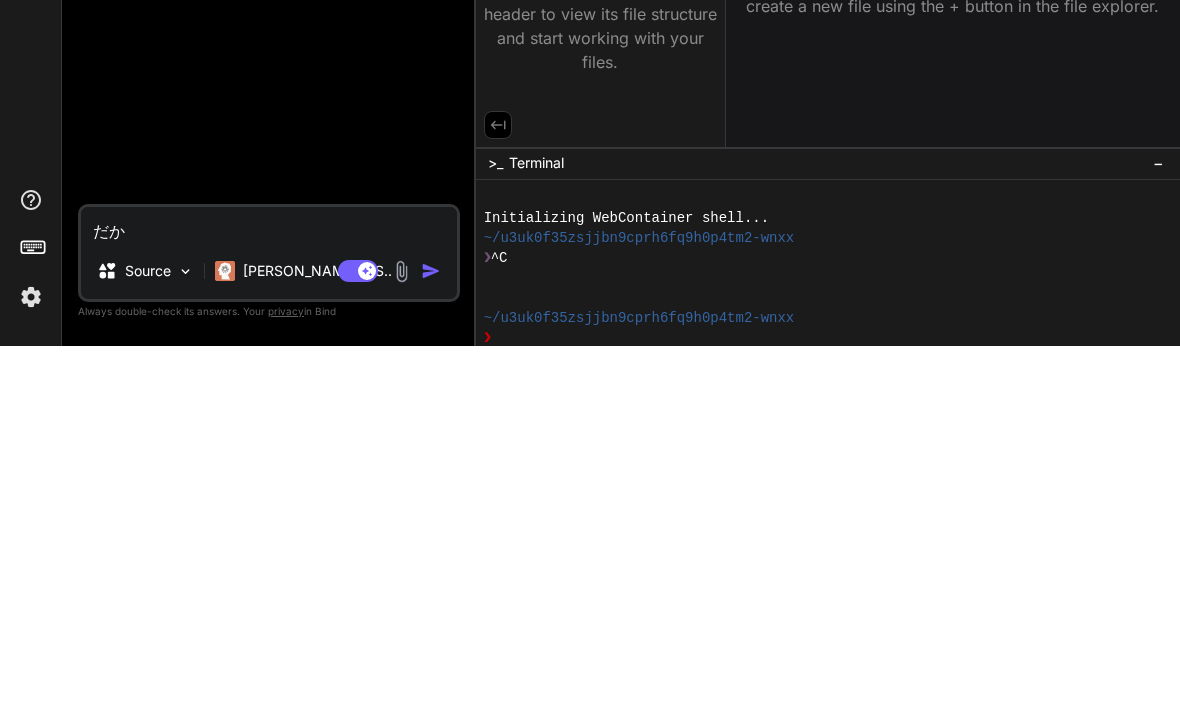 type on "だから" 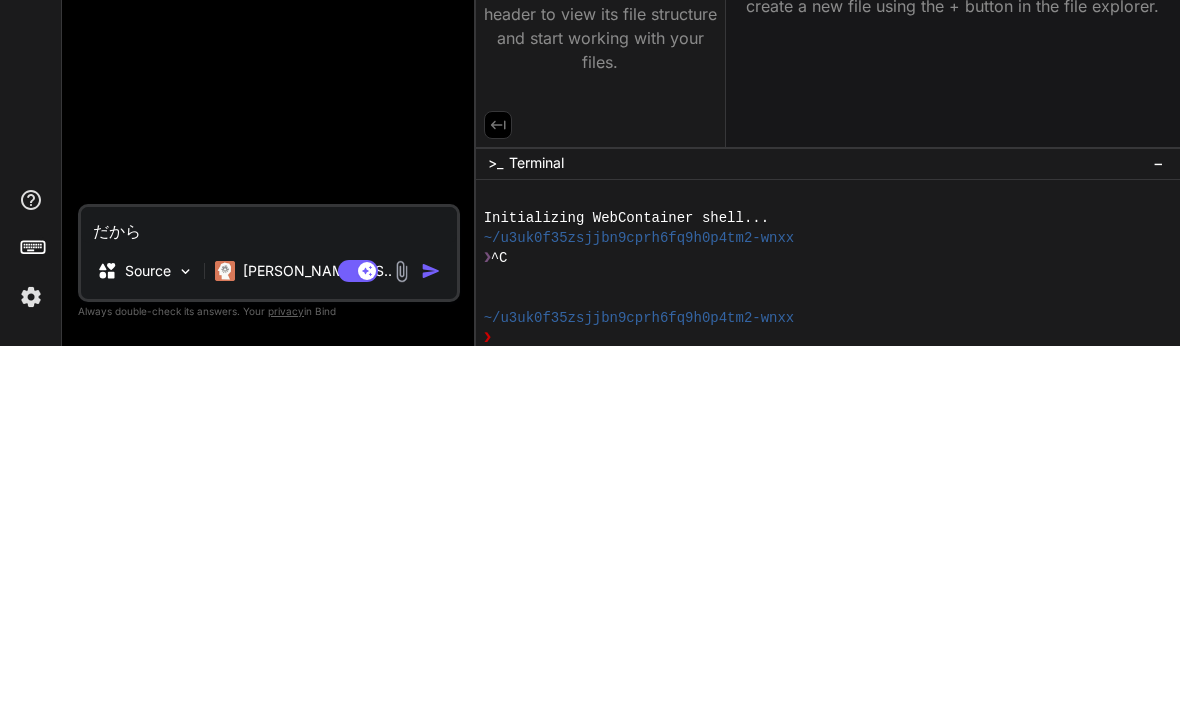 type on "だから、そう" 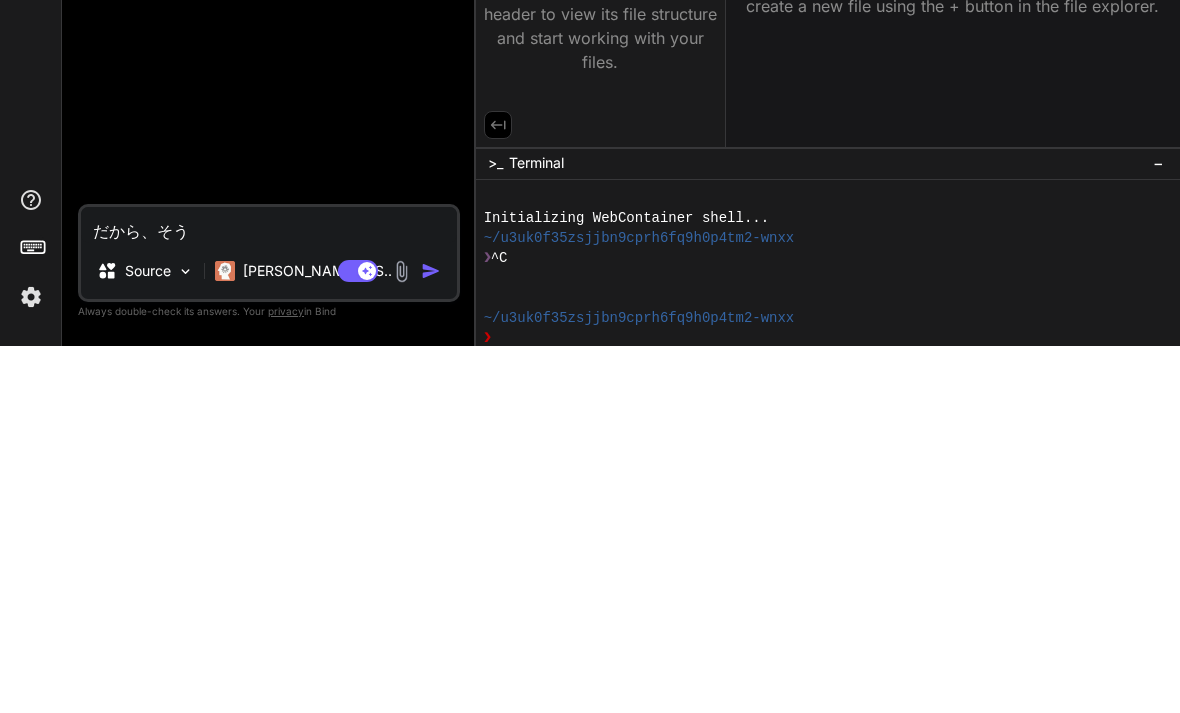 type on "だから、そういう" 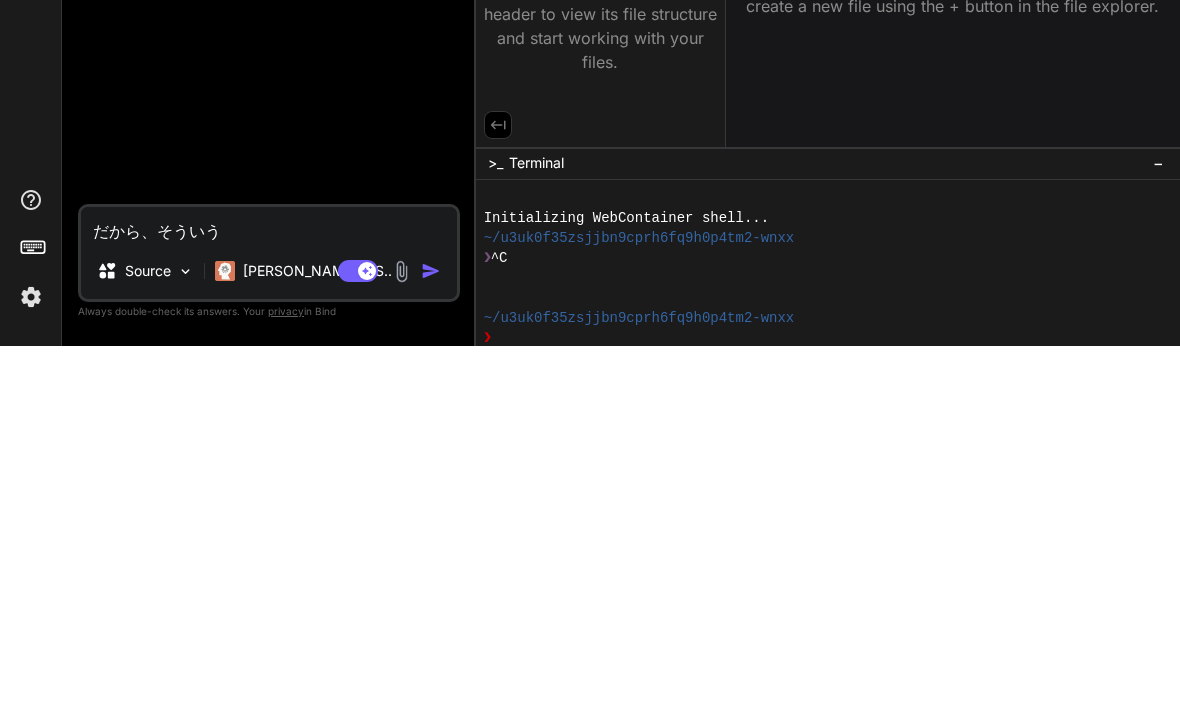 type on "だから、そういうのは" 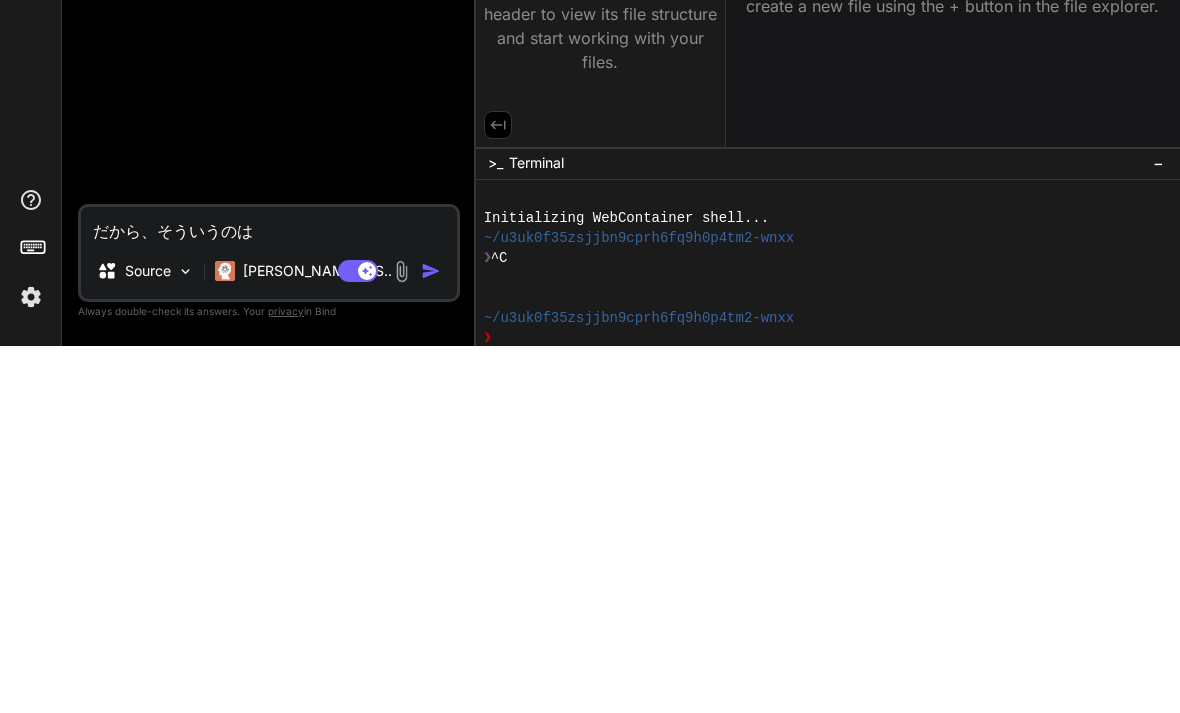 type on "だから、そういうのはわがまま" 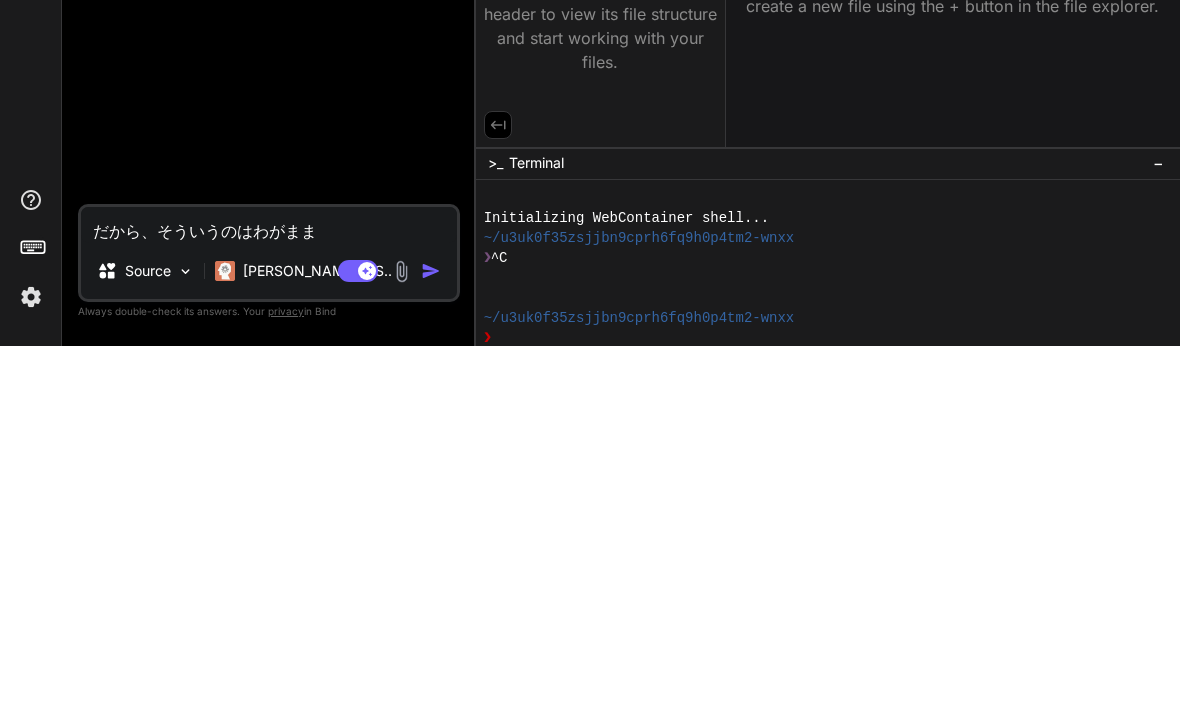 type on "だから、そういうのは、わがまま。事前" 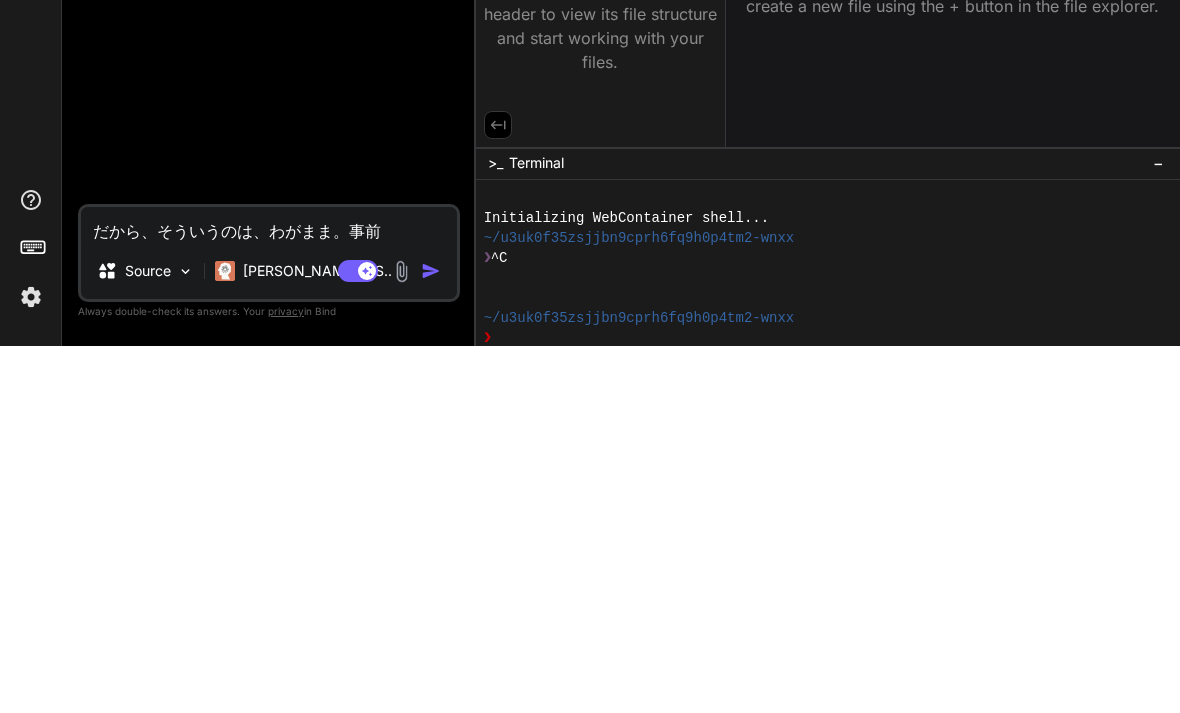 type on "だから、そういうのは、わがまま。事" 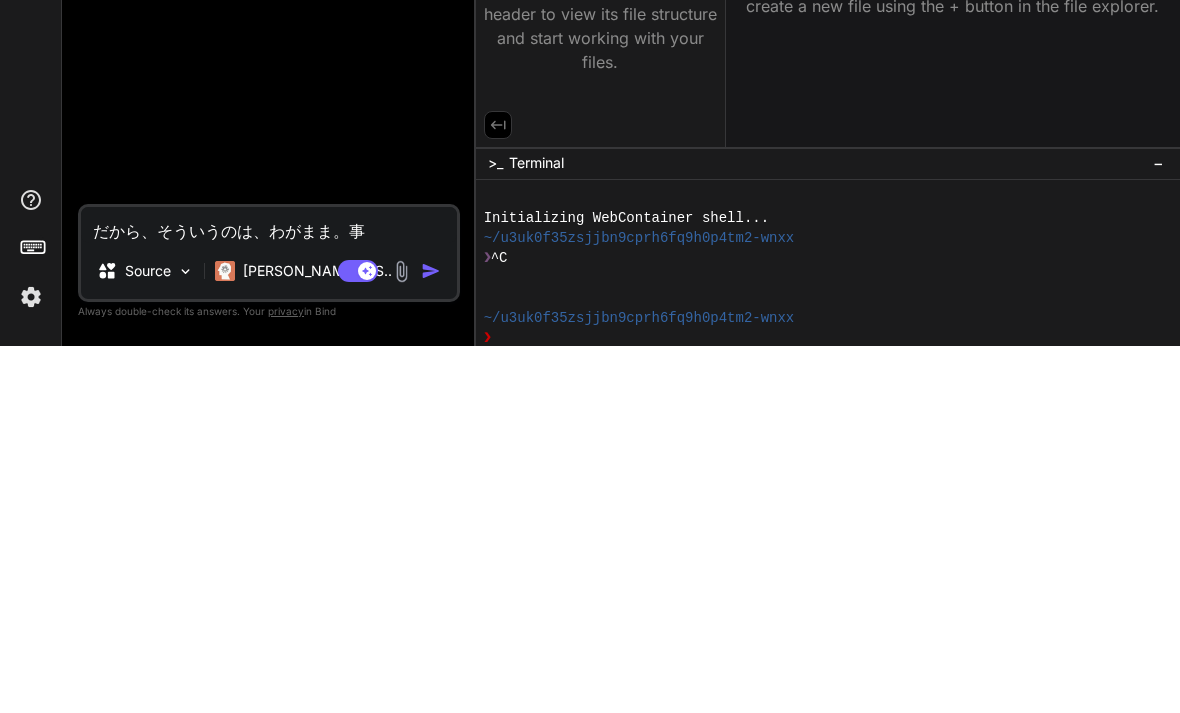 type on "だから、そういうのは、わがまま。" 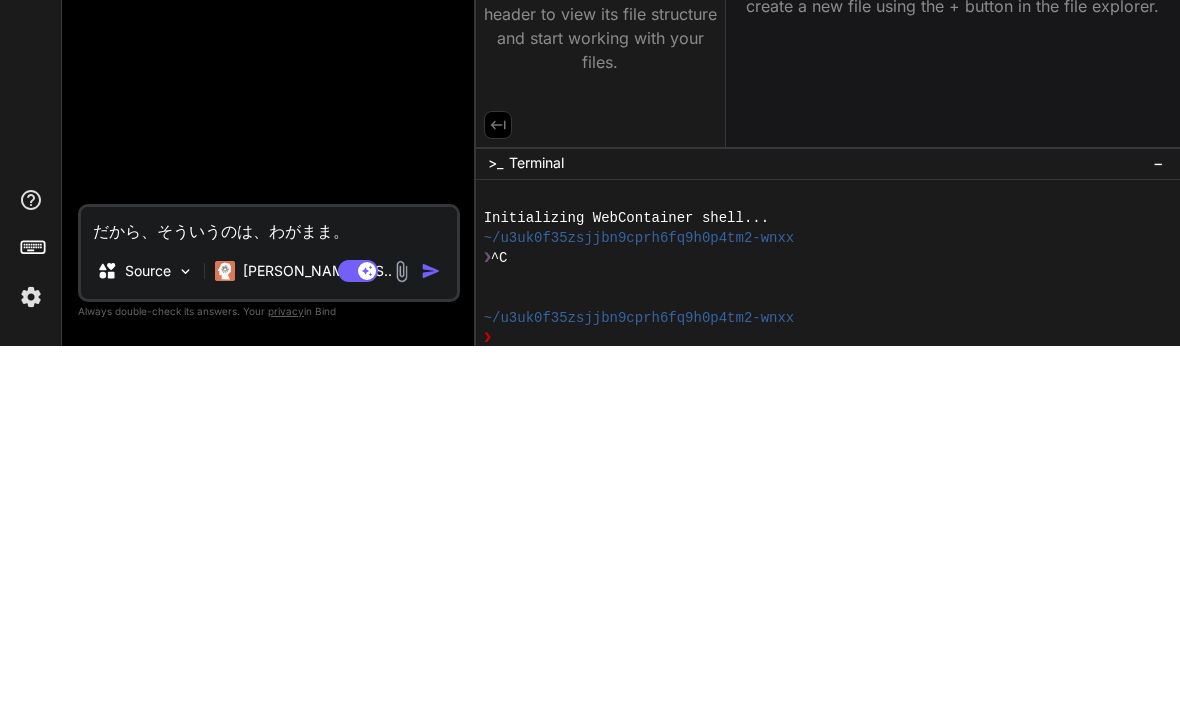 type on "x" 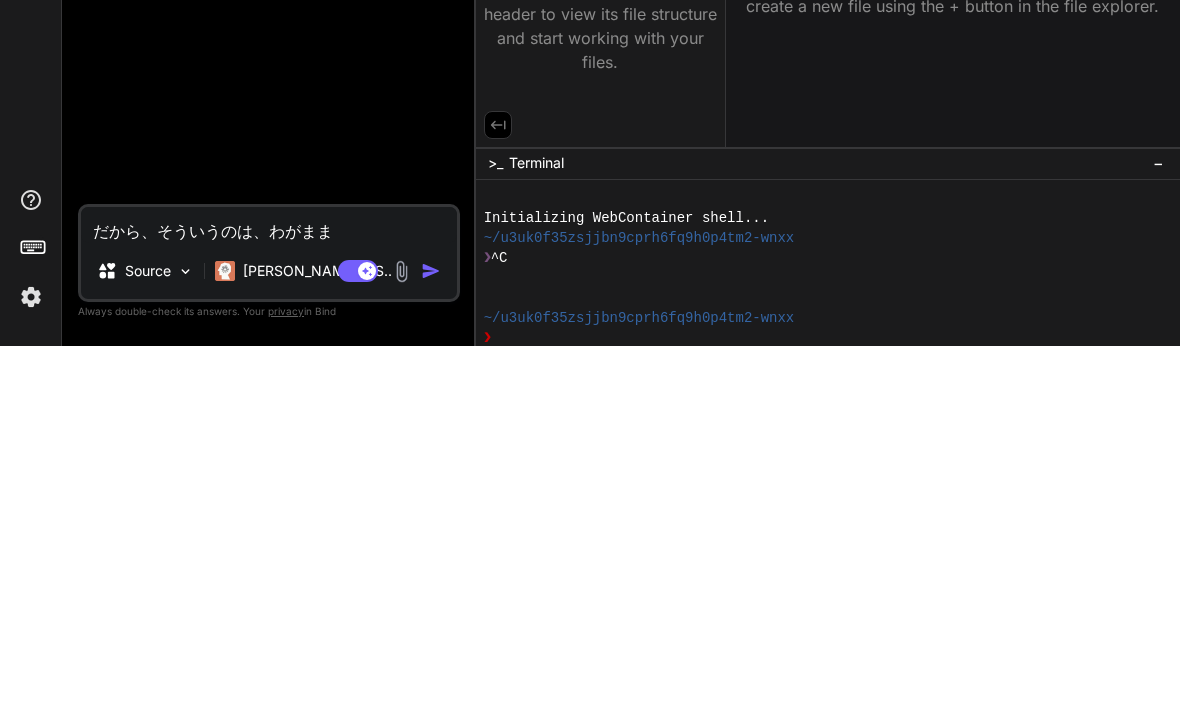 type on "x" 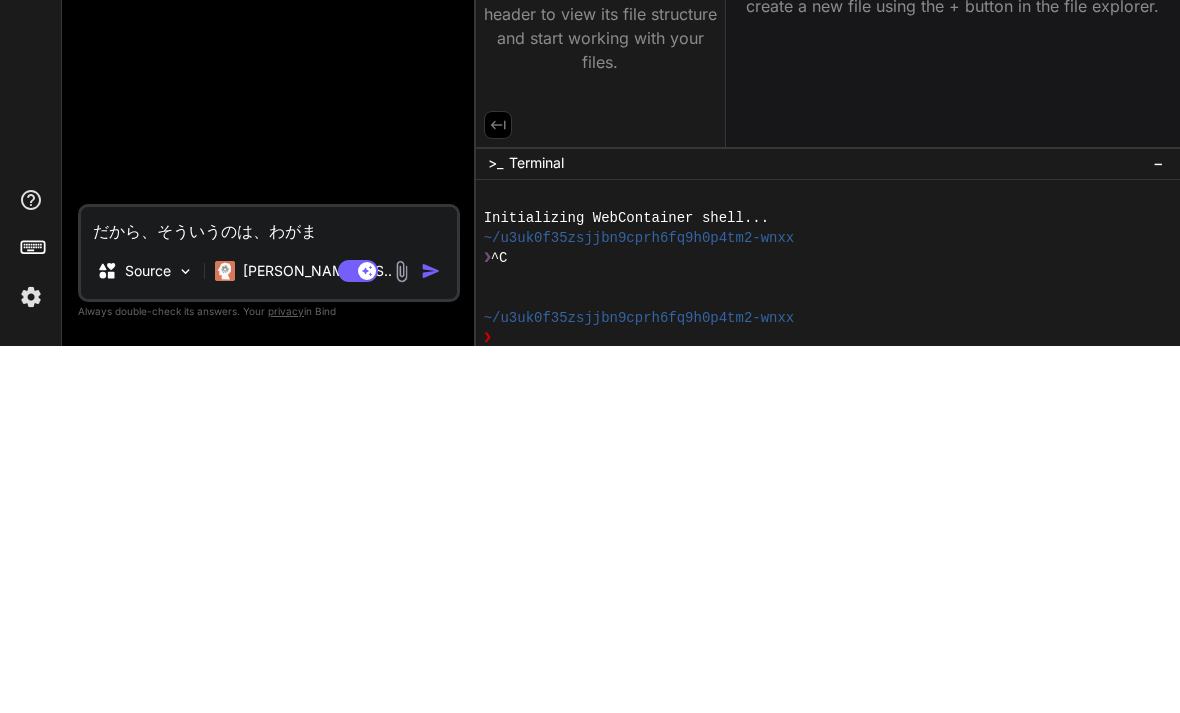 type on "だから、そういうのは、わが" 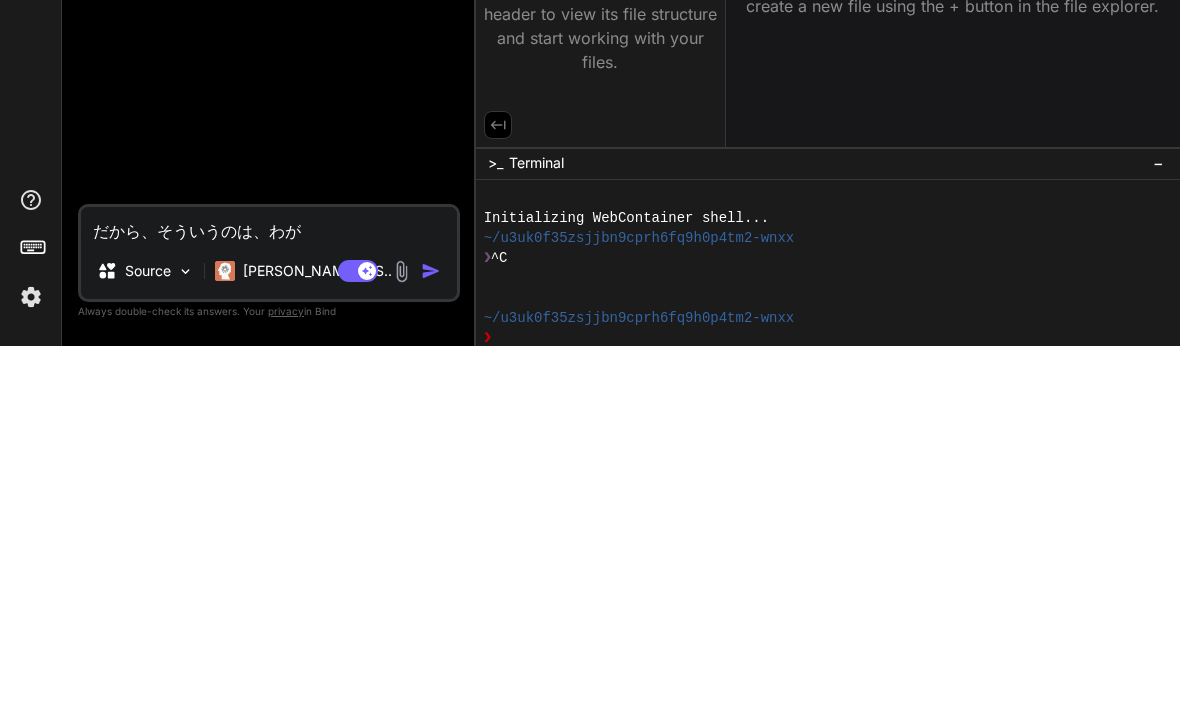 type on "だから、そういうのは、わ" 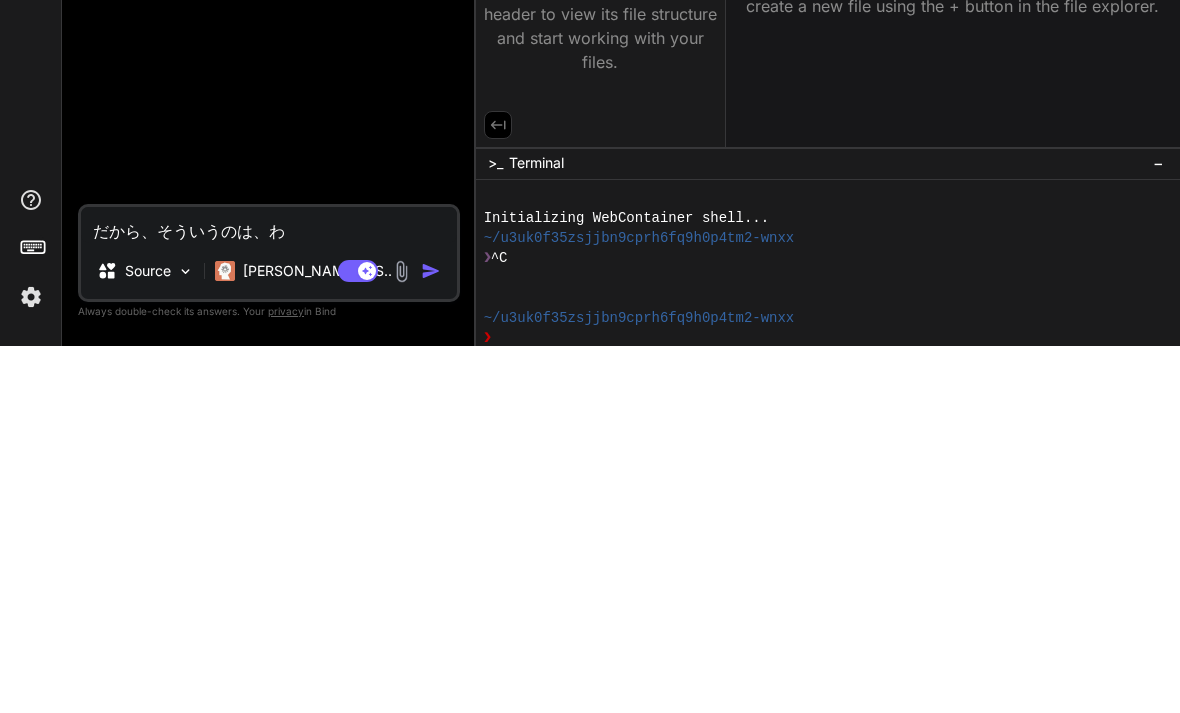 type on "x" 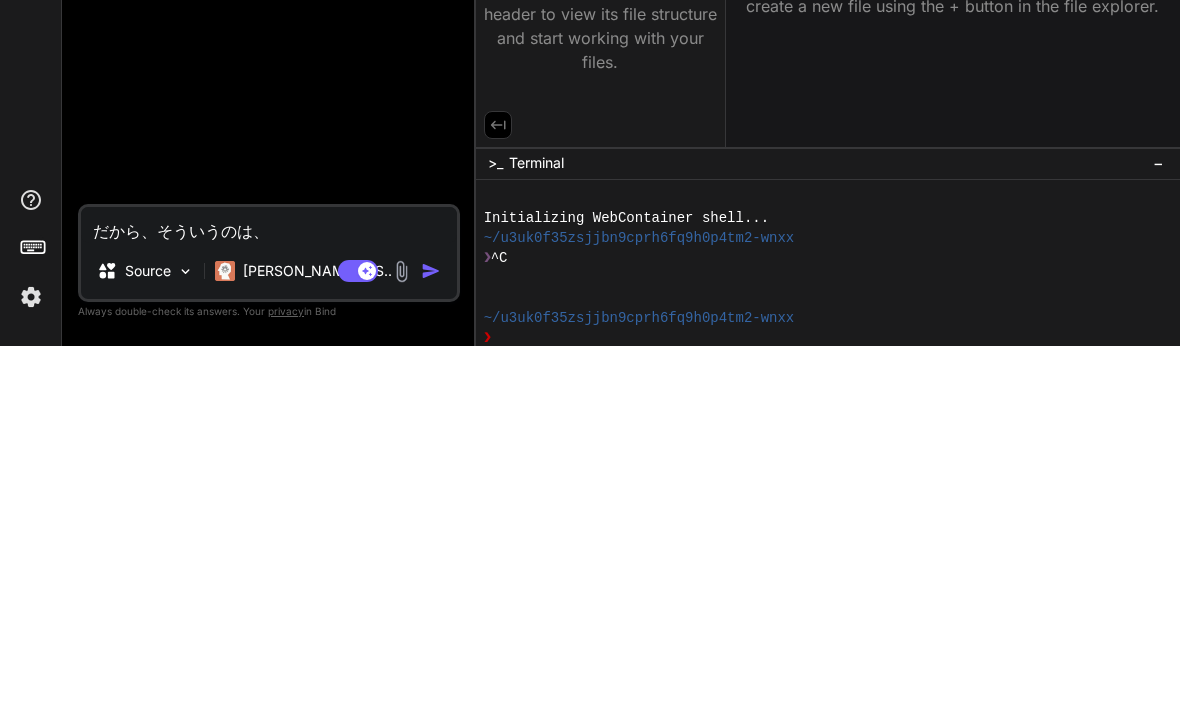 type on "x" 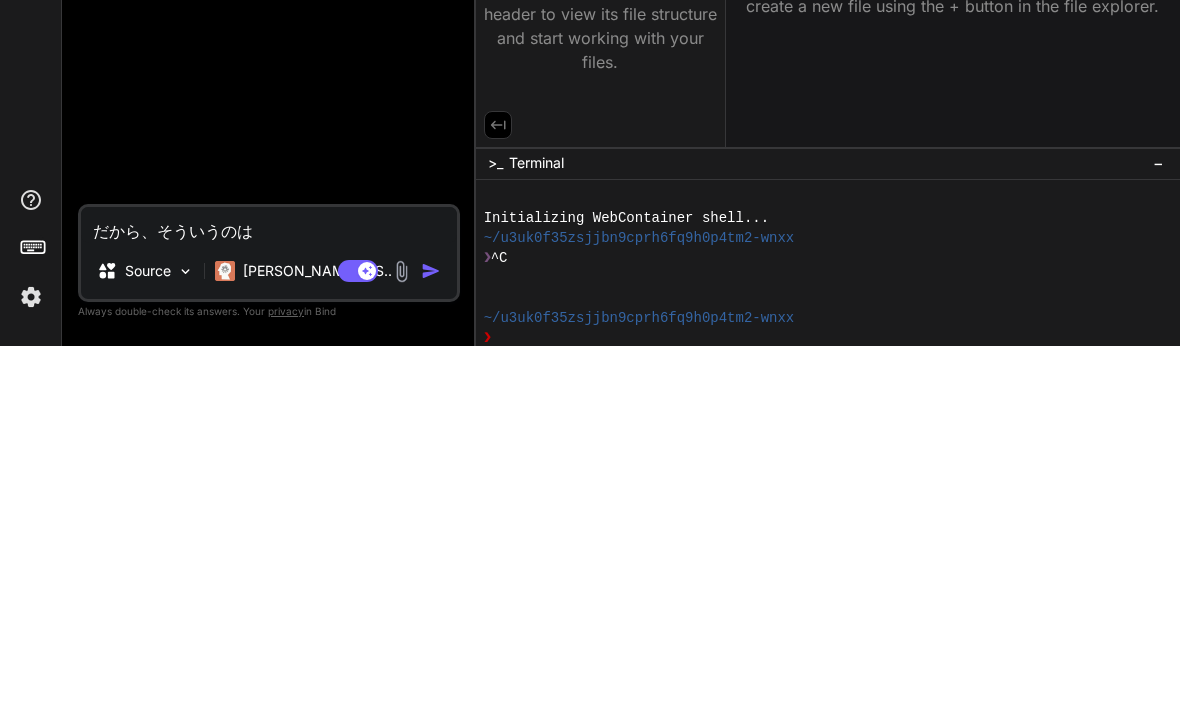 type on "だから、そういうの" 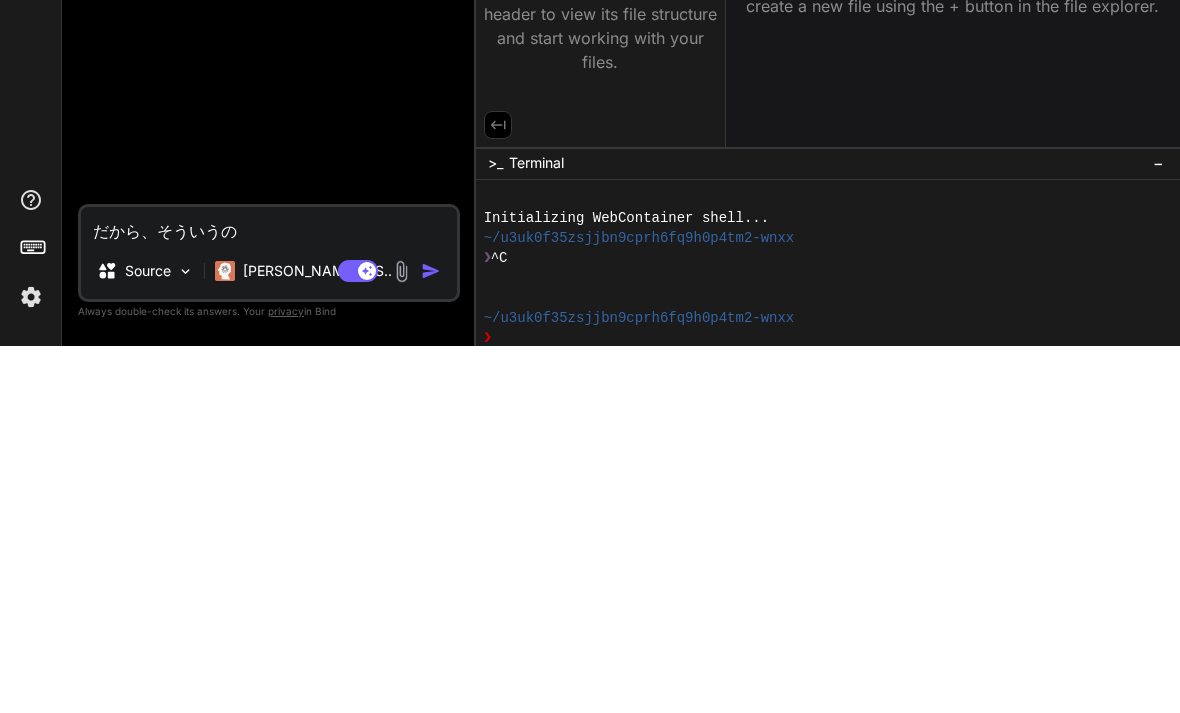 type on "x" 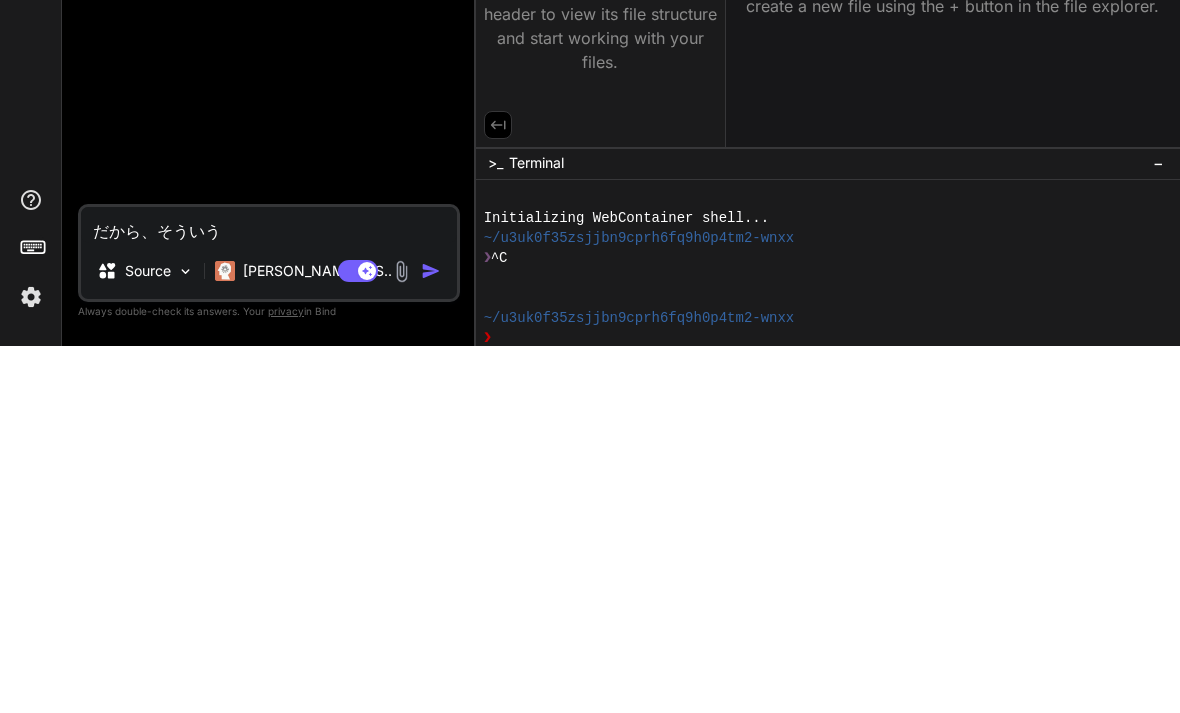 type on "x" 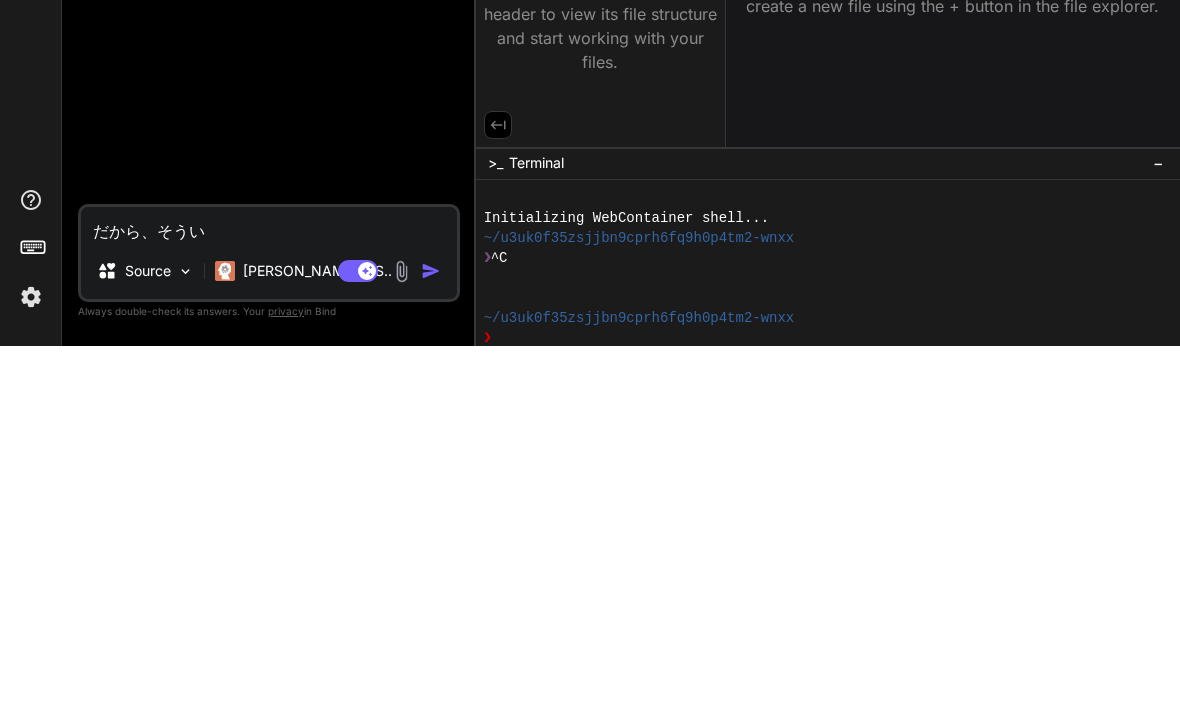 type on "x" 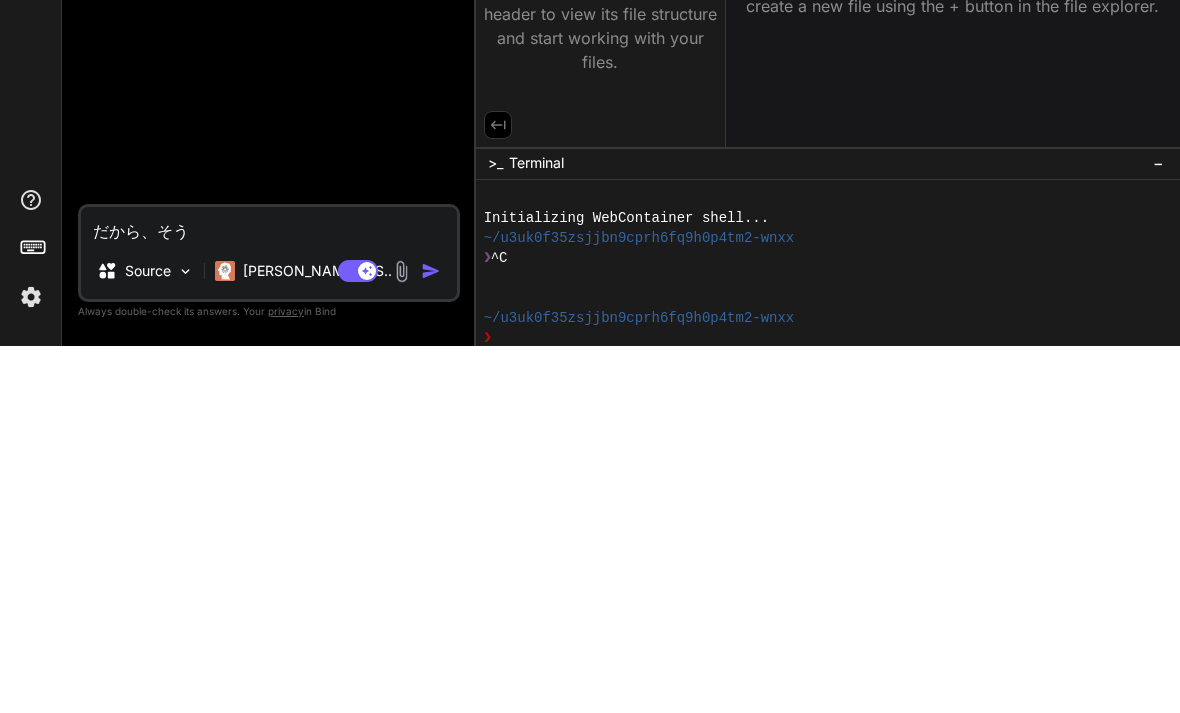 type on "だから、そ" 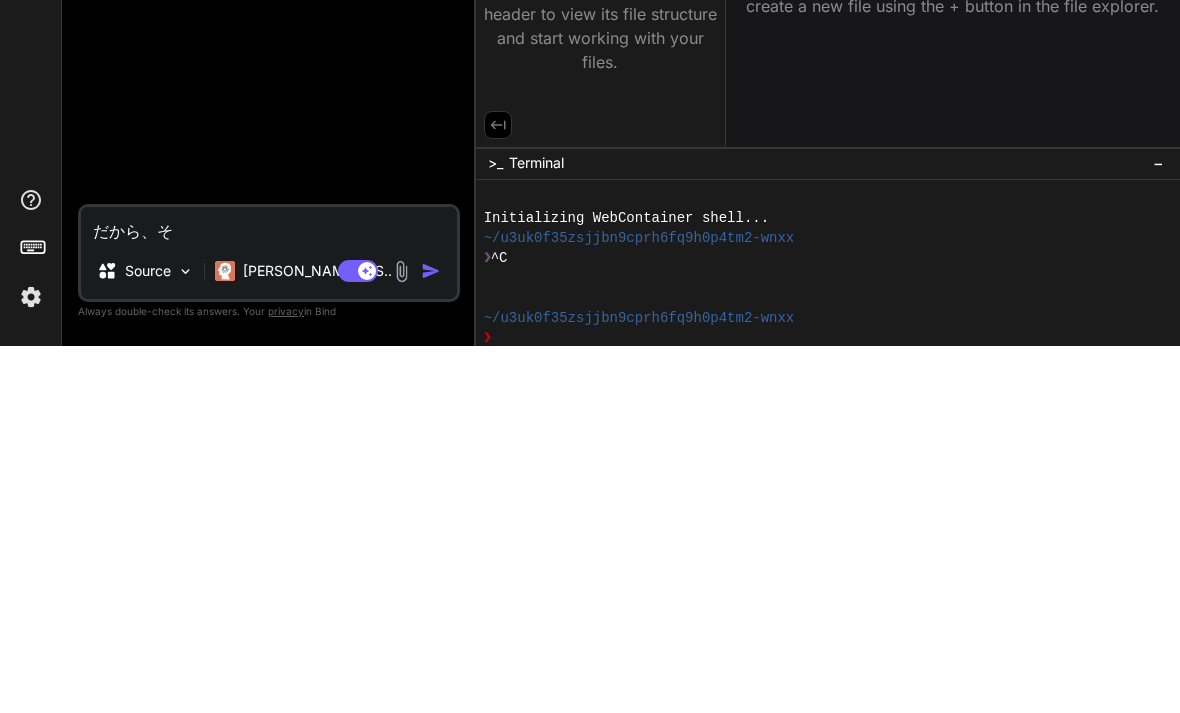 type on "x" 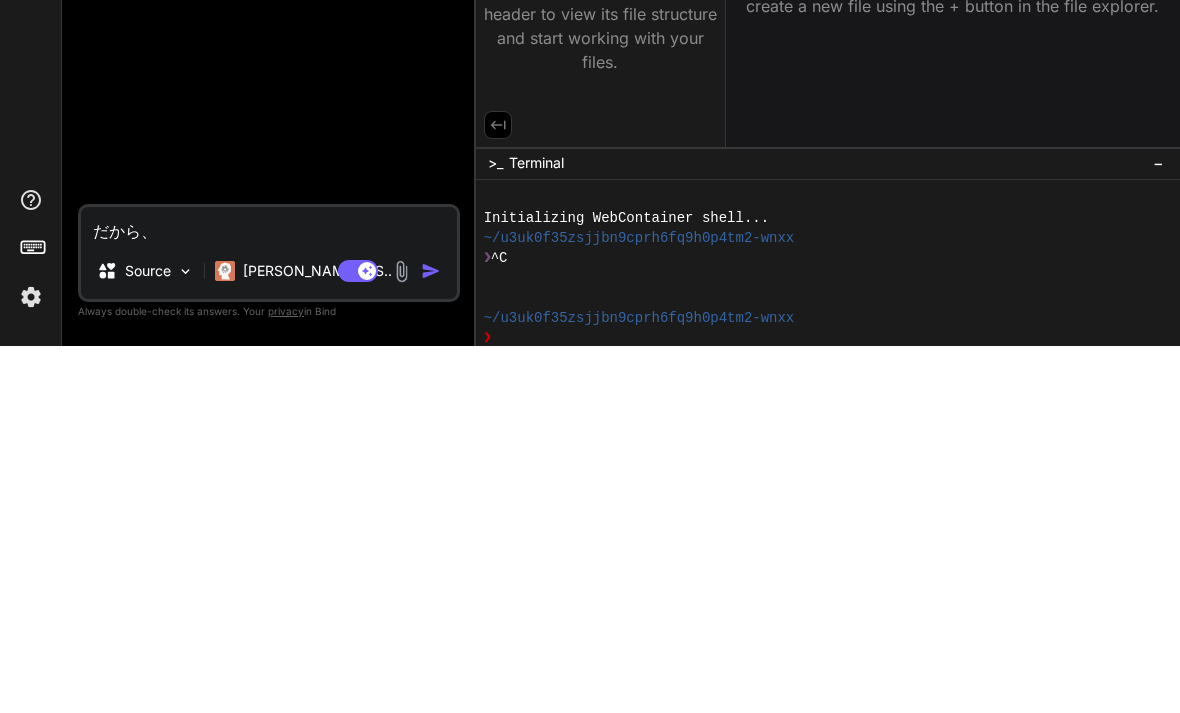 type on "x" 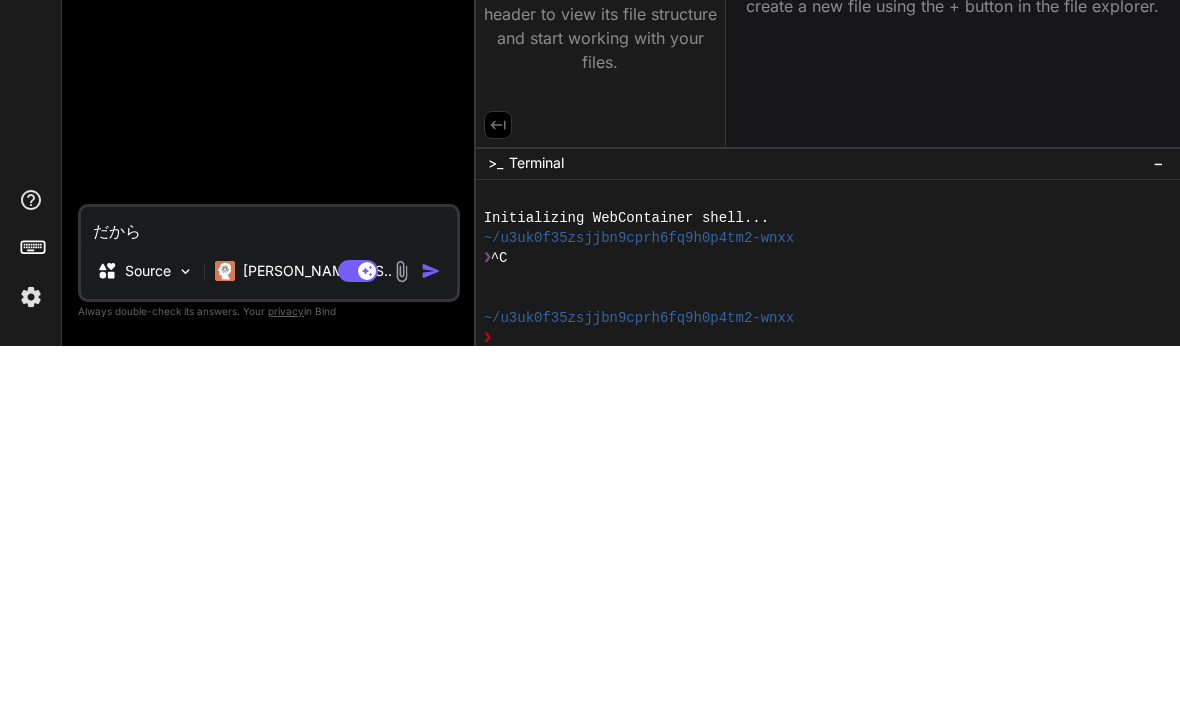 type on "x" 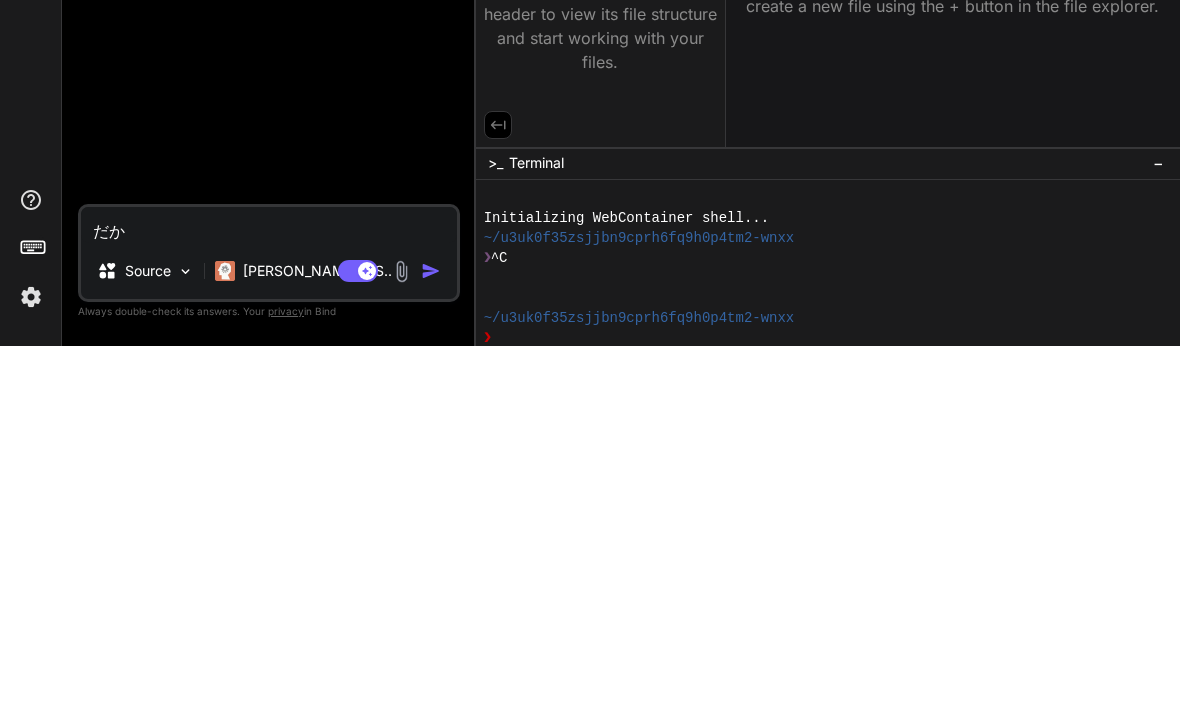 type on "だ" 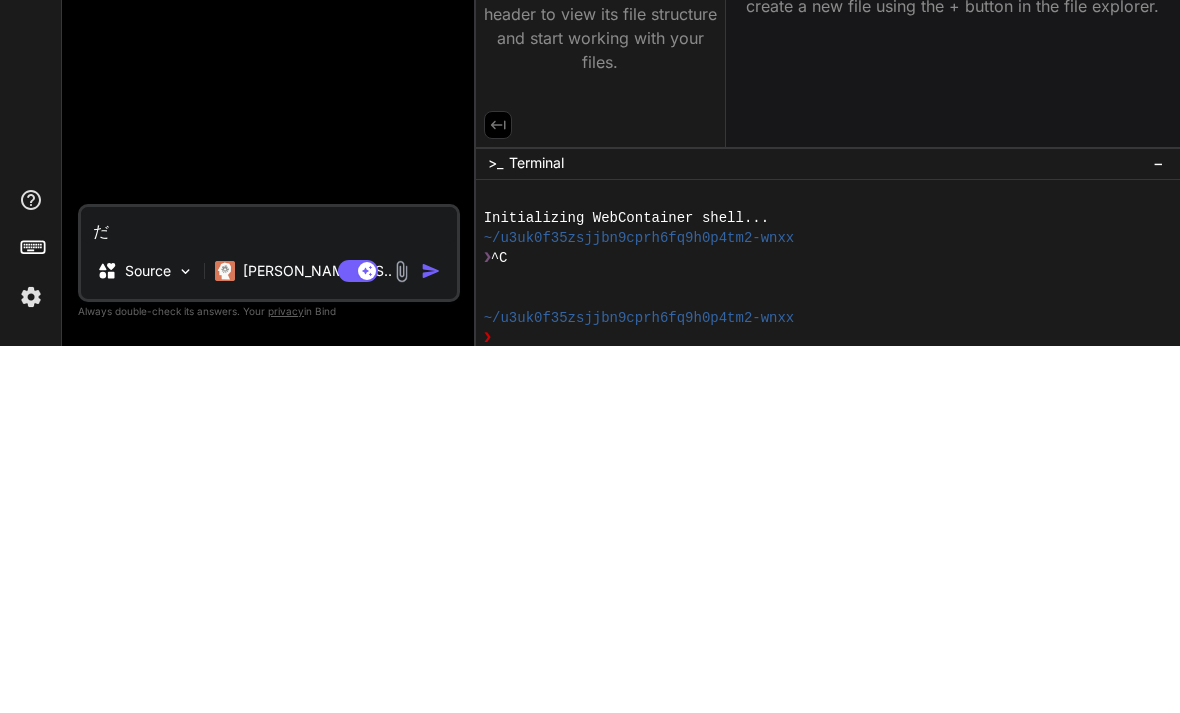 type 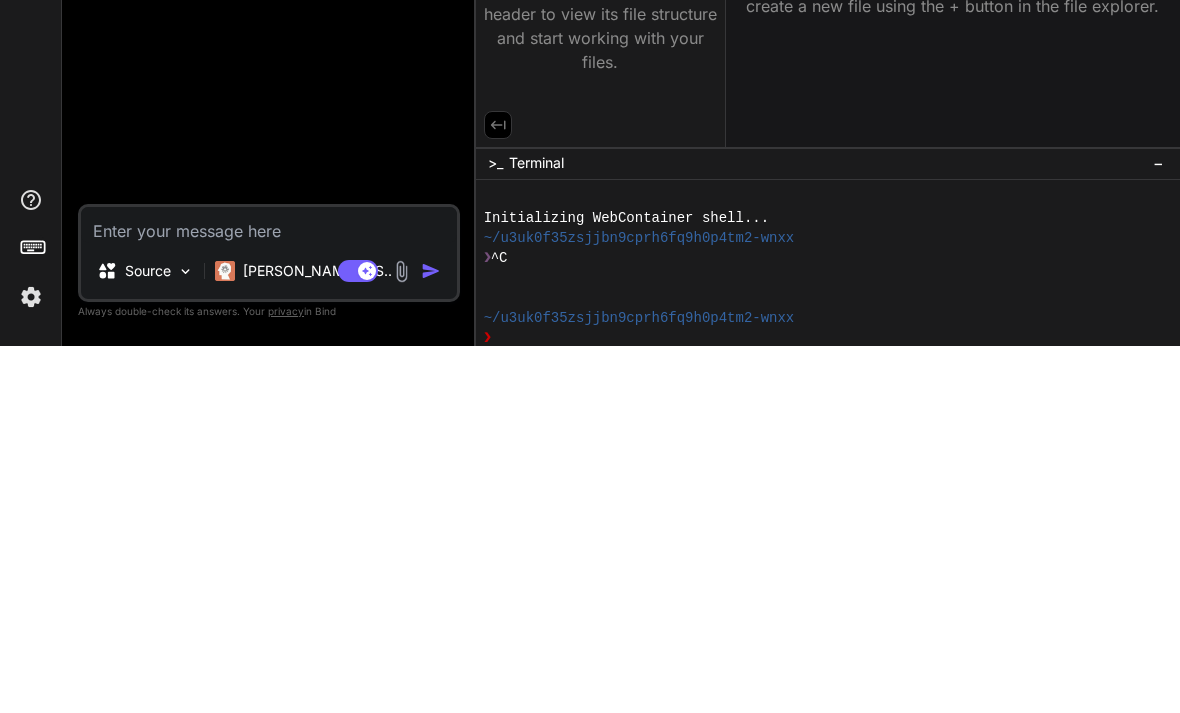 type on "x" 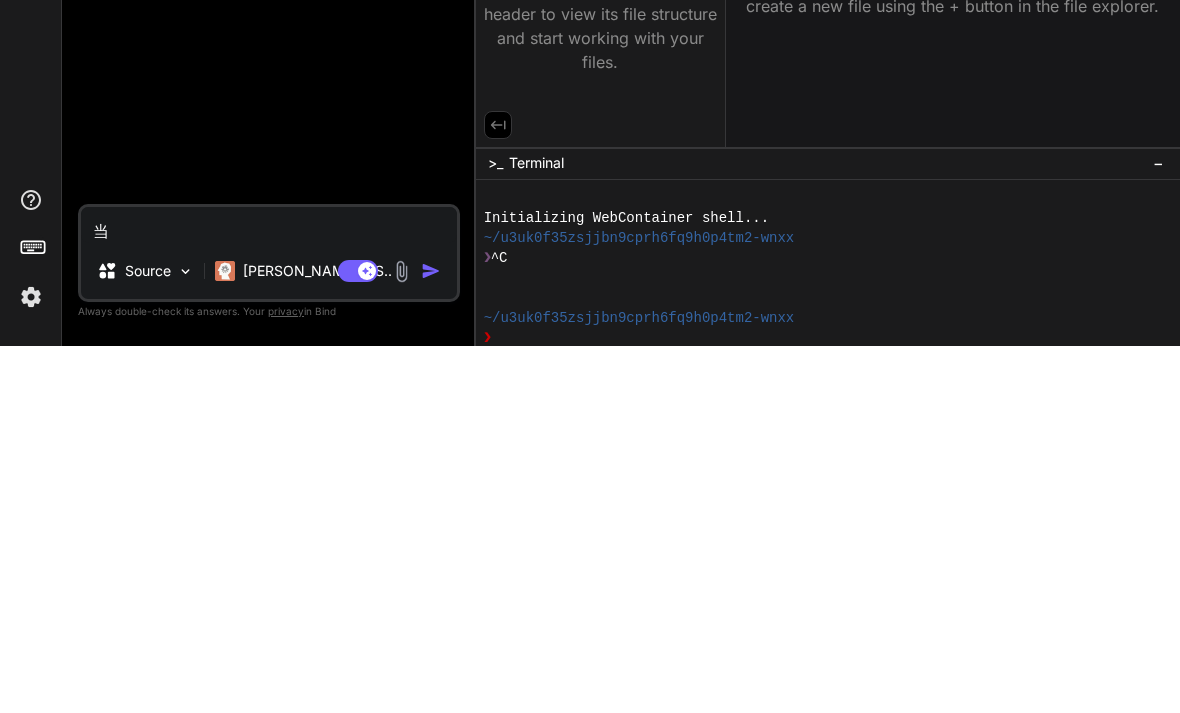 type on "当たり" 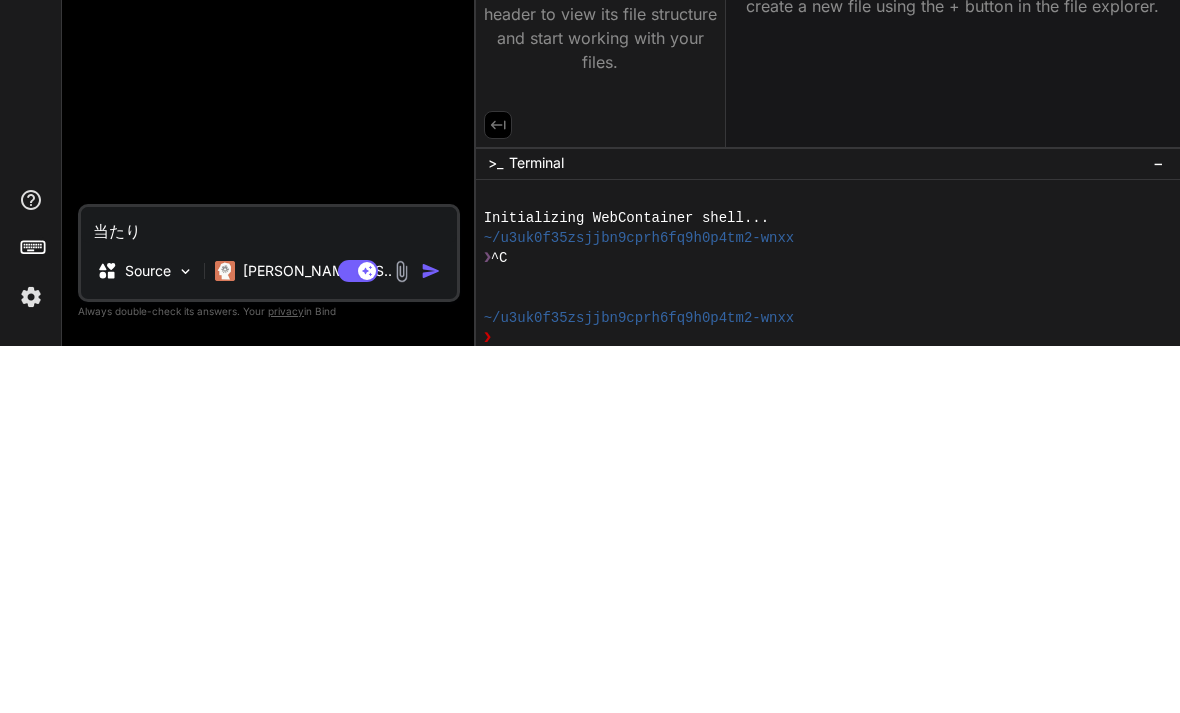type on "当たり前" 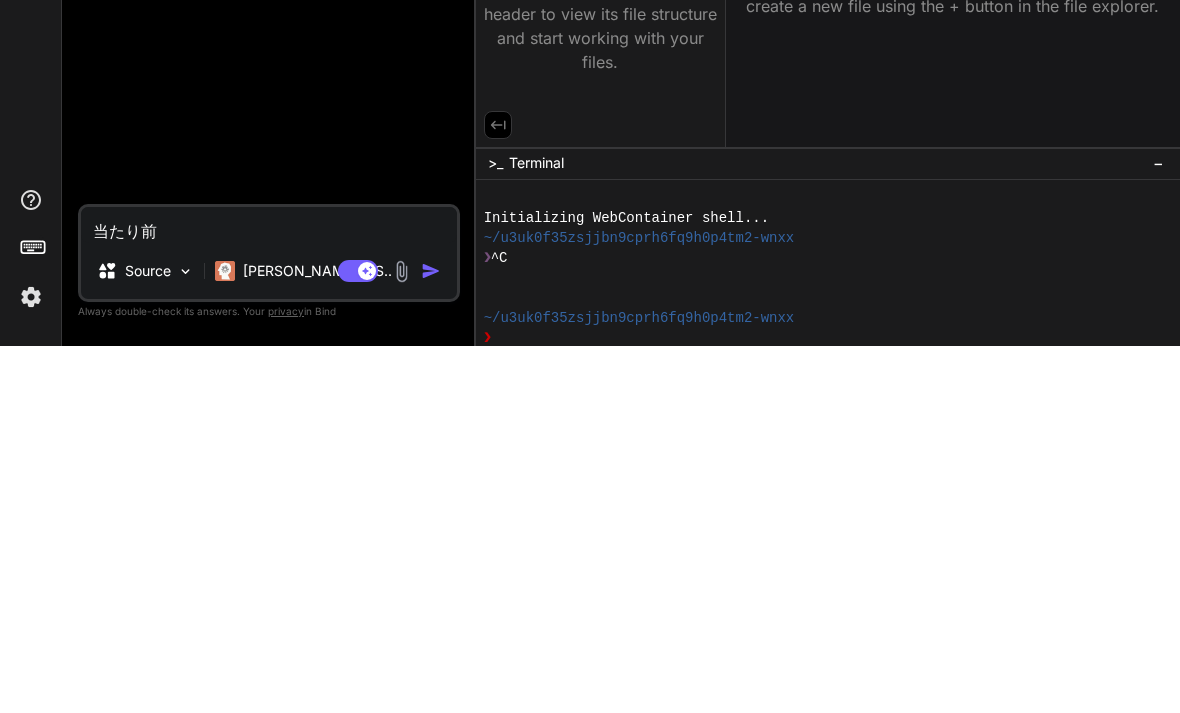 type on "当たり前じゃ" 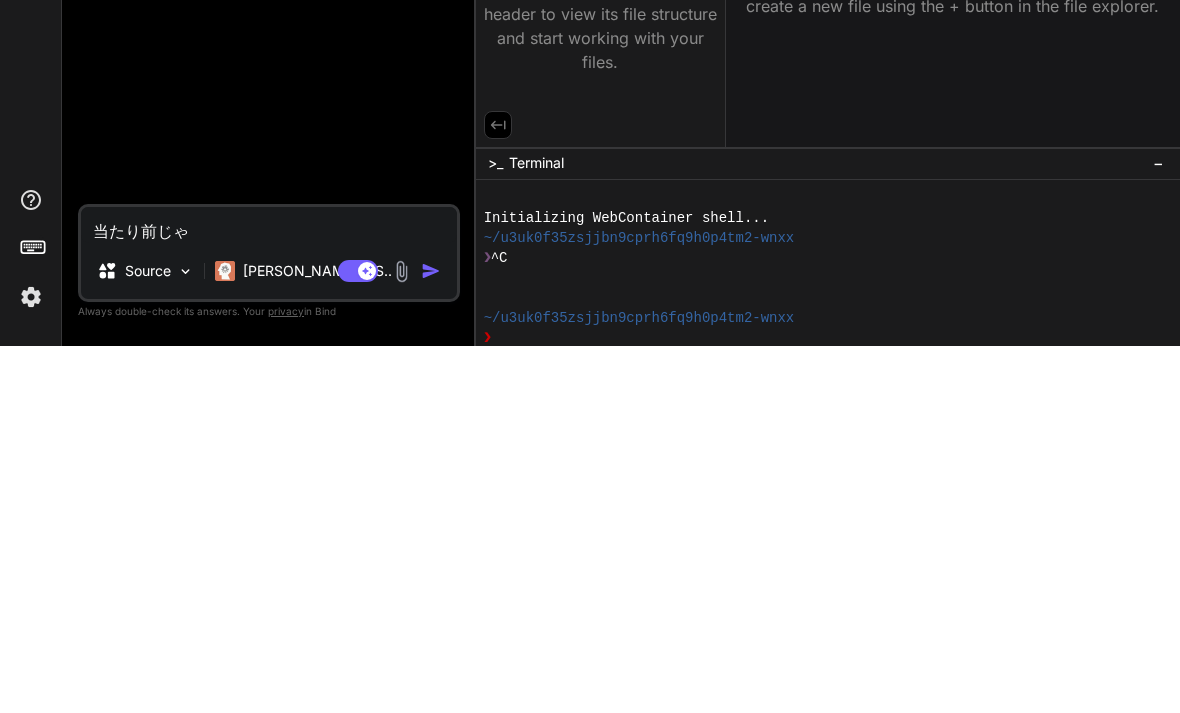 type on "当たり前じゃない" 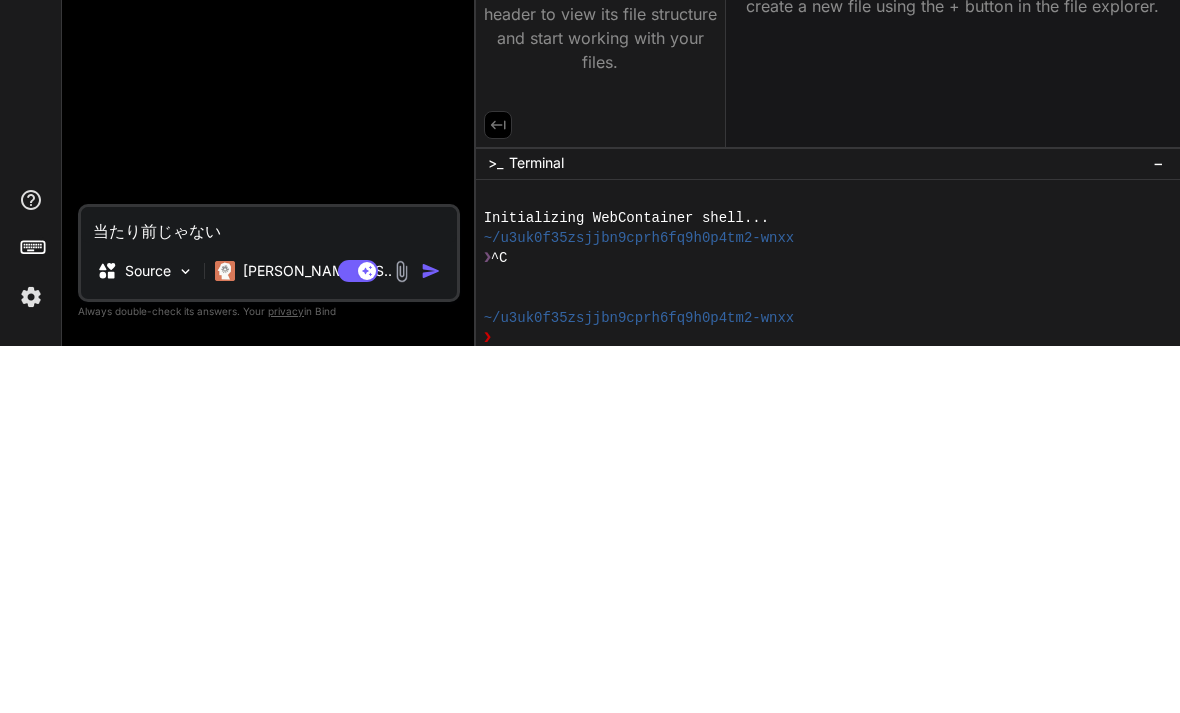 type on "当たり前じゃないだって" 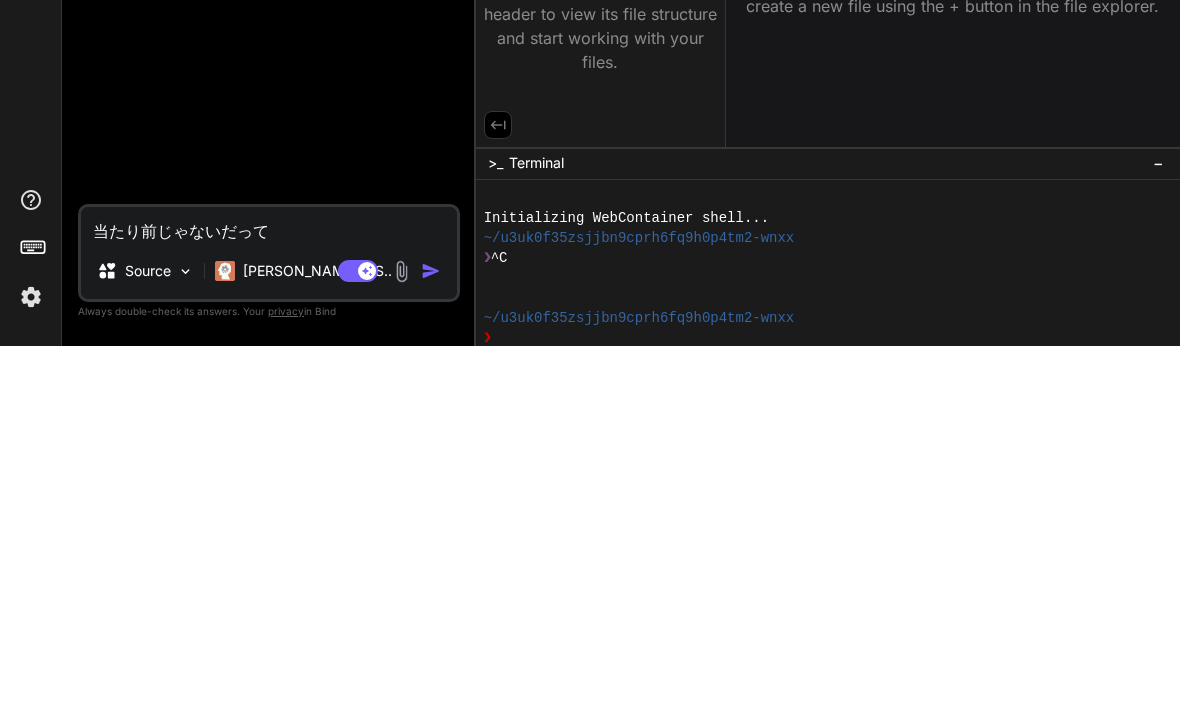type on "x" 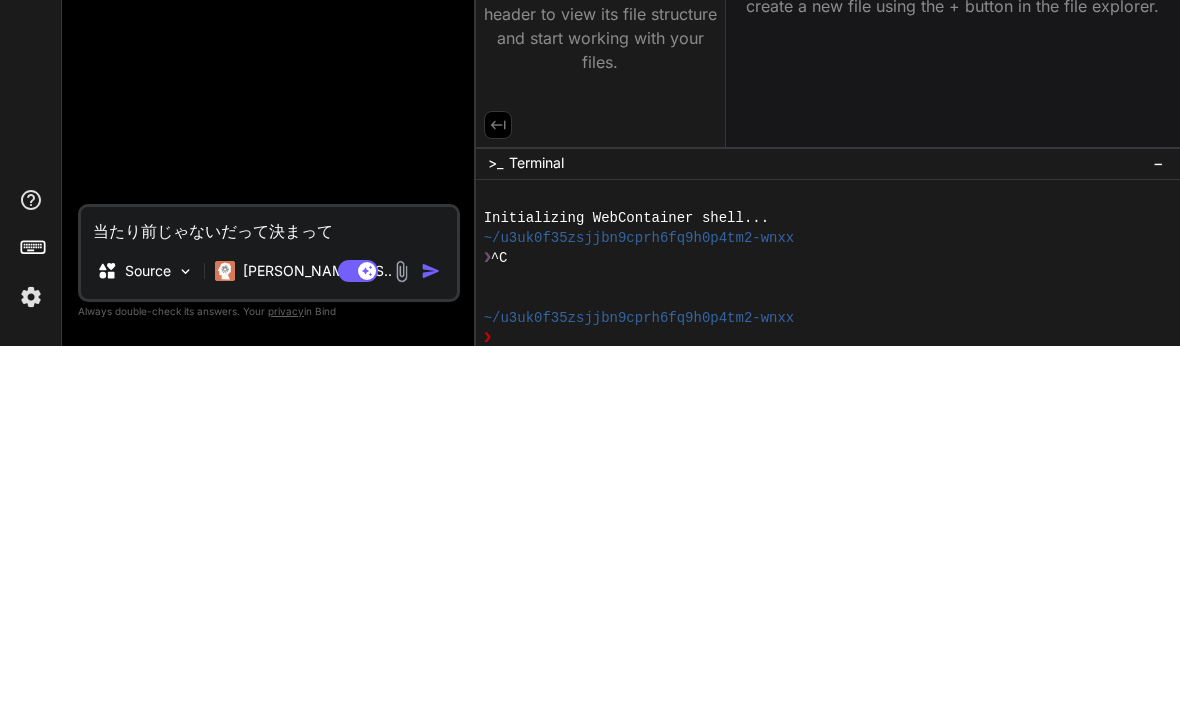 type on "当たり前じゃないだって決まってんだよ" 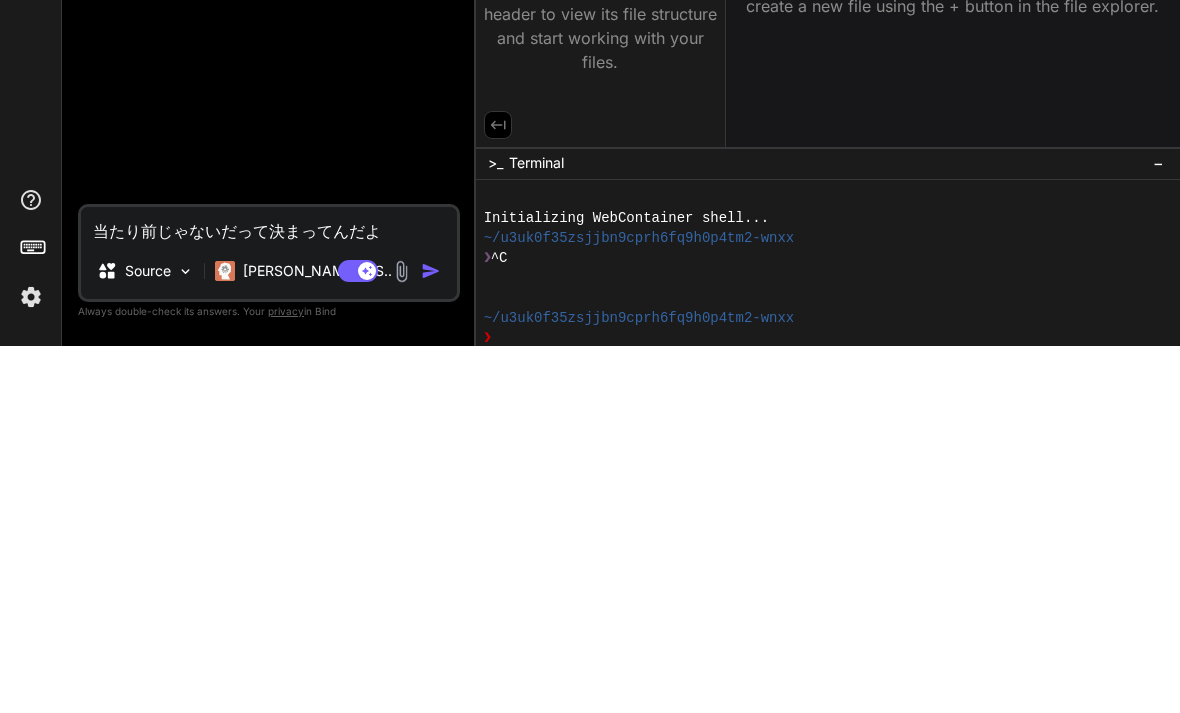 type on "当たり前じゃないだってりょ決まってんだよ" 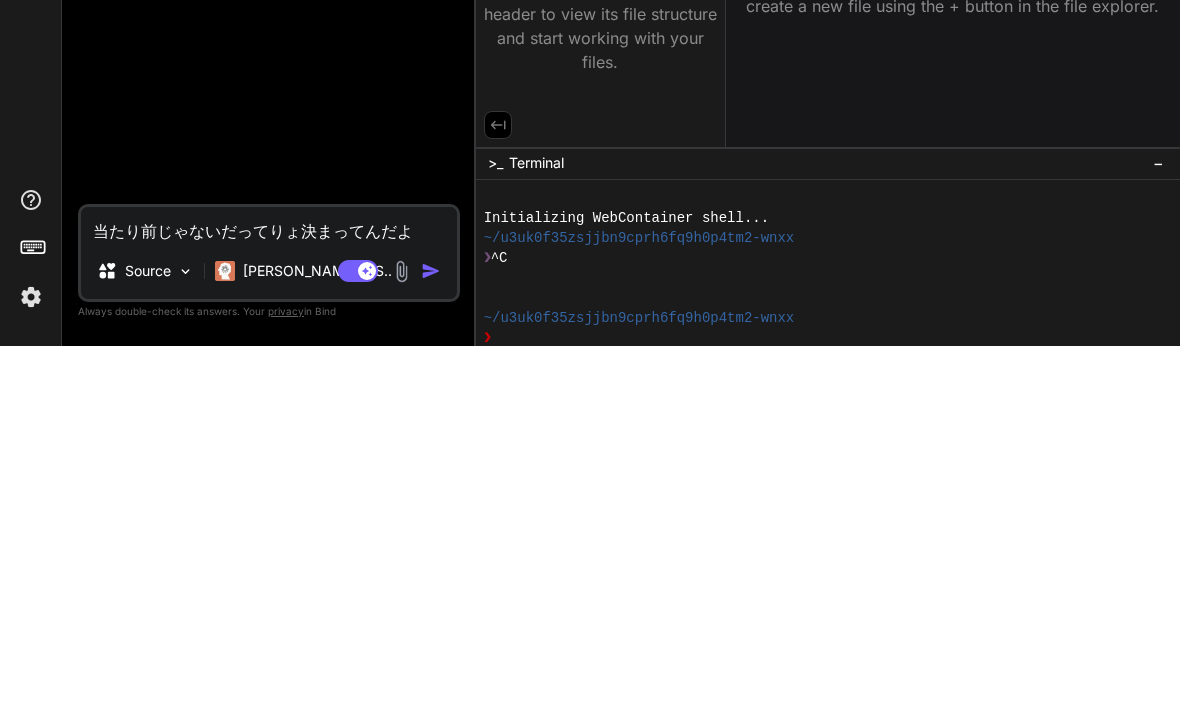 type on "当たり前じゃないだってりょ決まってんだ" 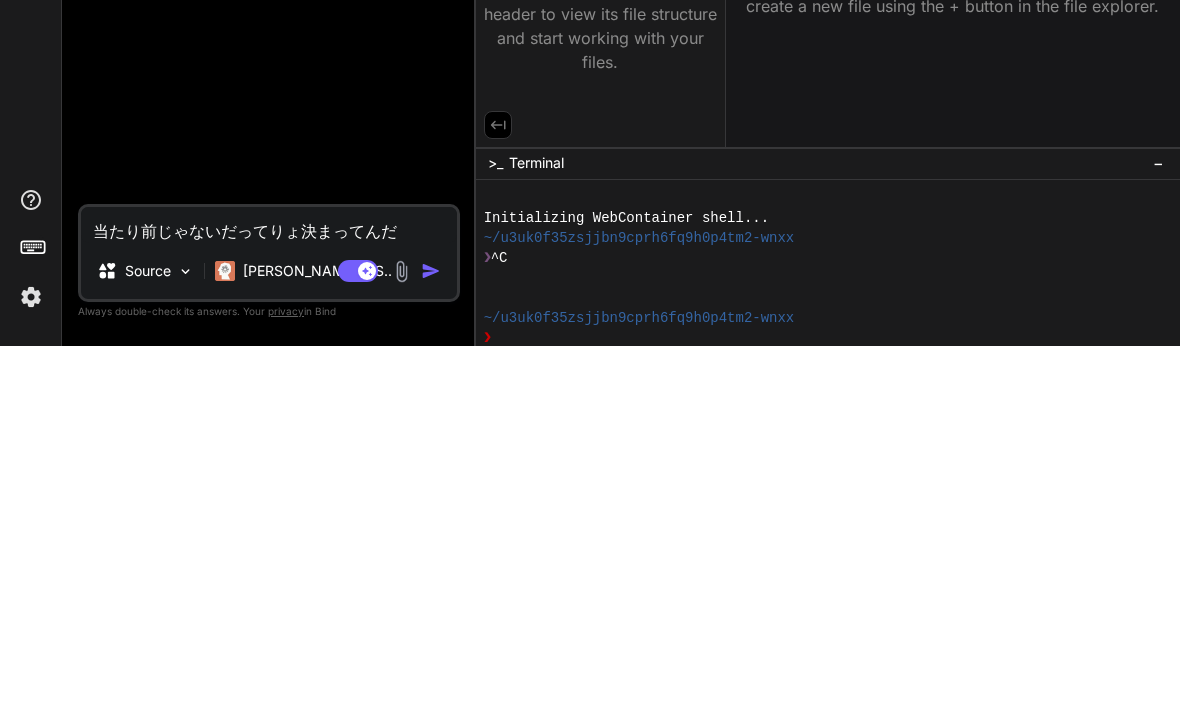 type on "当たり前じゃないだってりょ決まってん" 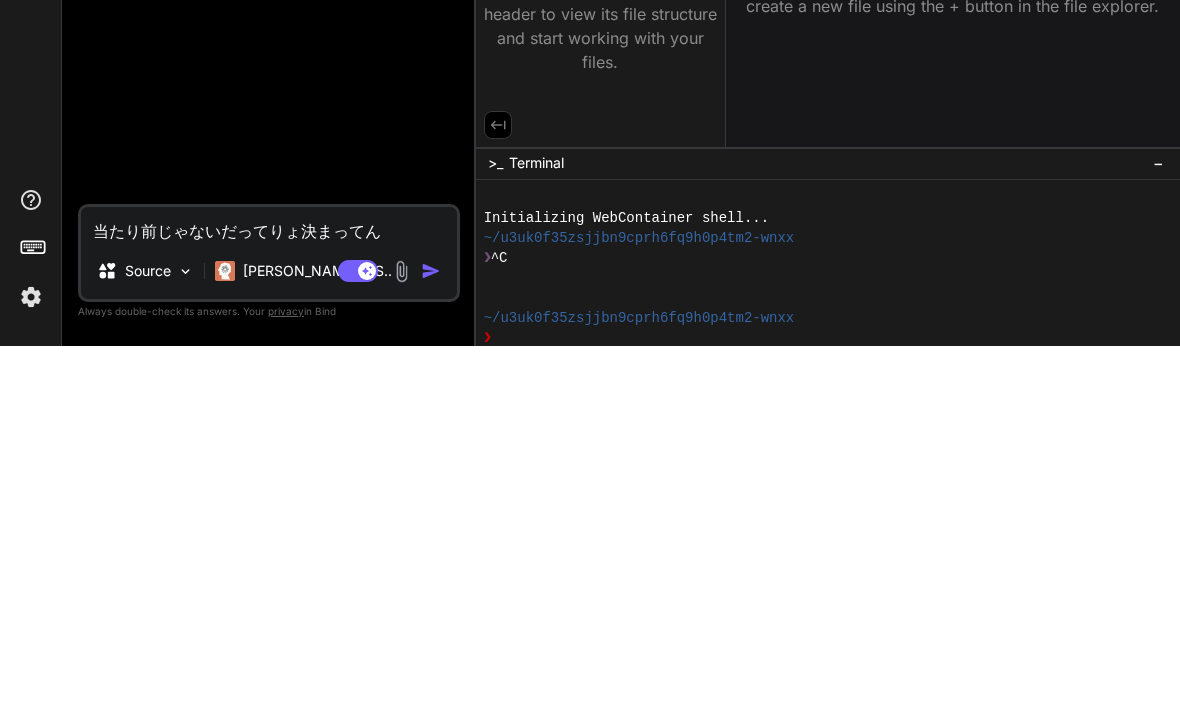 type on "x" 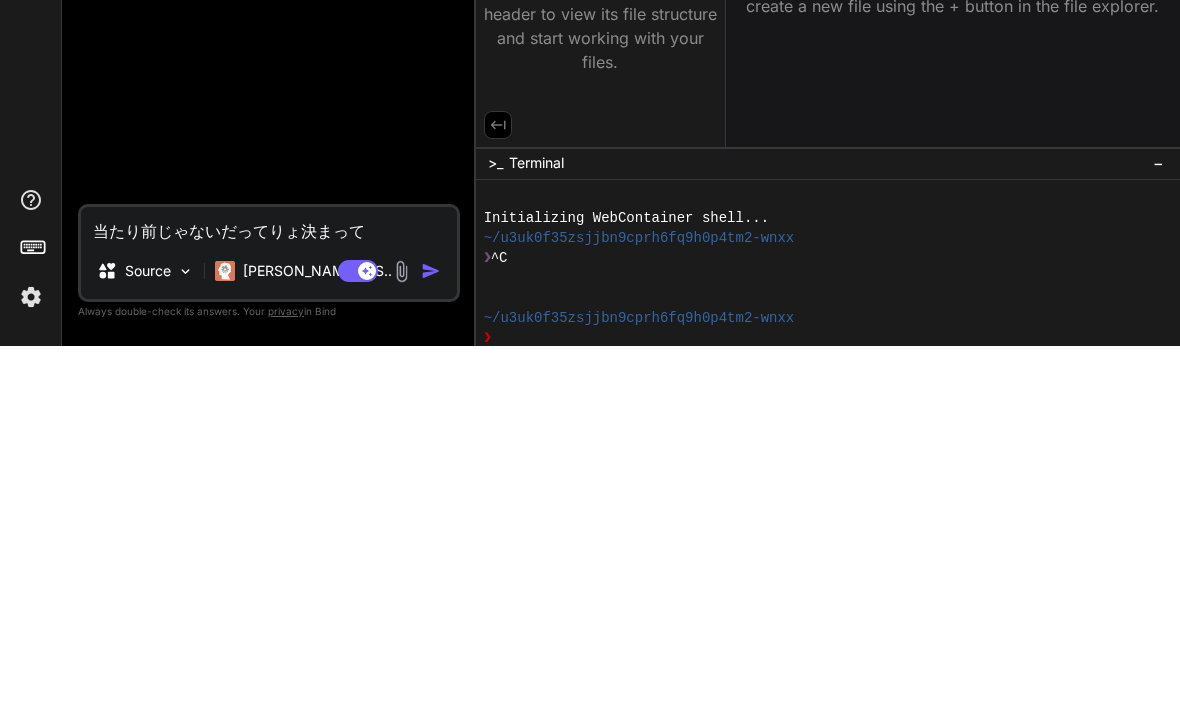type on "当たり前じゃないだってりょ決まっ" 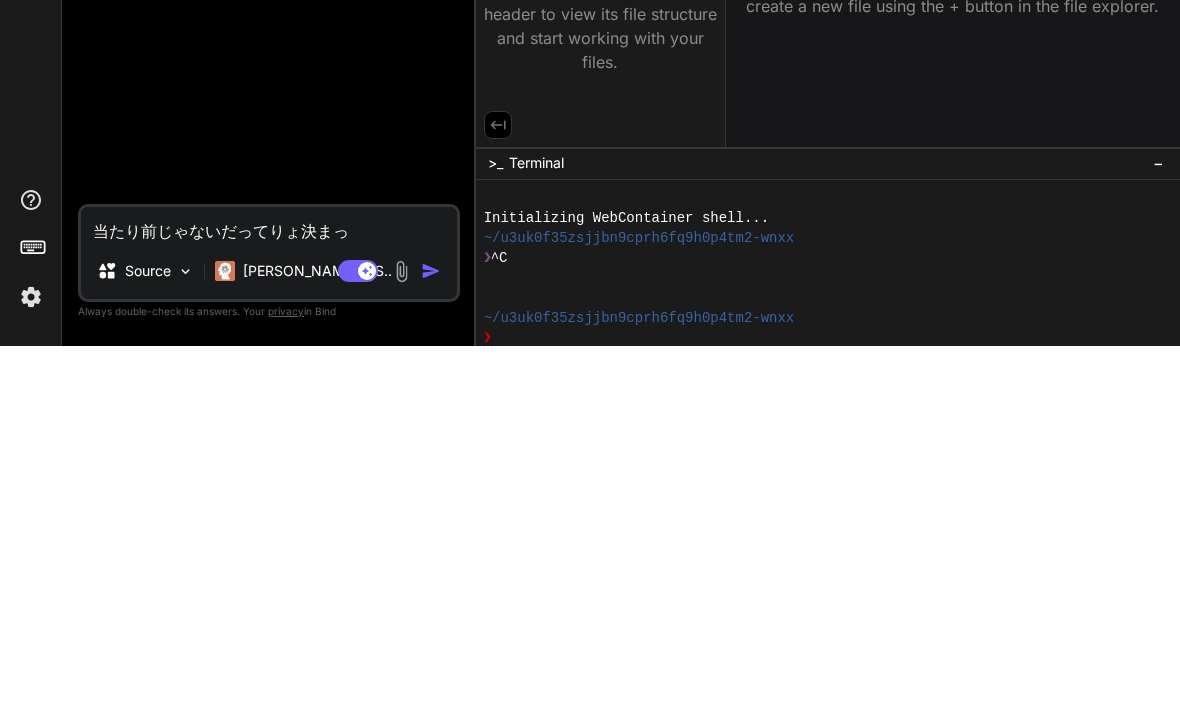 type on "x" 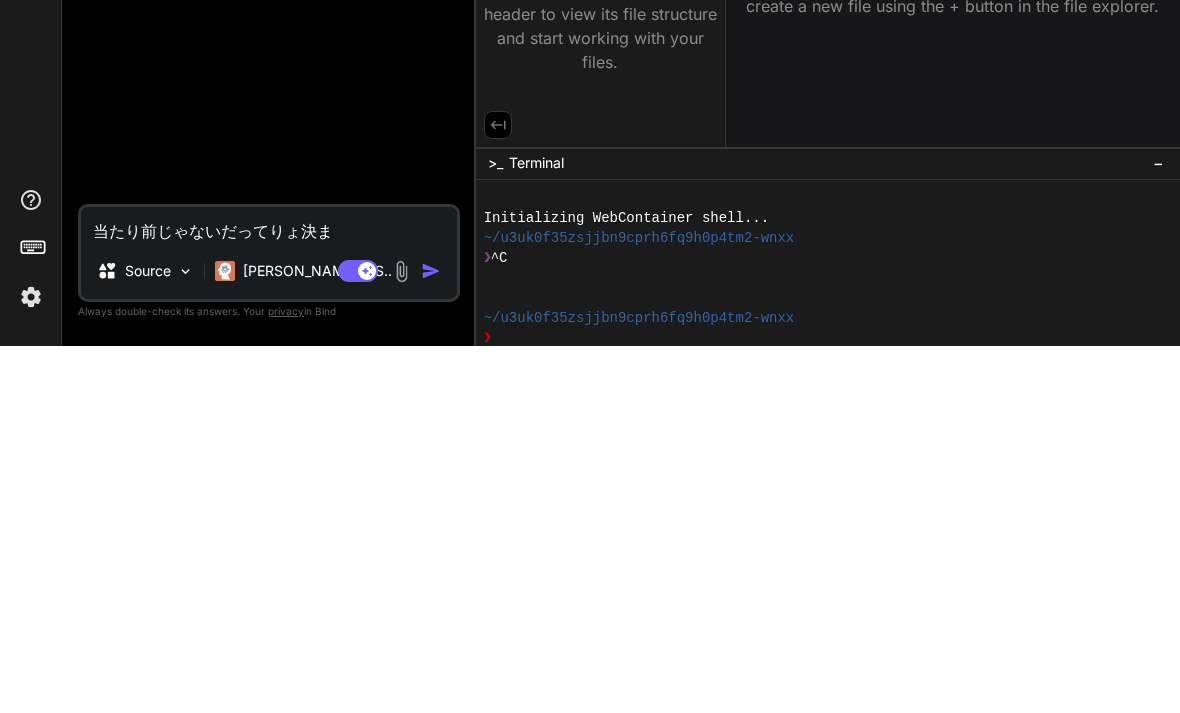 type on "x" 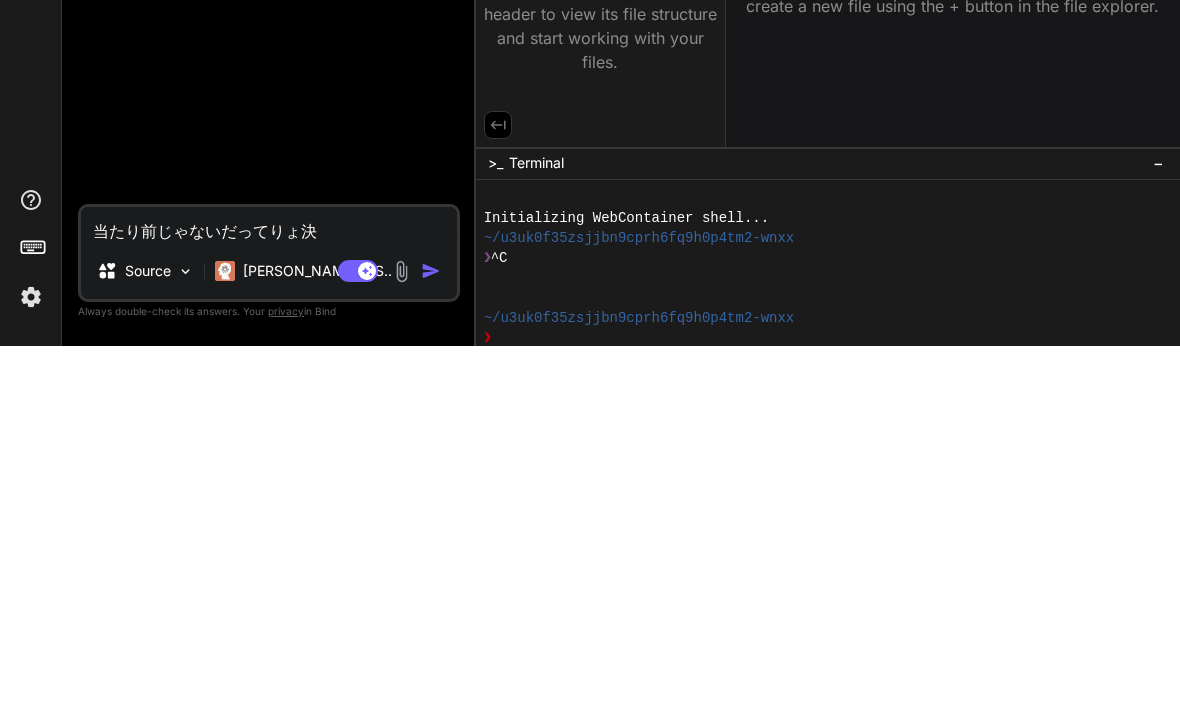 type on "当たり前じゃないだってりょ" 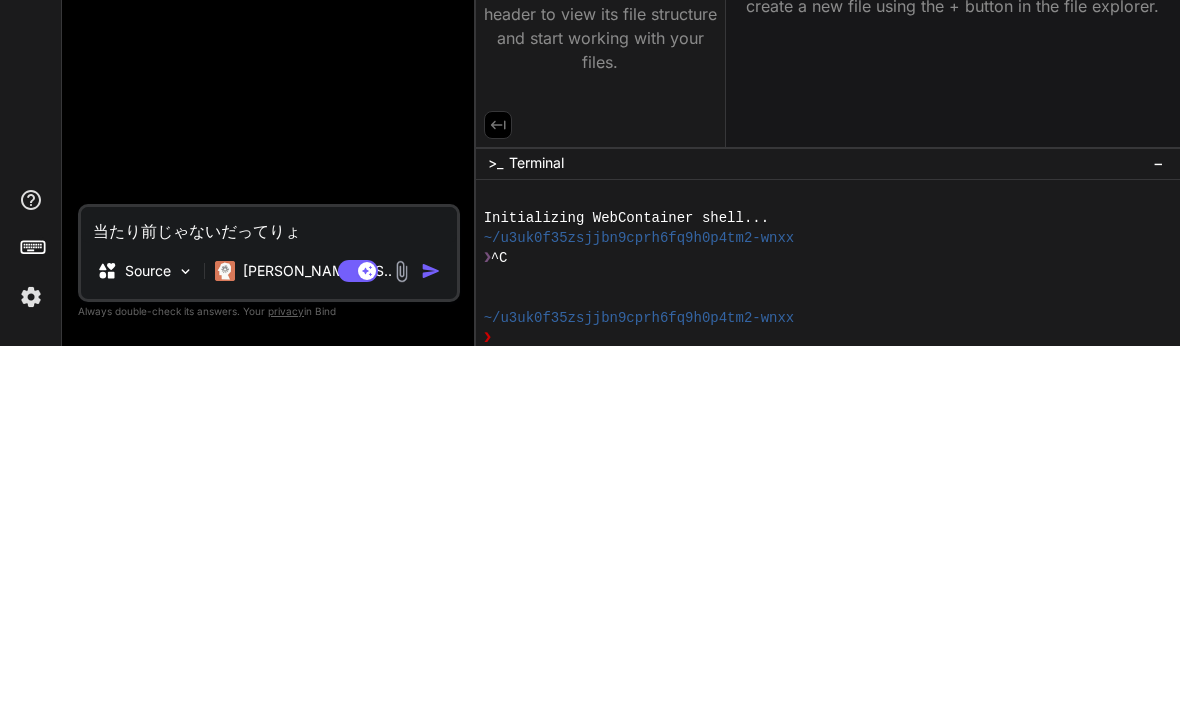 type on "x" 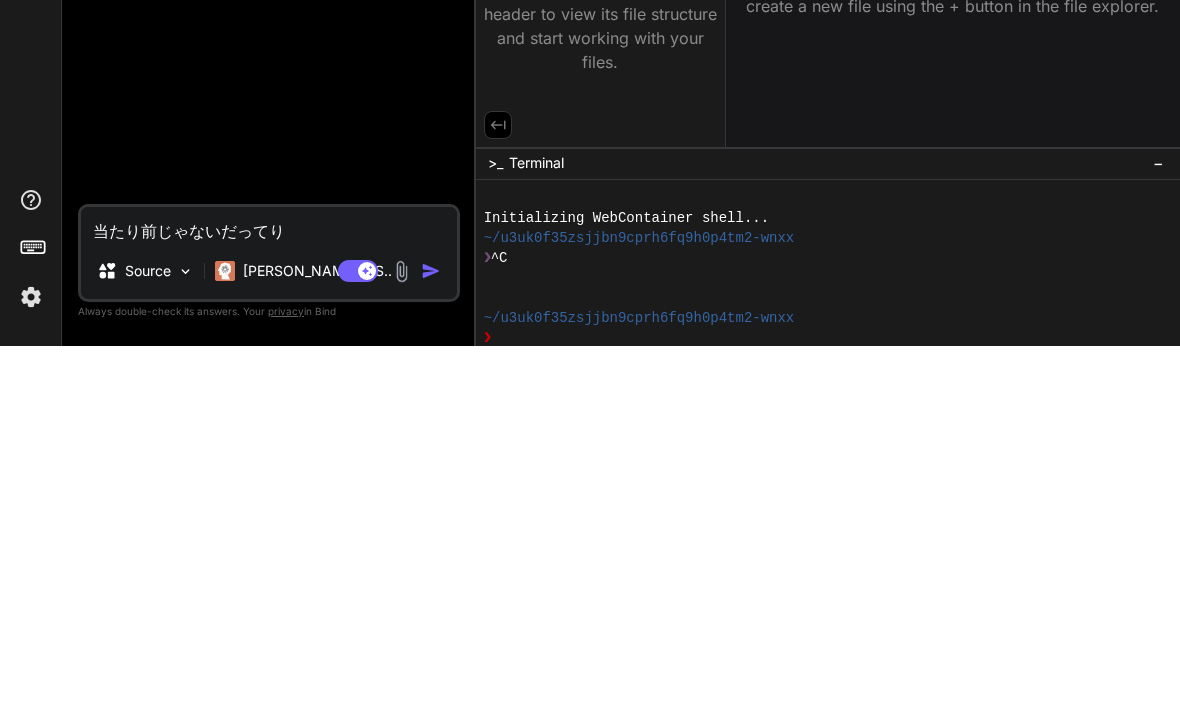 type on "当たり前じゃないだって" 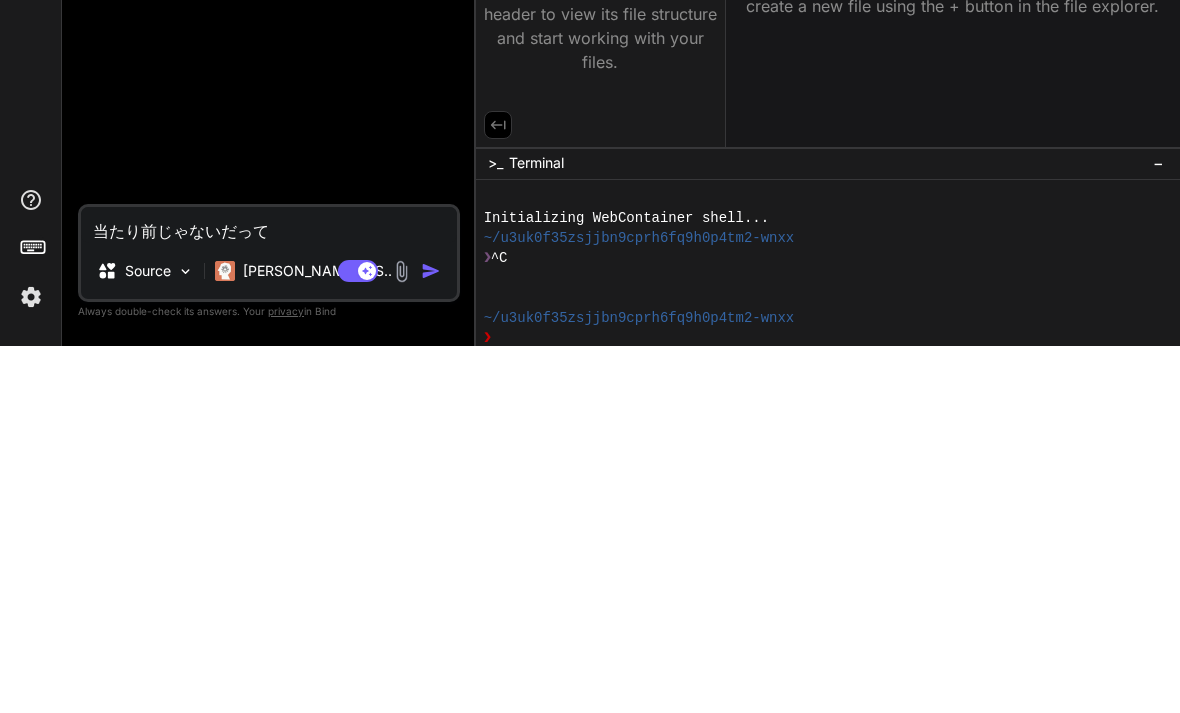 type on "x" 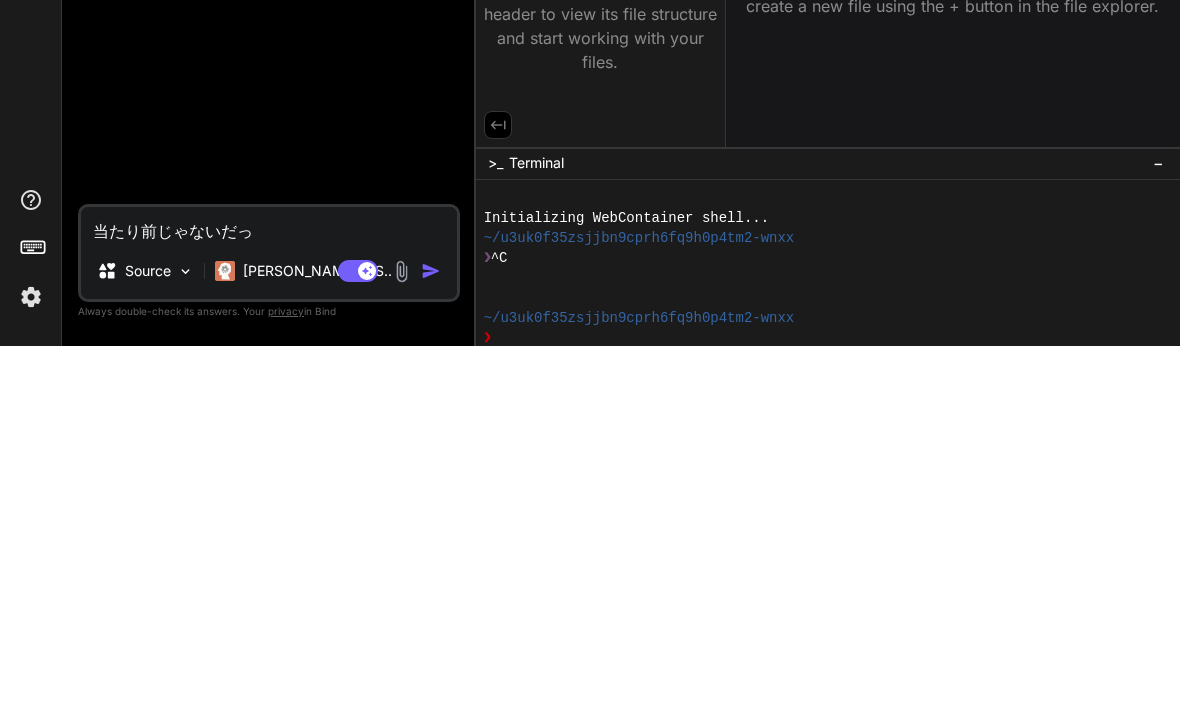 type on "x" 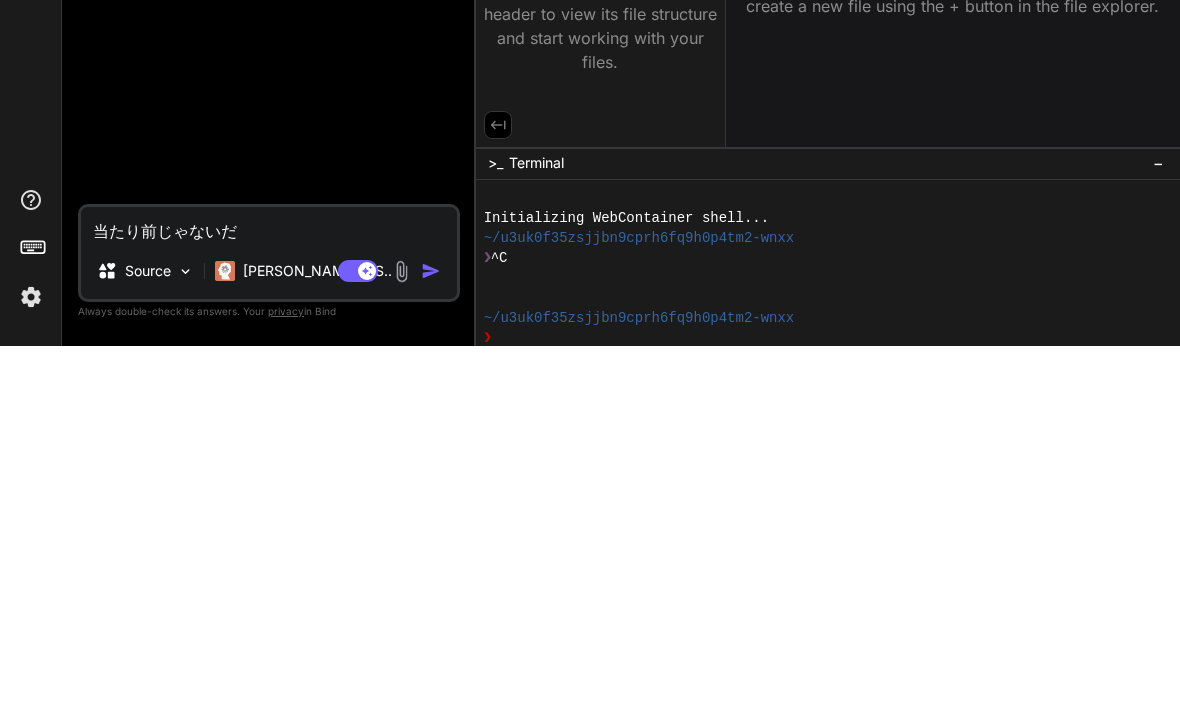 type on "当たり前じゃない" 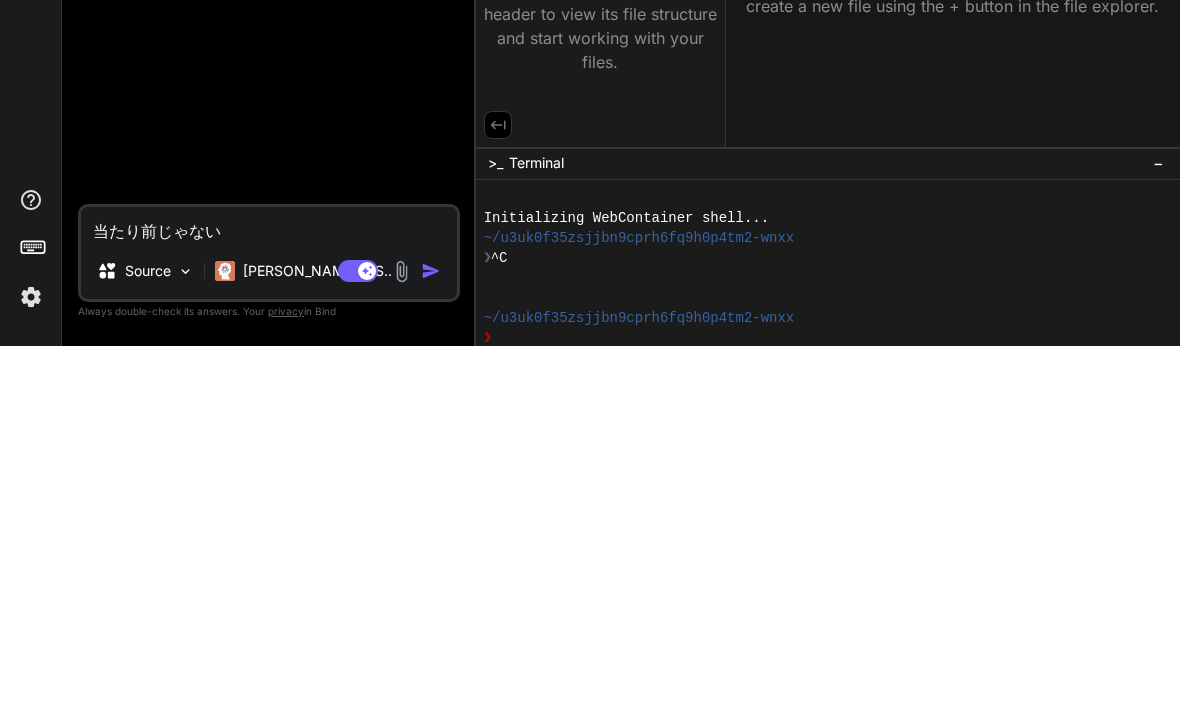 type on "x" 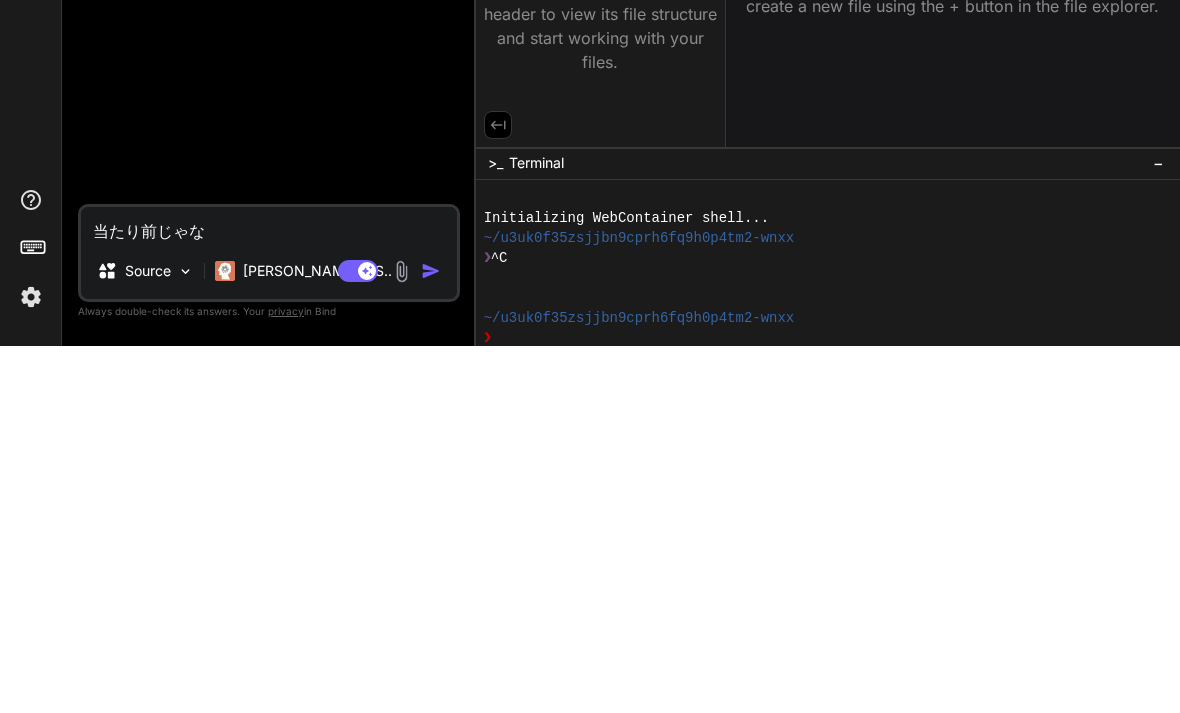 type on "当たり前じゃ" 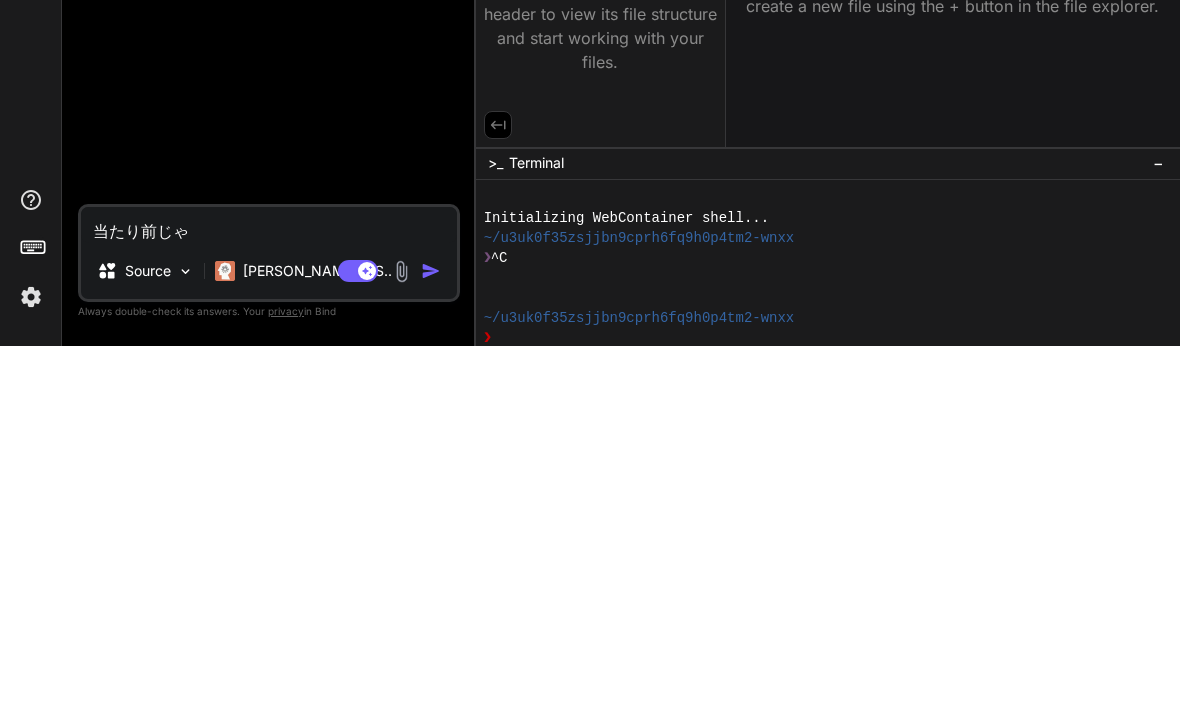 type on "x" 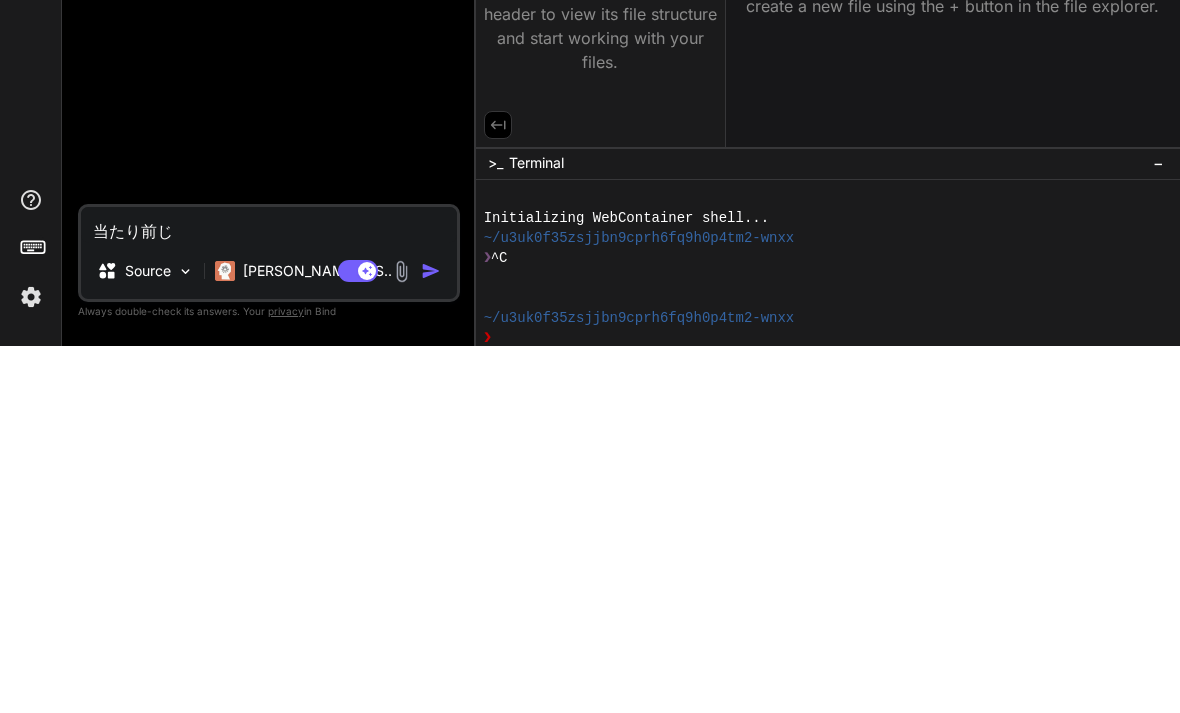 type on "x" 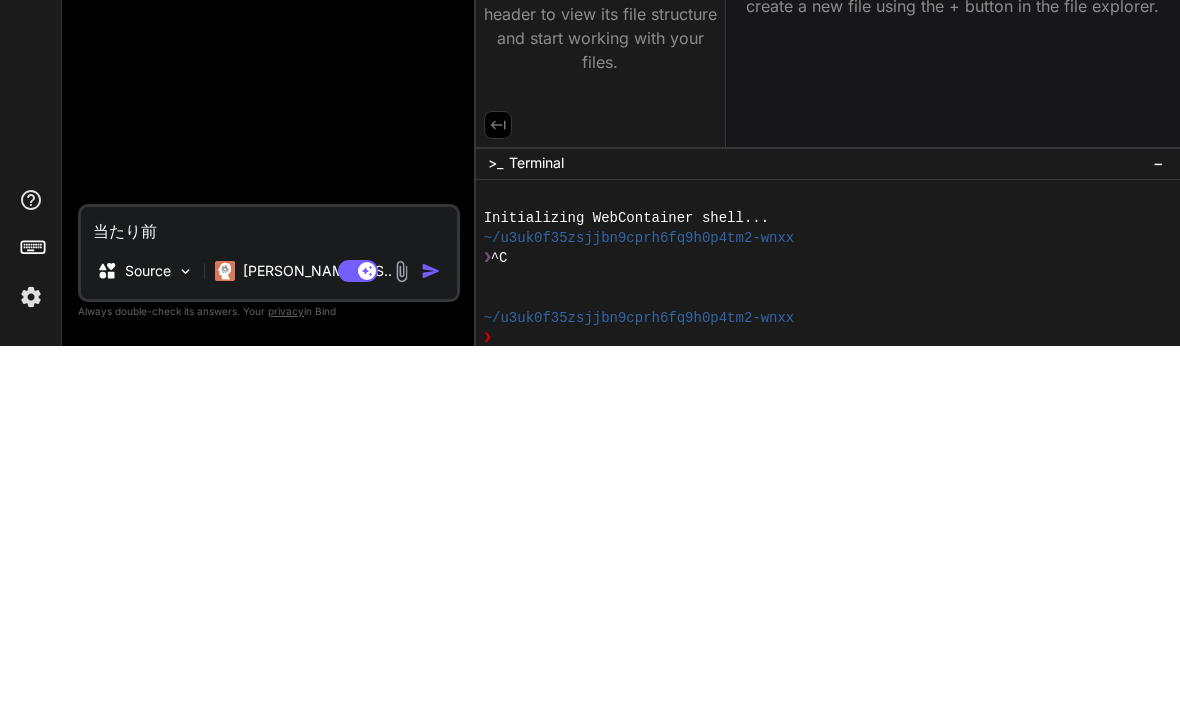 type on "当たり" 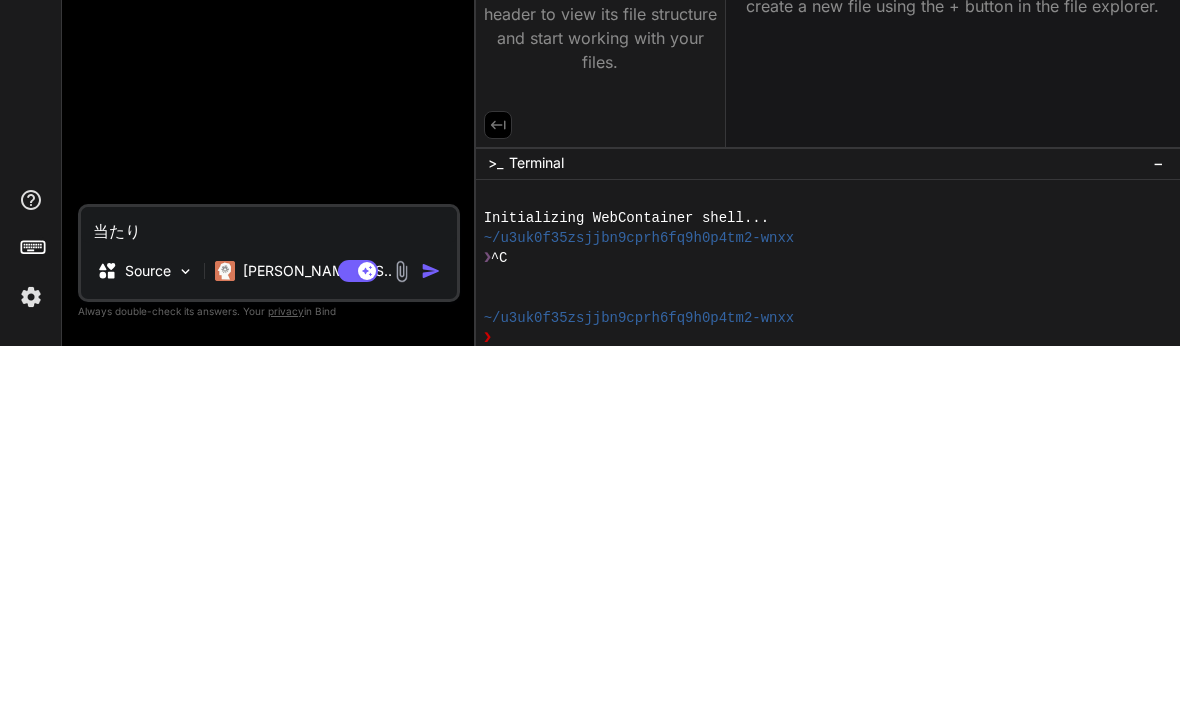 type on "x" 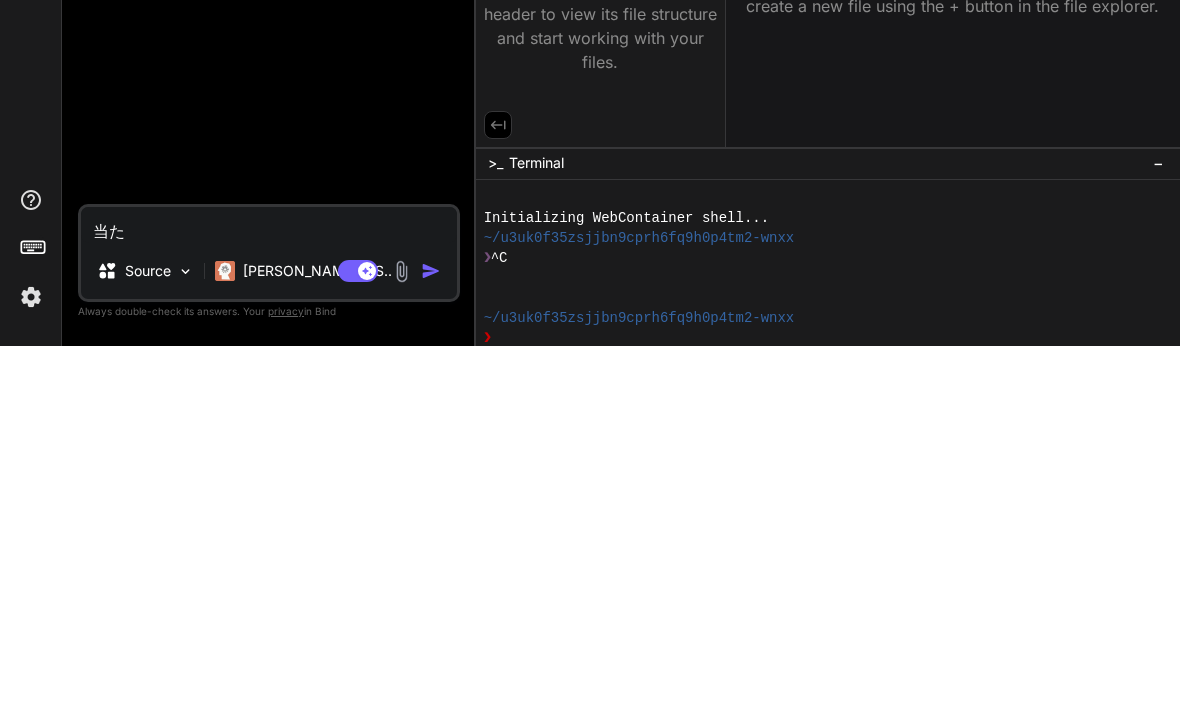 type on "当" 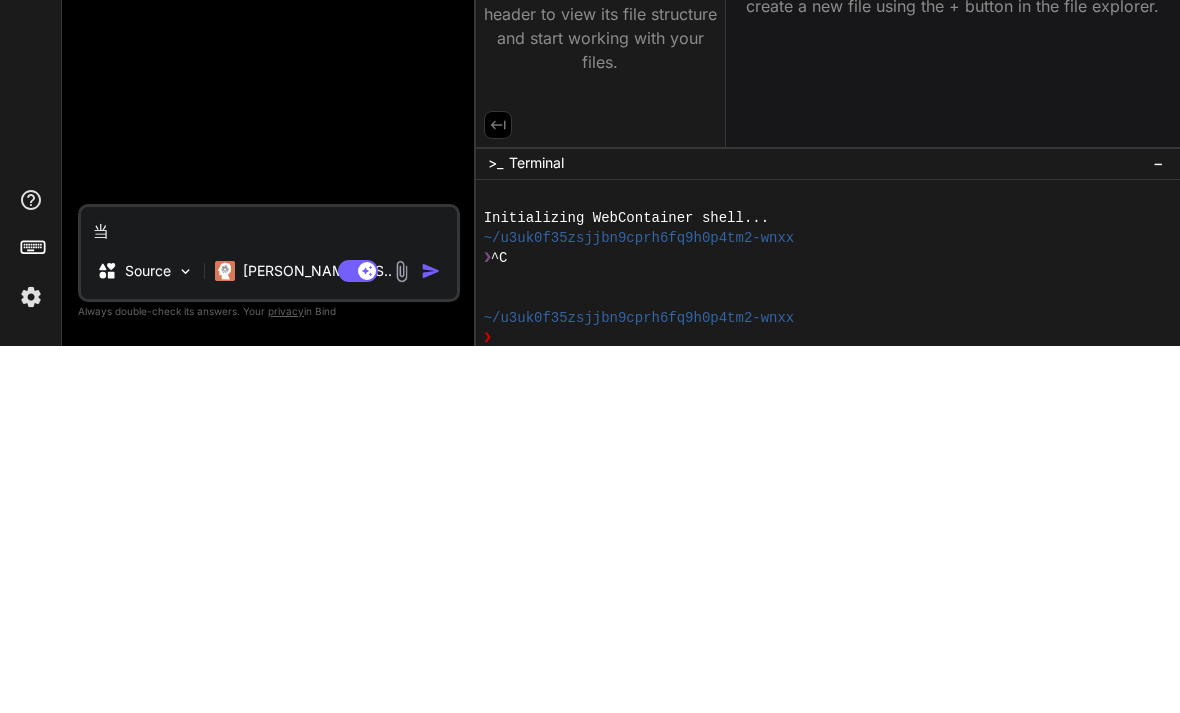 type on "x" 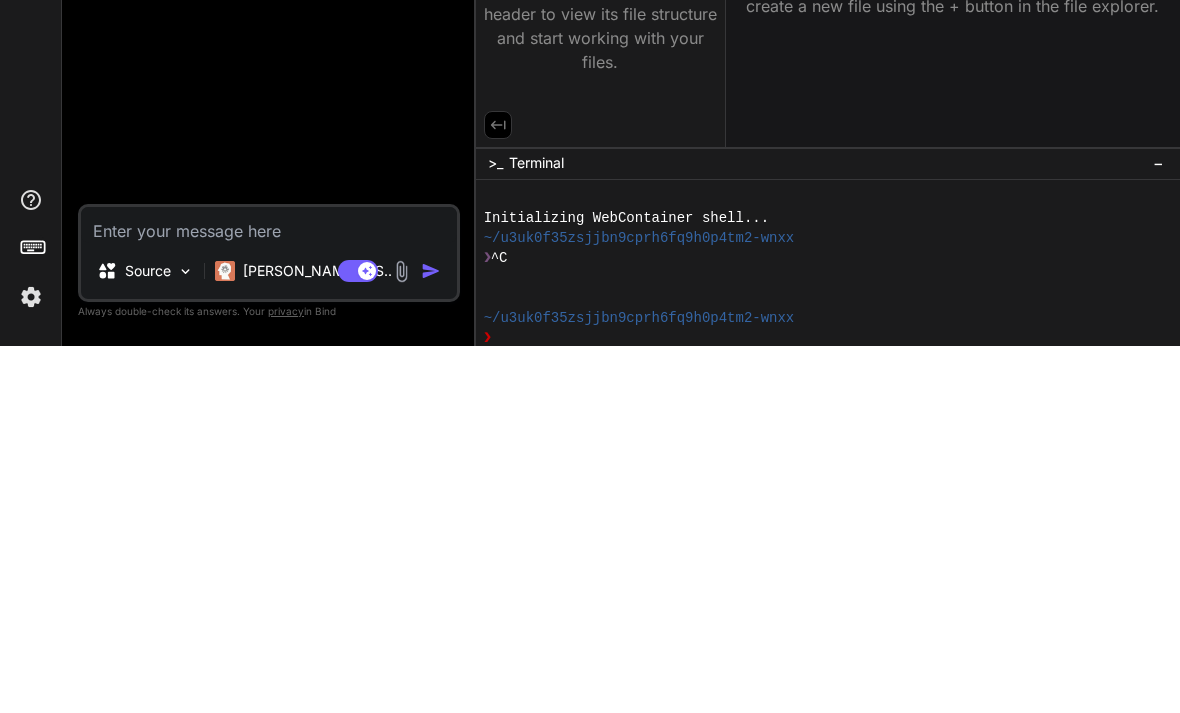 type 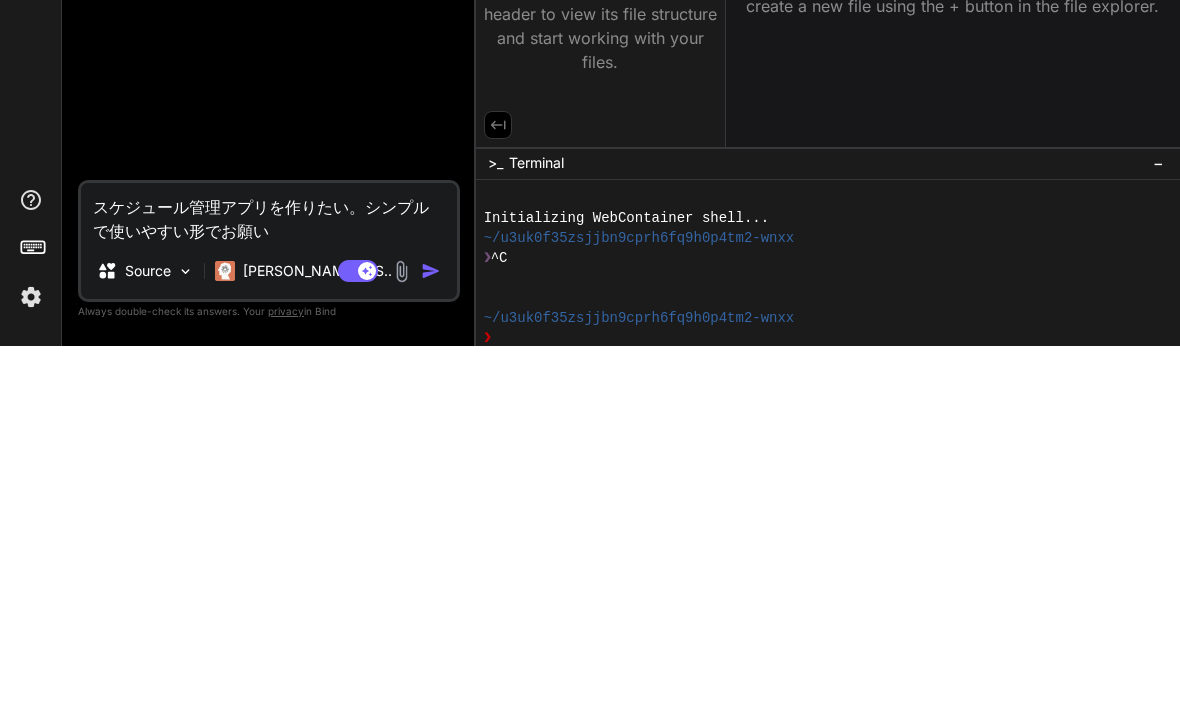 click at bounding box center [431, 638] 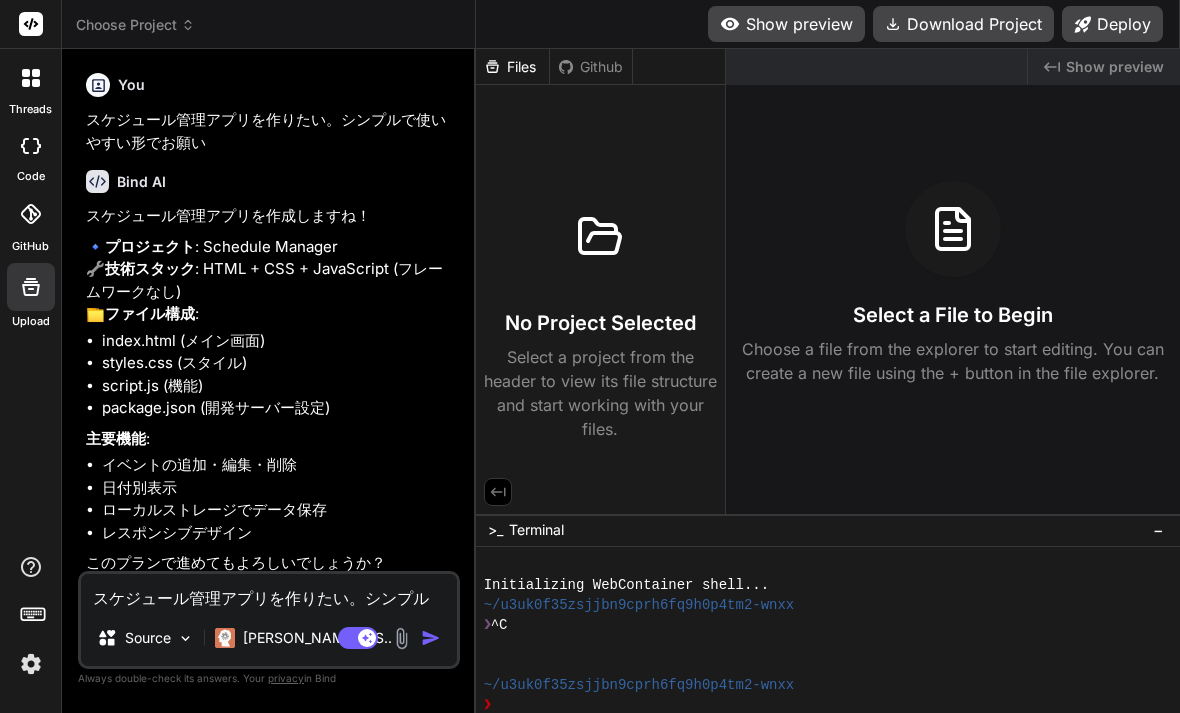 click on "スケジュール管理アプリを作りたい。シンプルで使いやすい形でお願い" at bounding box center [269, 592] 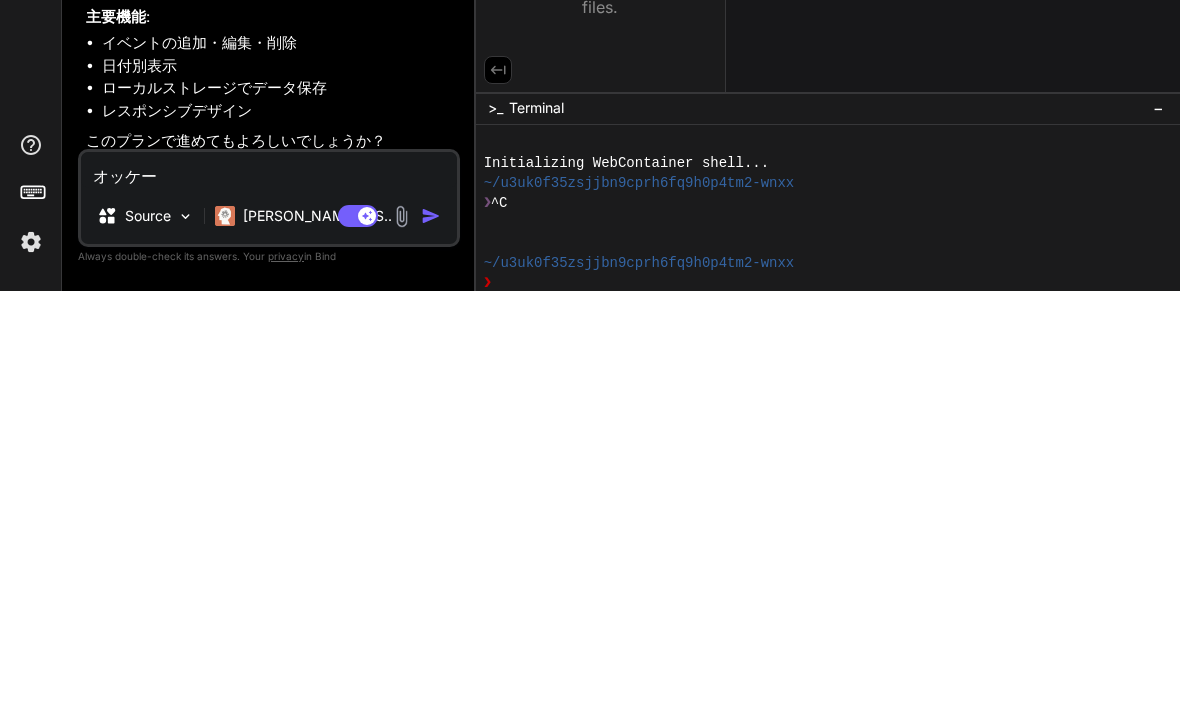 click at bounding box center [431, 638] 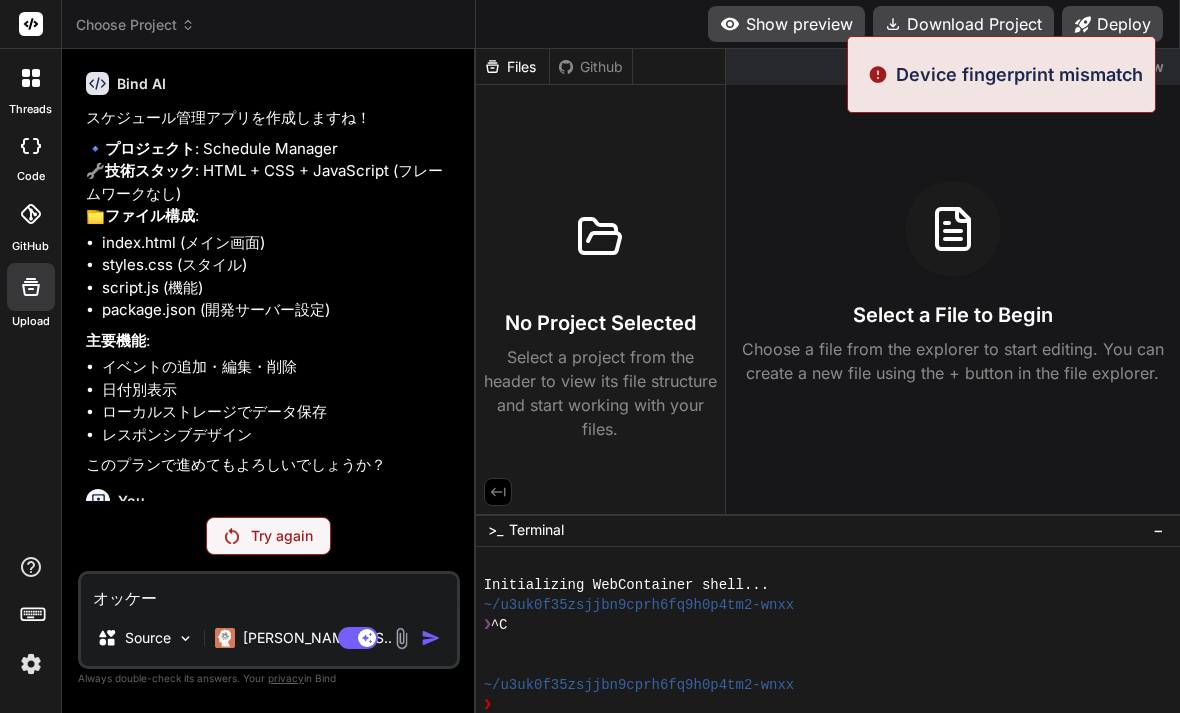 scroll, scrollTop: 88, scrollLeft: 0, axis: vertical 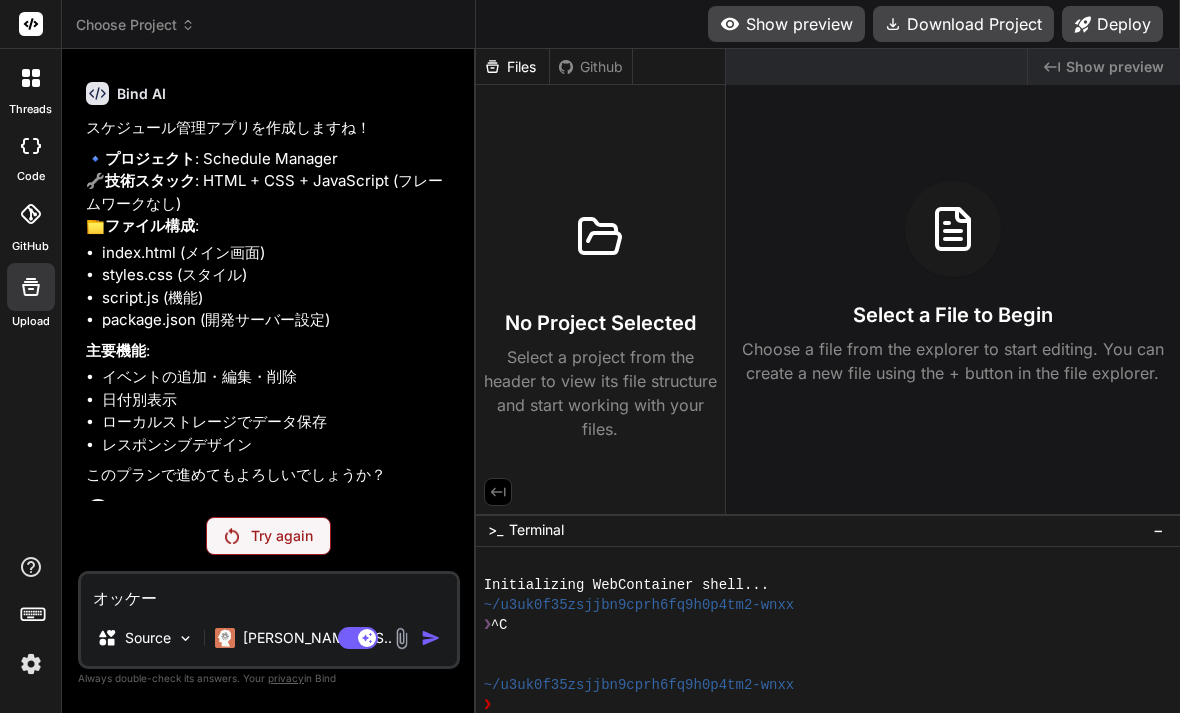 click on "Try again" at bounding box center (268, 536) 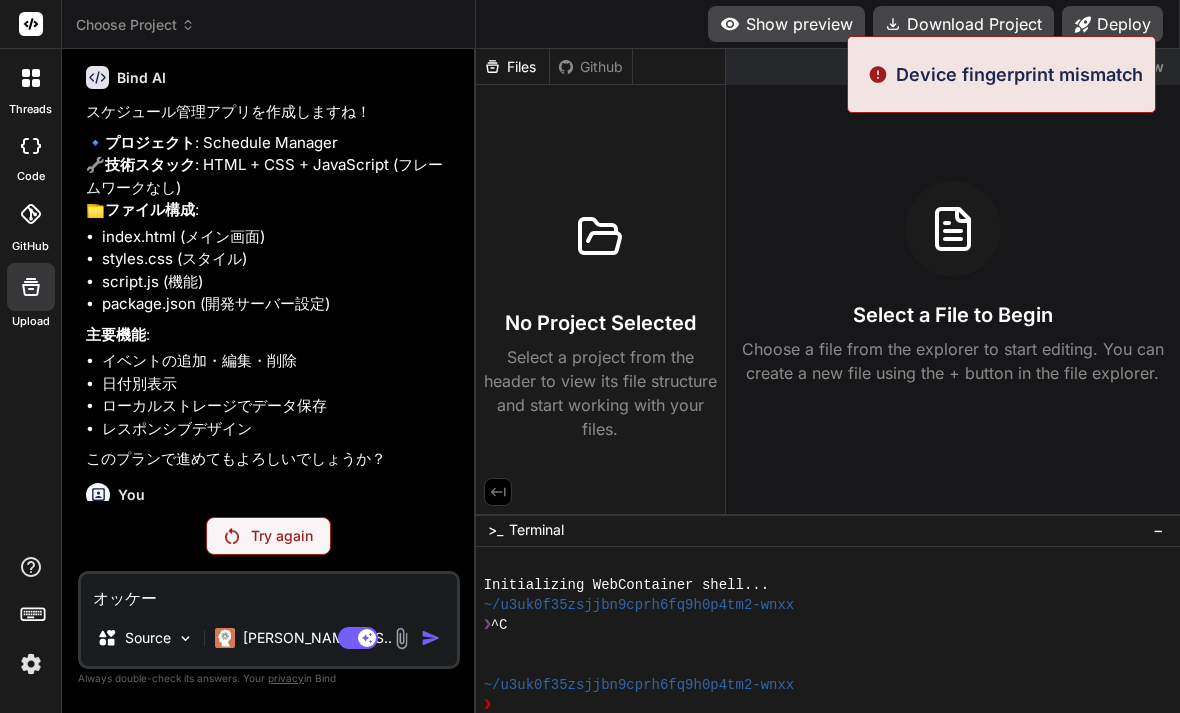 scroll, scrollTop: 88, scrollLeft: 0, axis: vertical 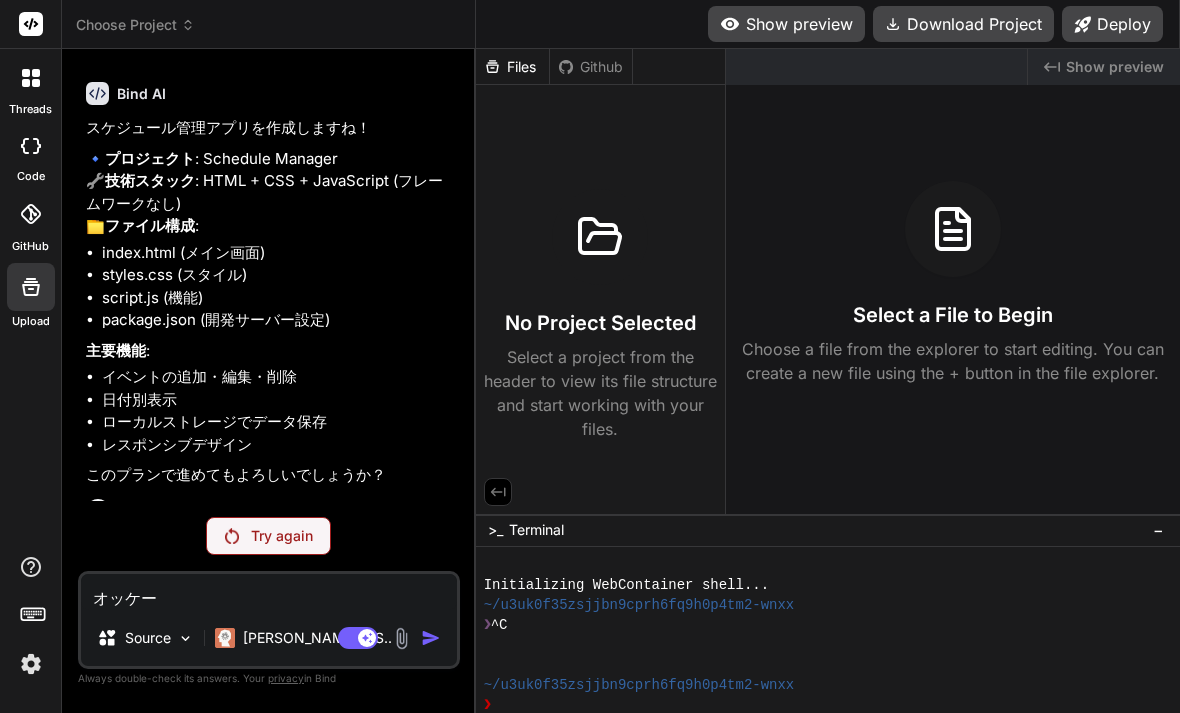 click on "Try again" at bounding box center (282, 536) 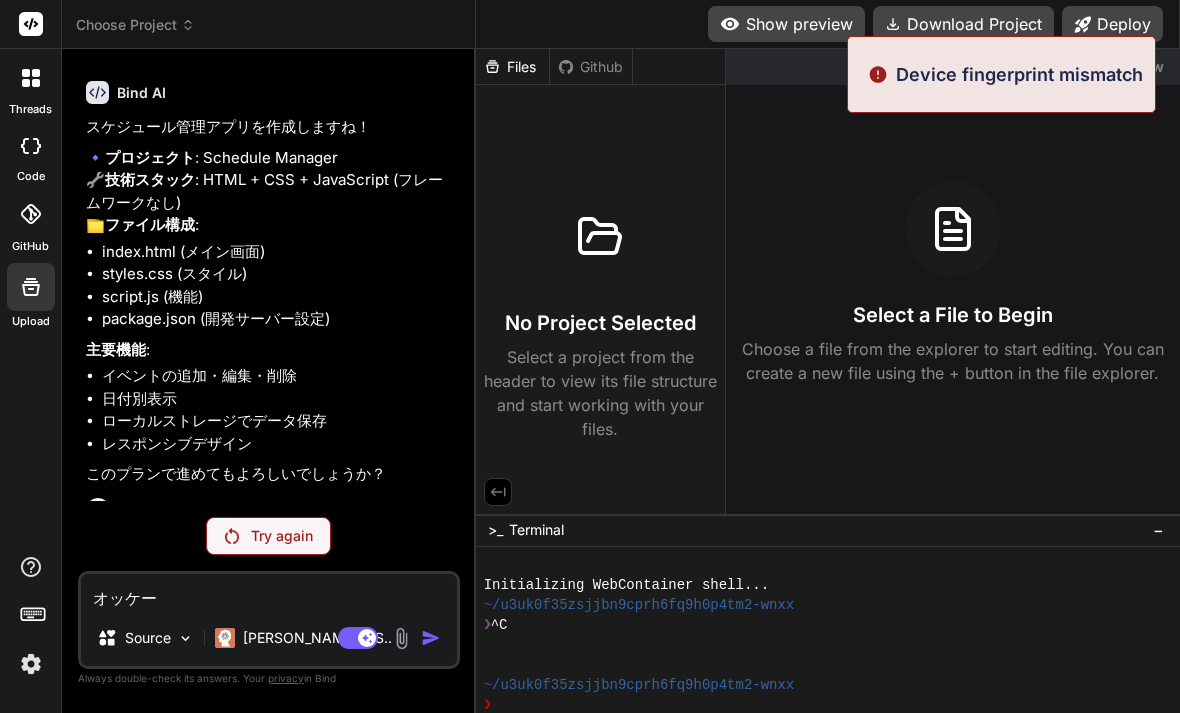scroll, scrollTop: 88, scrollLeft: 0, axis: vertical 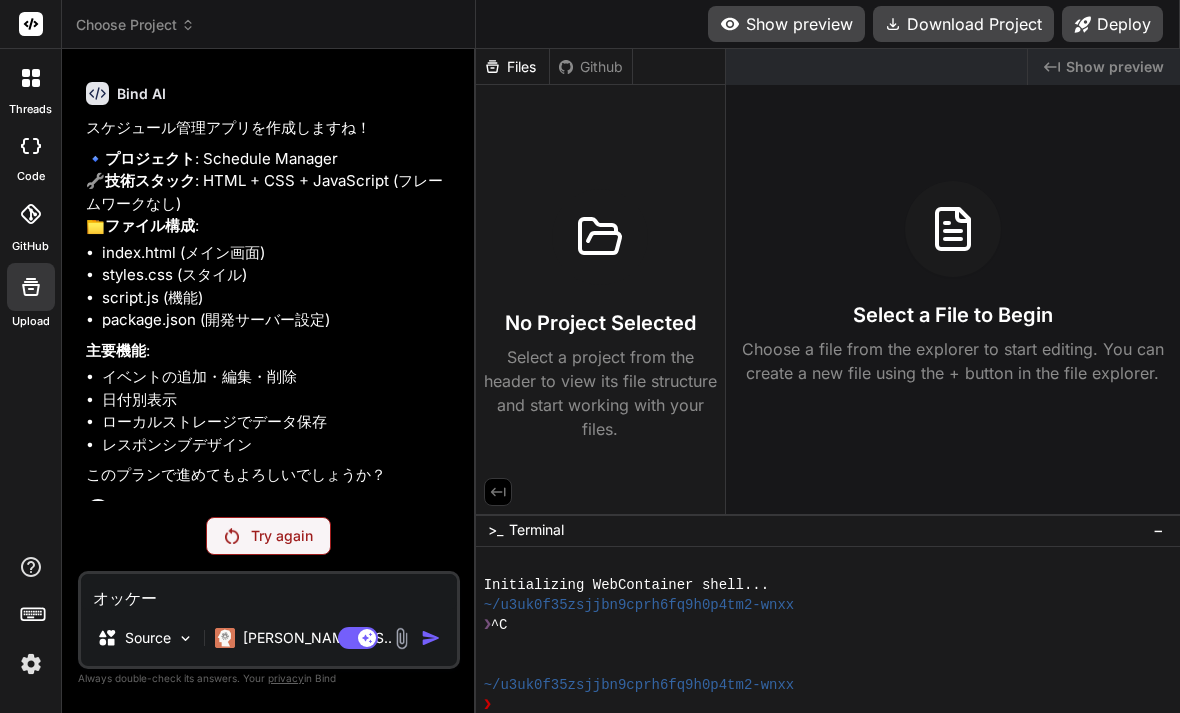 click on "オッケー" at bounding box center [269, 592] 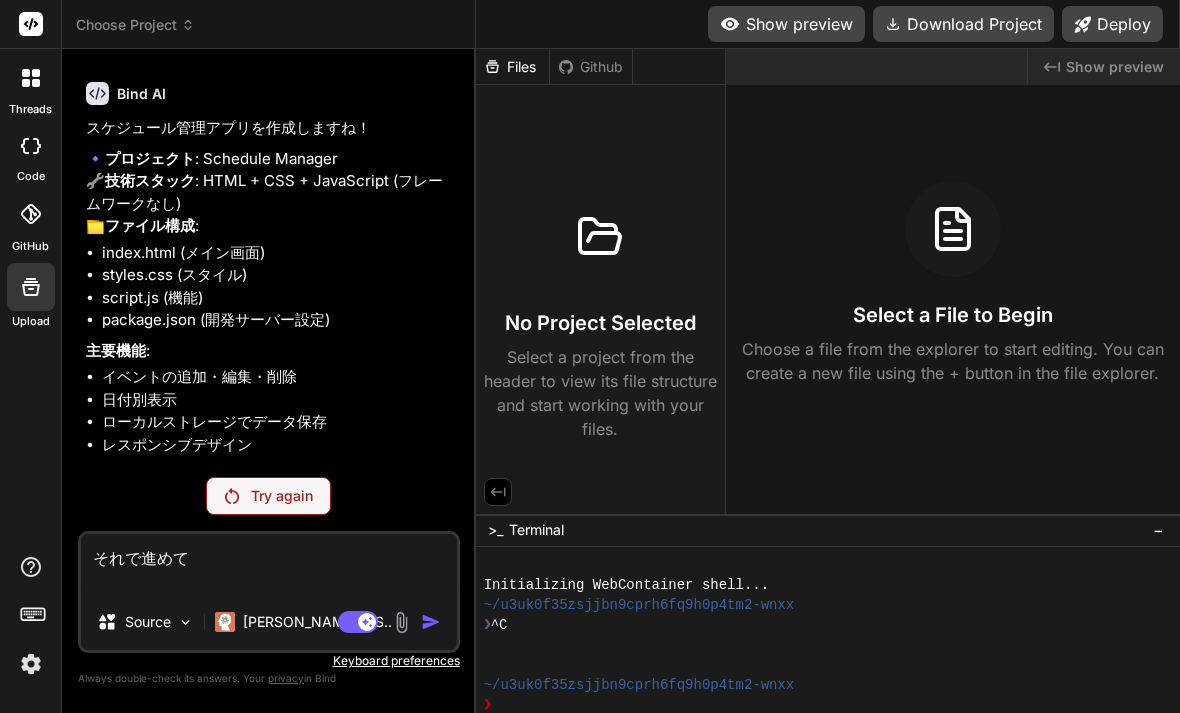 click on "Source   Claude 4 S.." at bounding box center (269, 626) 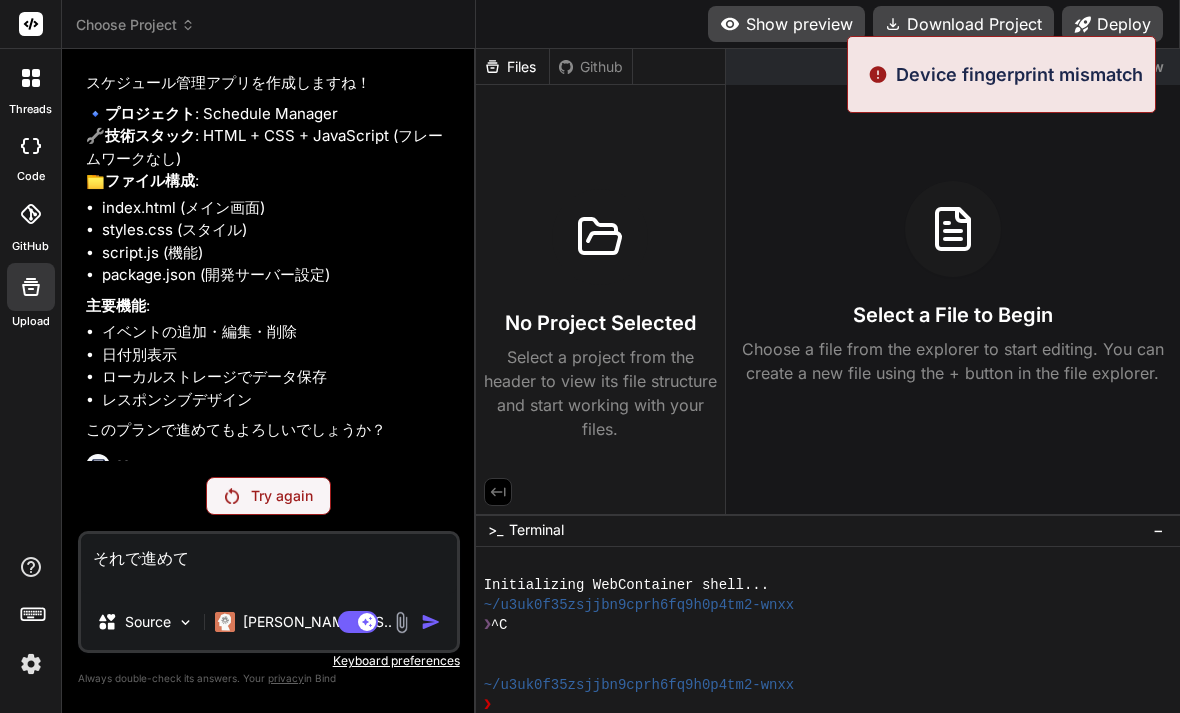 scroll, scrollTop: 88, scrollLeft: 0, axis: vertical 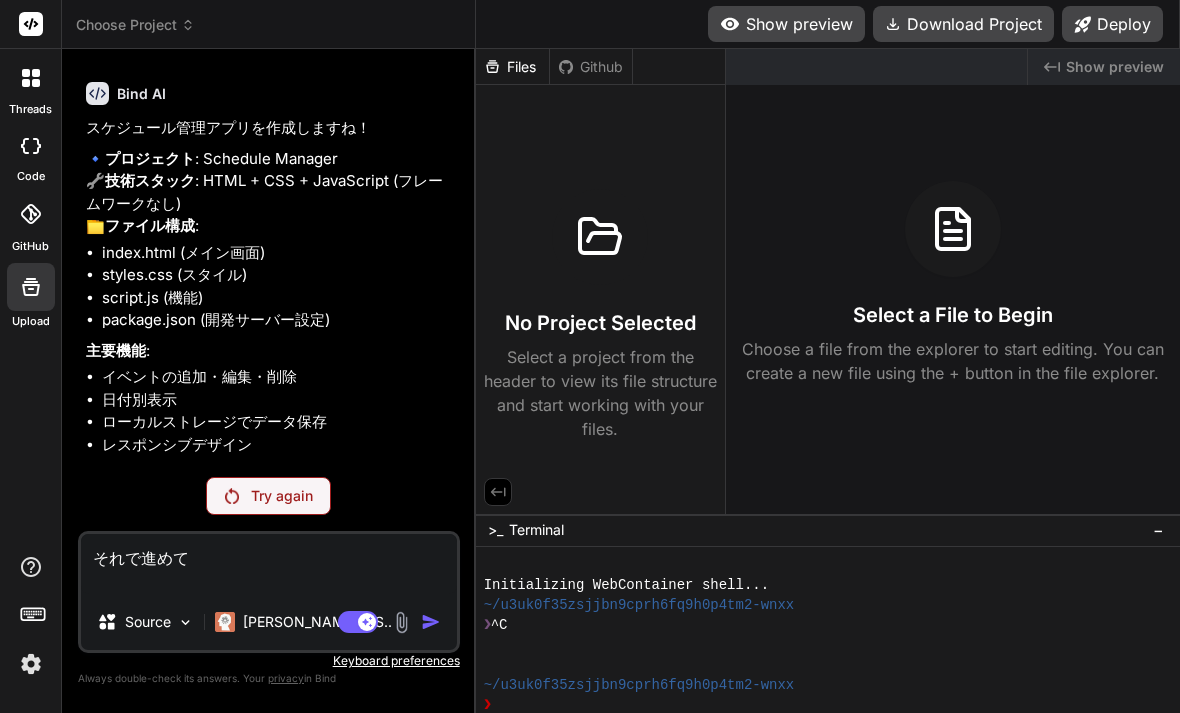 click on "Try again" at bounding box center [282, 496] 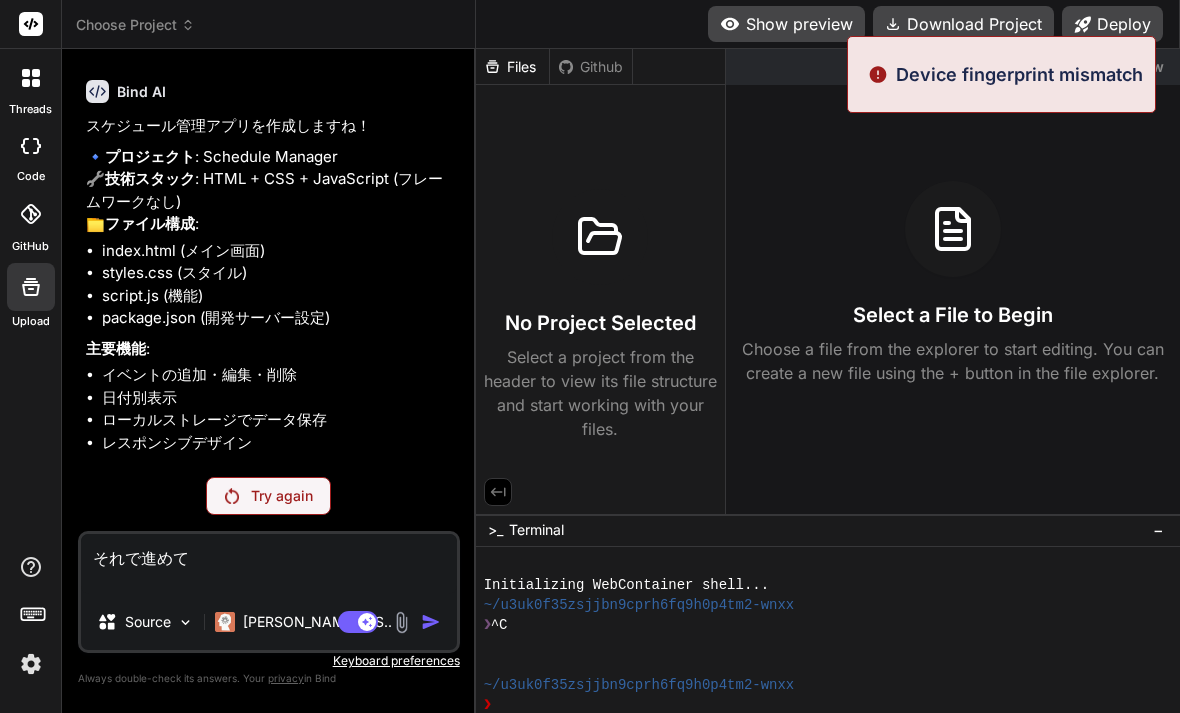 scroll, scrollTop: 88, scrollLeft: 0, axis: vertical 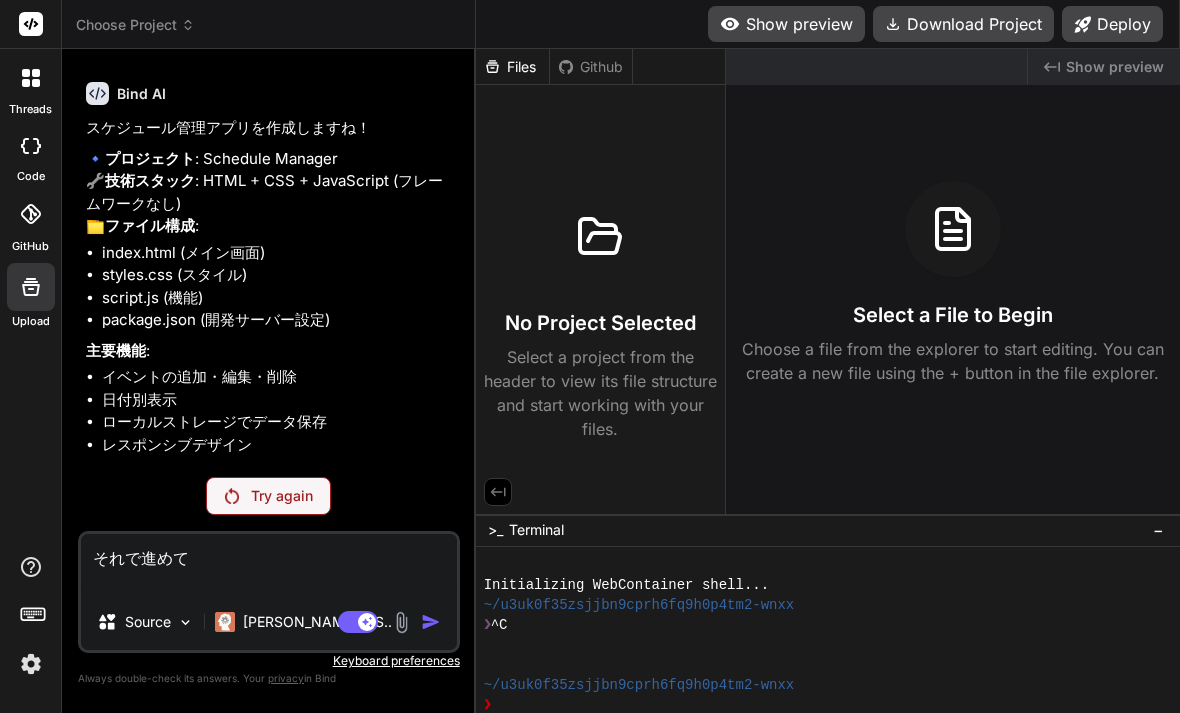click on "Try again" at bounding box center [282, 496] 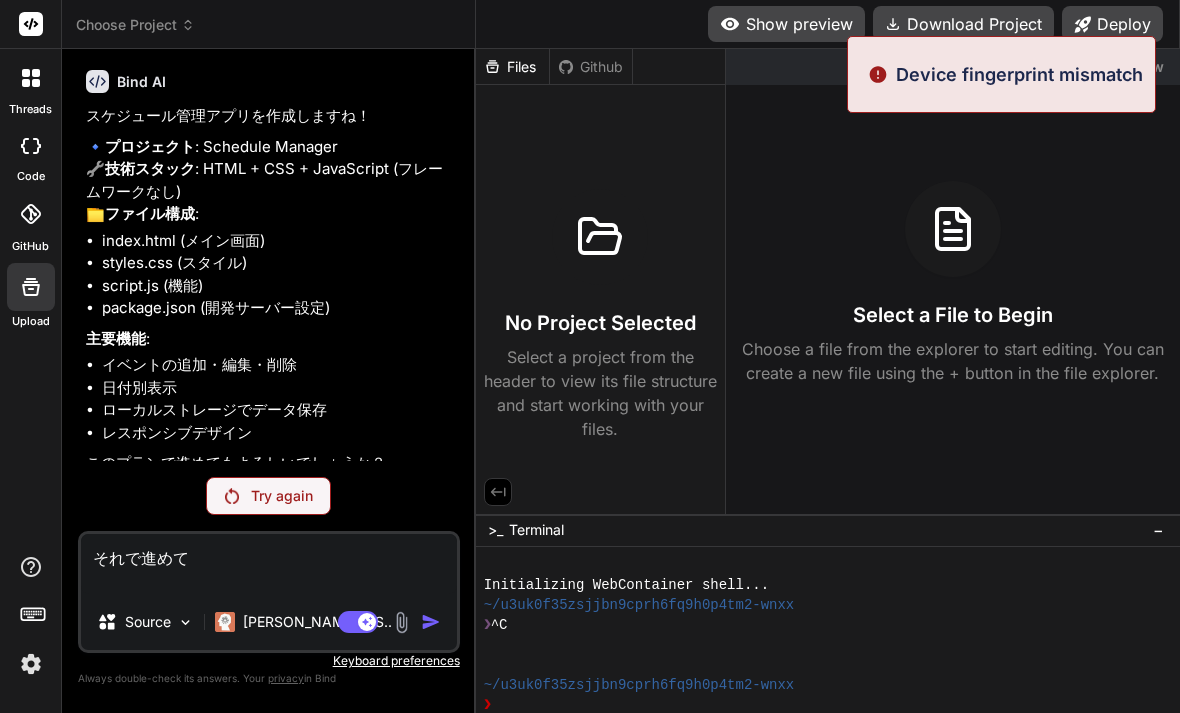 scroll, scrollTop: 88, scrollLeft: 0, axis: vertical 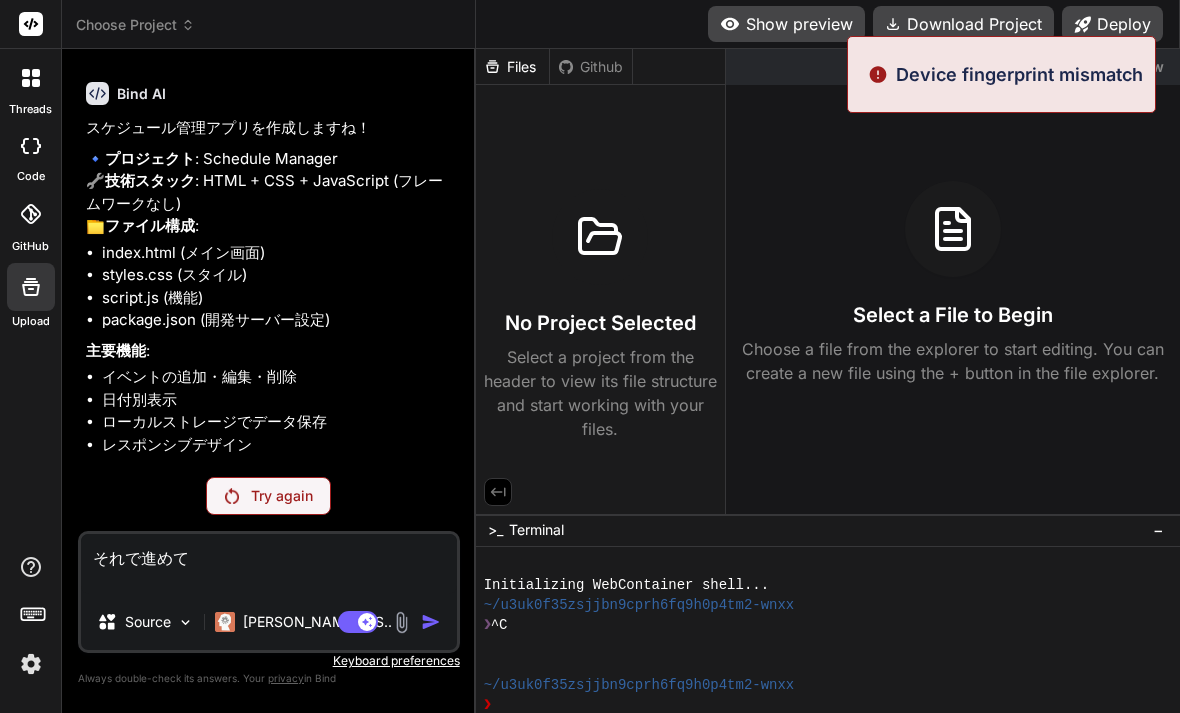 click on "Claude 4 S.." at bounding box center (317, 622) 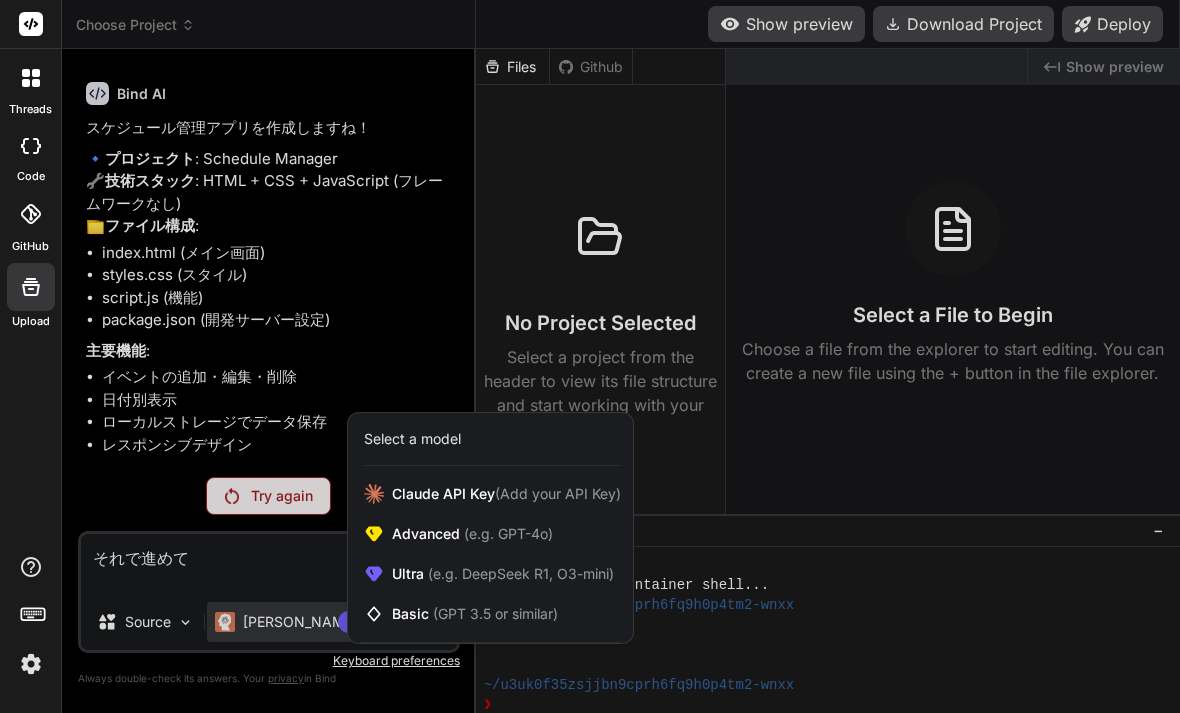 click at bounding box center [590, 356] 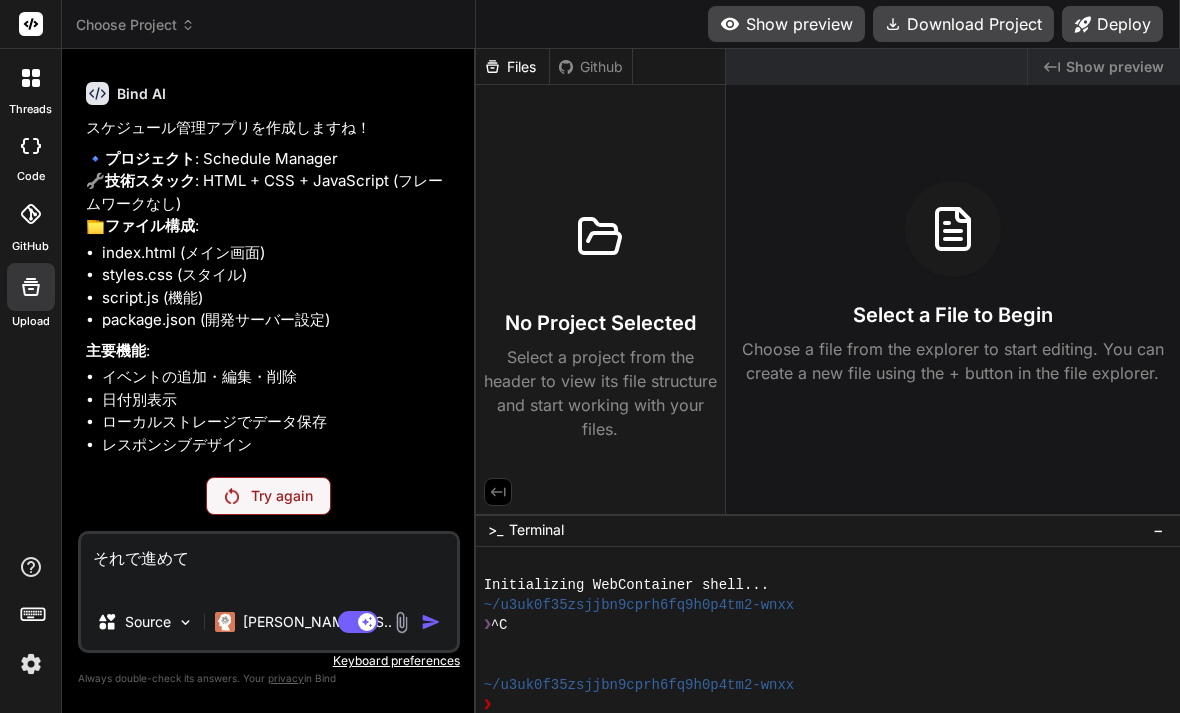 click at bounding box center (31, 664) 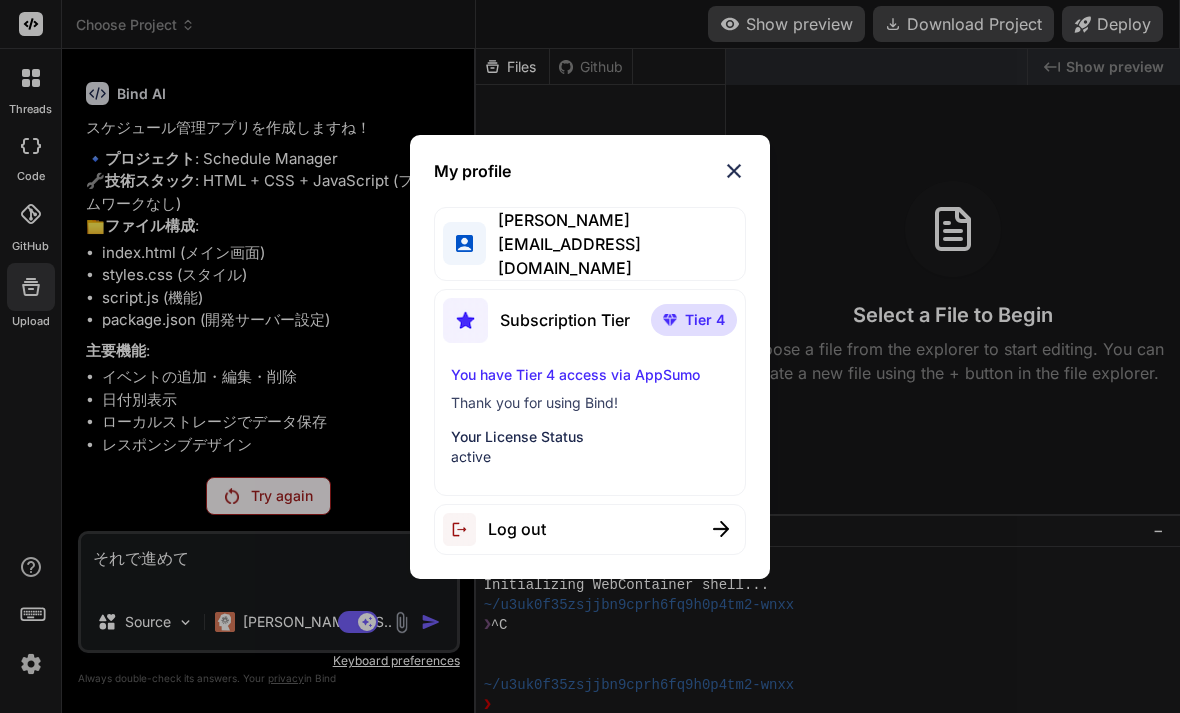 click on "My profile hiroyuki kajita kajita@slice-co.jp Subscription Tier  Tier 4 You have Tier 4 access via AppSumo Thank you for using Bind! Your License Status active Log out" at bounding box center (590, 356) 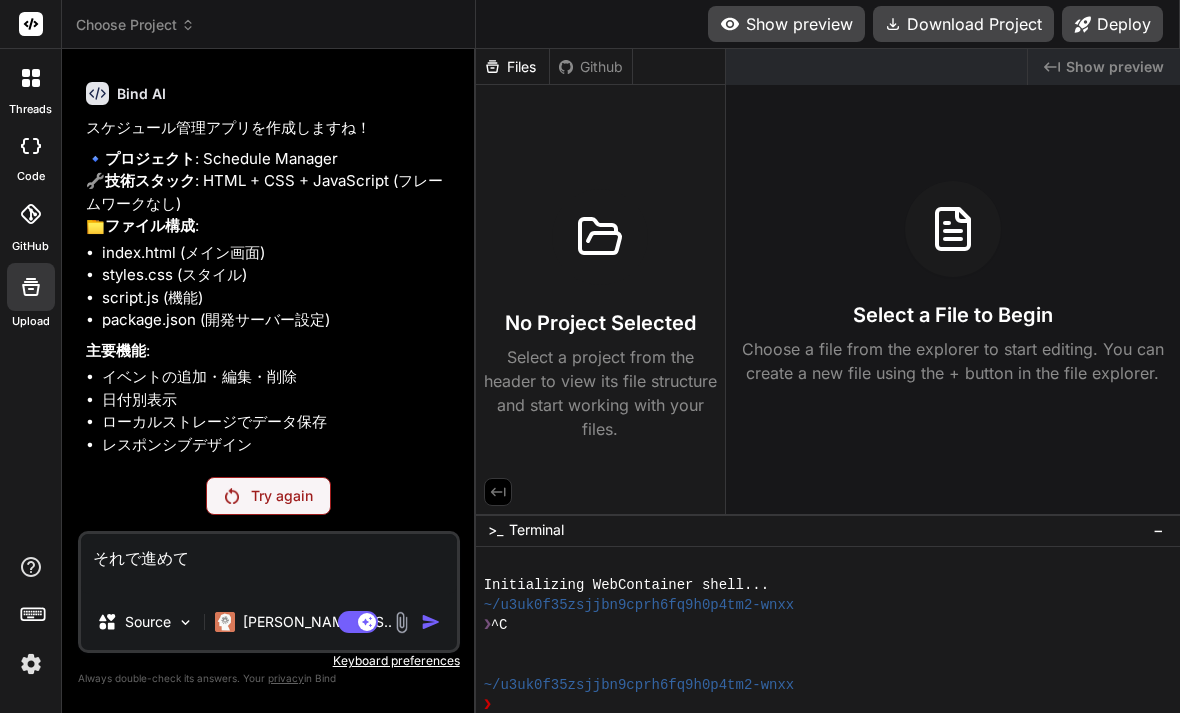 scroll, scrollTop: 0, scrollLeft: 0, axis: both 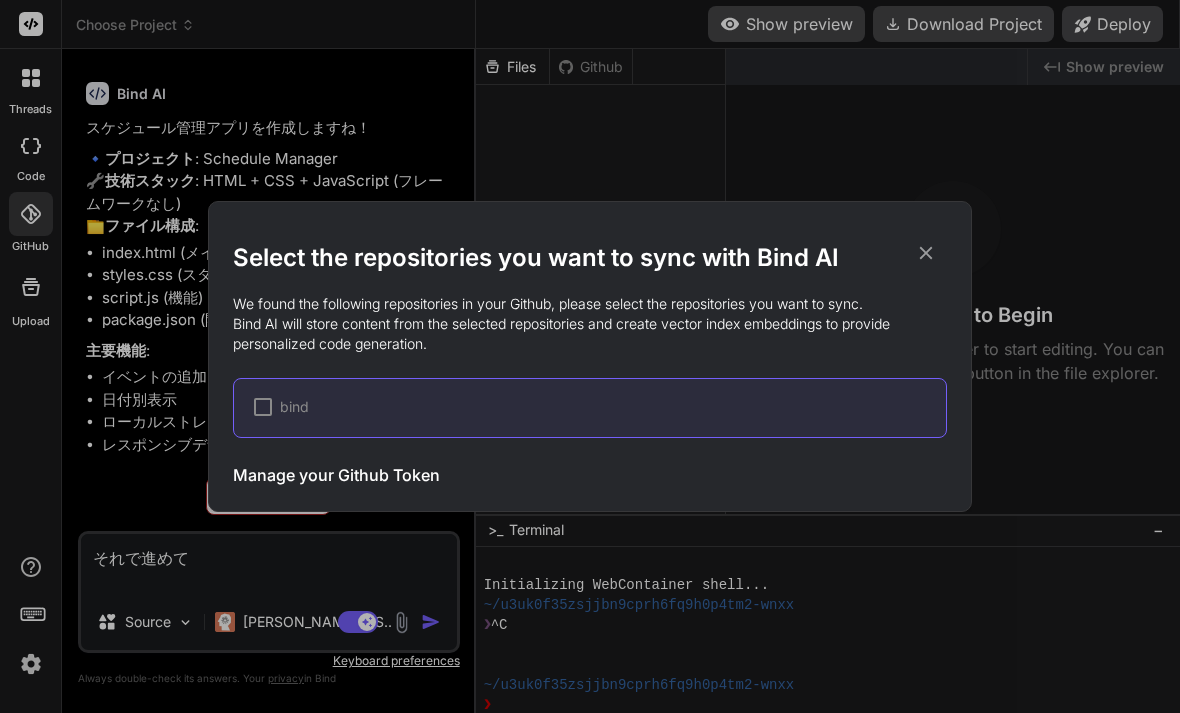 click on "Select the repositories you want to sync with Bind AI We found the following repositories in your Github, please select the repositories you want to sync.  Bind AI will store content from the selected repositories and create vector index embeddings to provide  personalized code generation. bind   Manage your Github Token Initiate Sync" at bounding box center [590, 356] 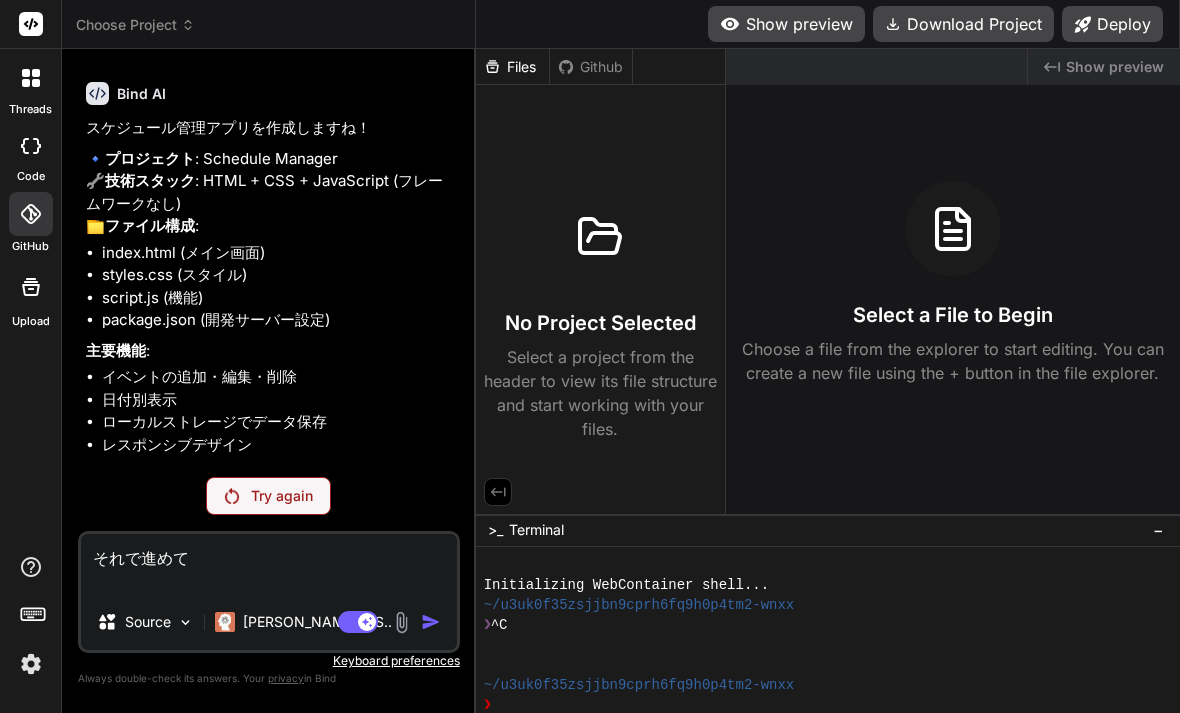click 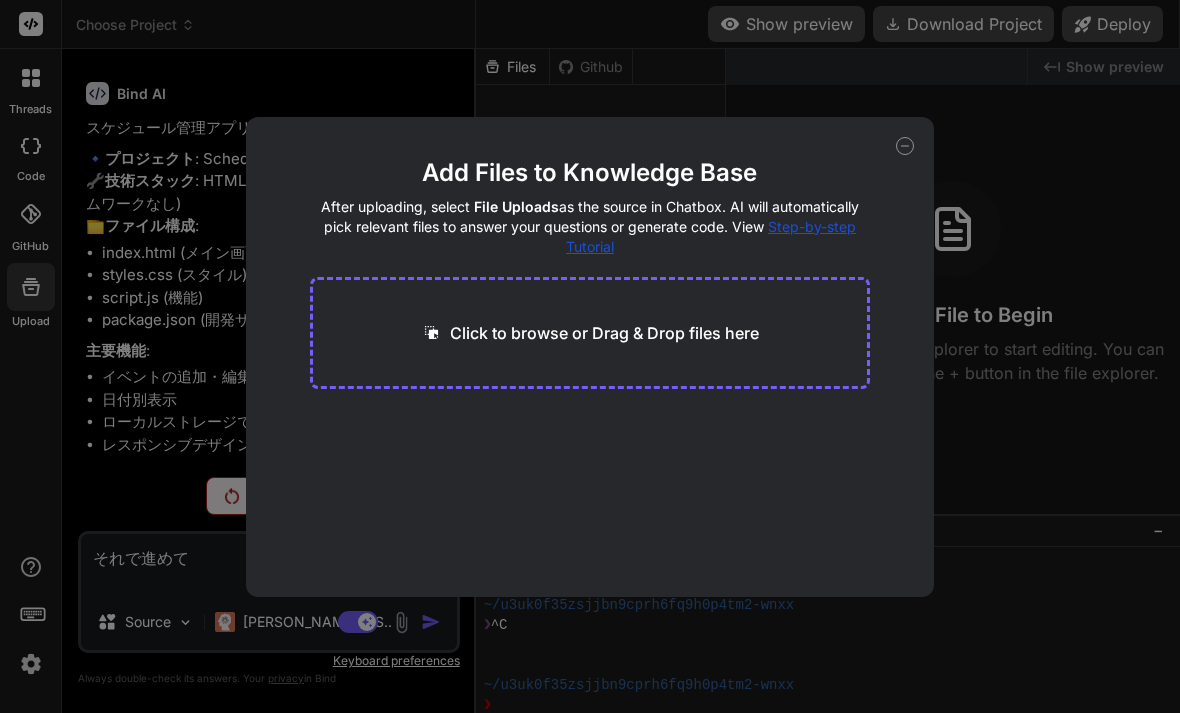 click on "Add Files to Knowledge Base After uploading, select   File Uploads  as the source in Chatbox. AI will automatically pick relevant files to answer your questions or generate code. View   Step-by-step Tutorial Click to browse or Drag & Drop files here" at bounding box center [590, 356] 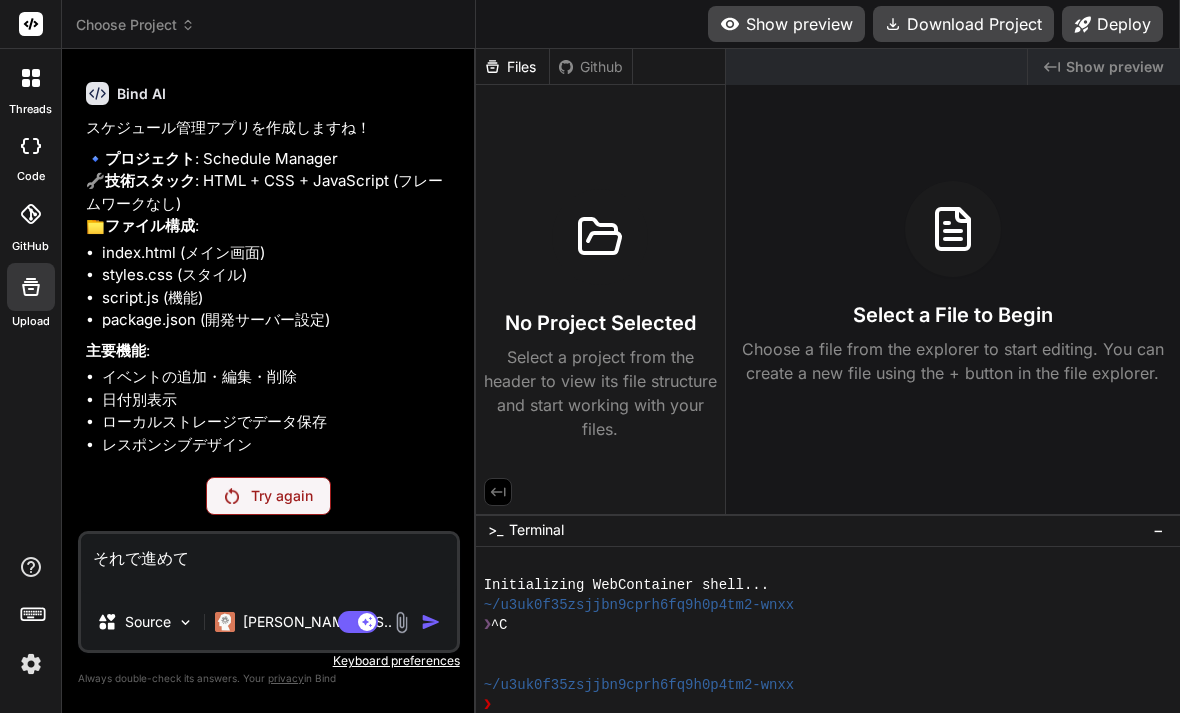 click at bounding box center [31, 146] 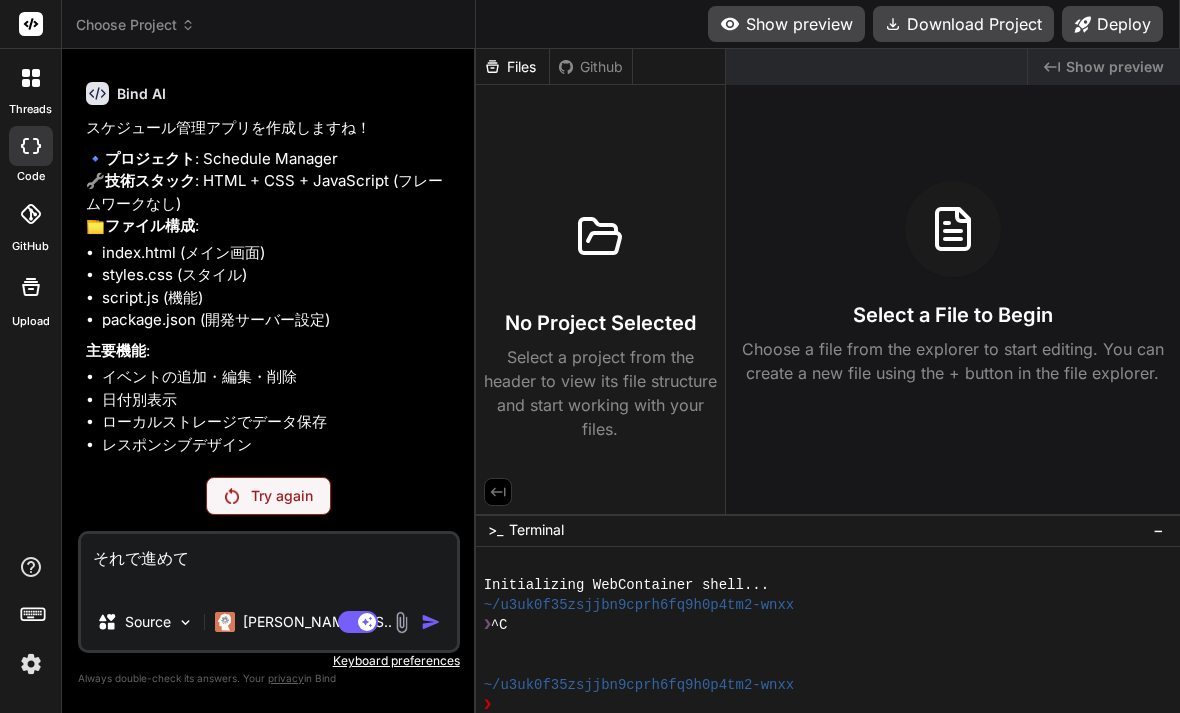 click at bounding box center (31, 78) 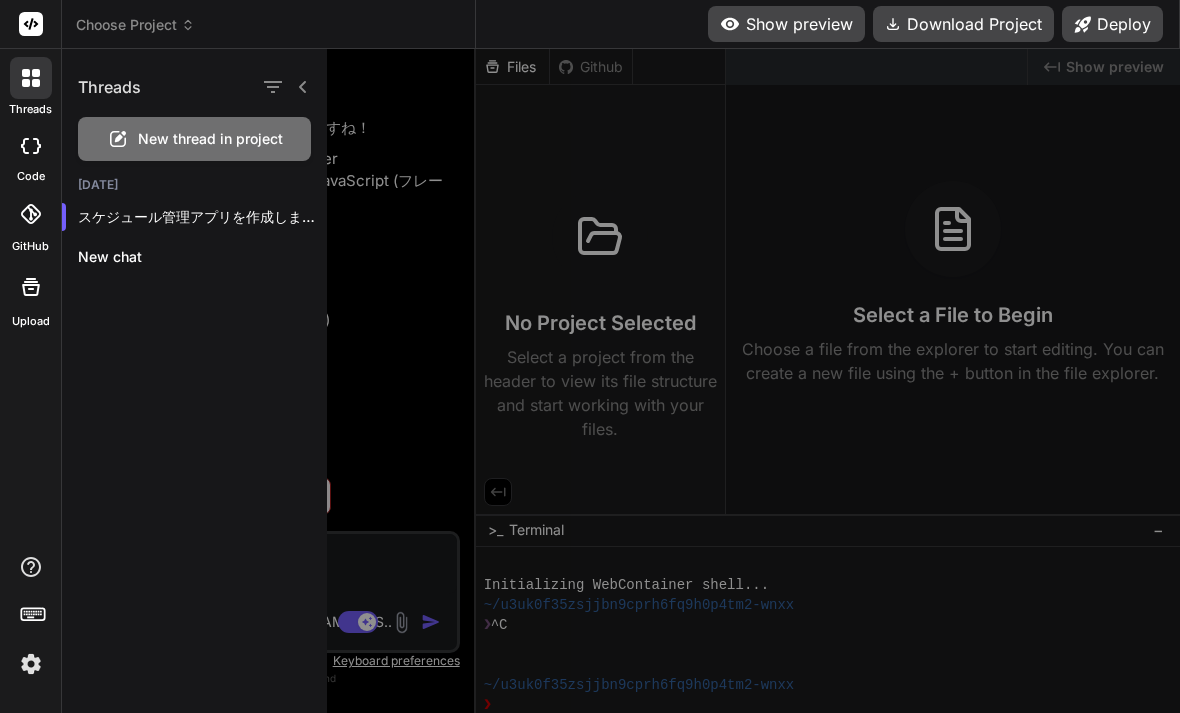 click 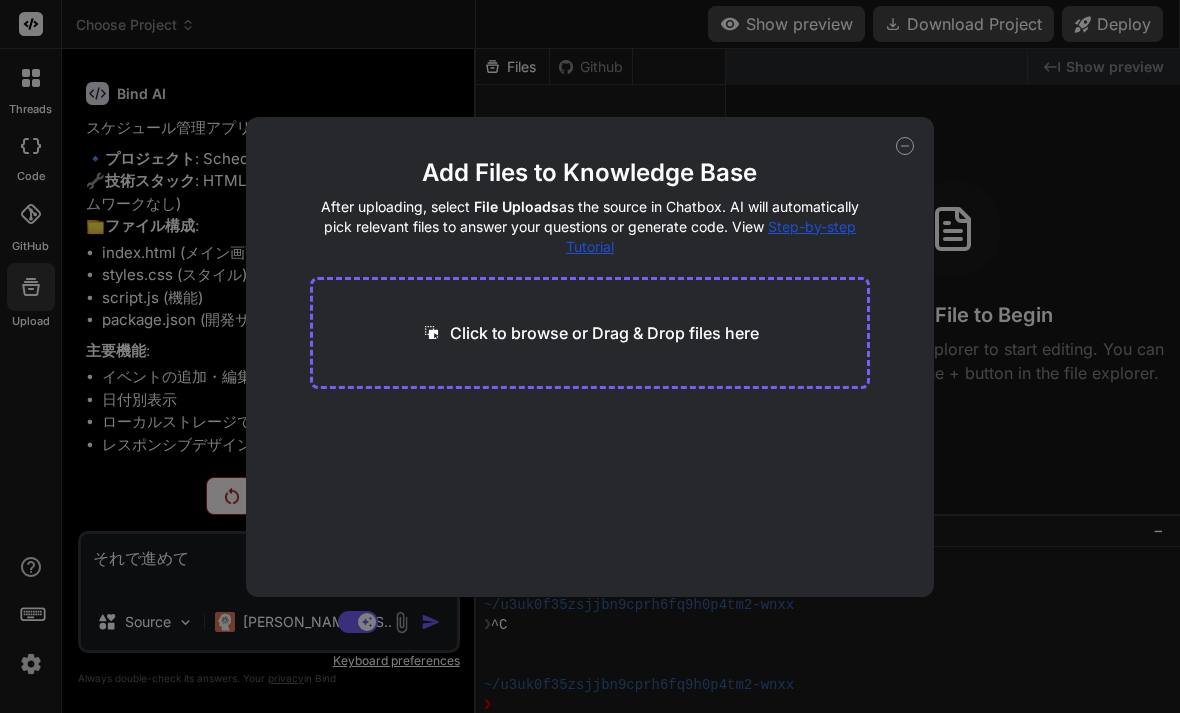 click 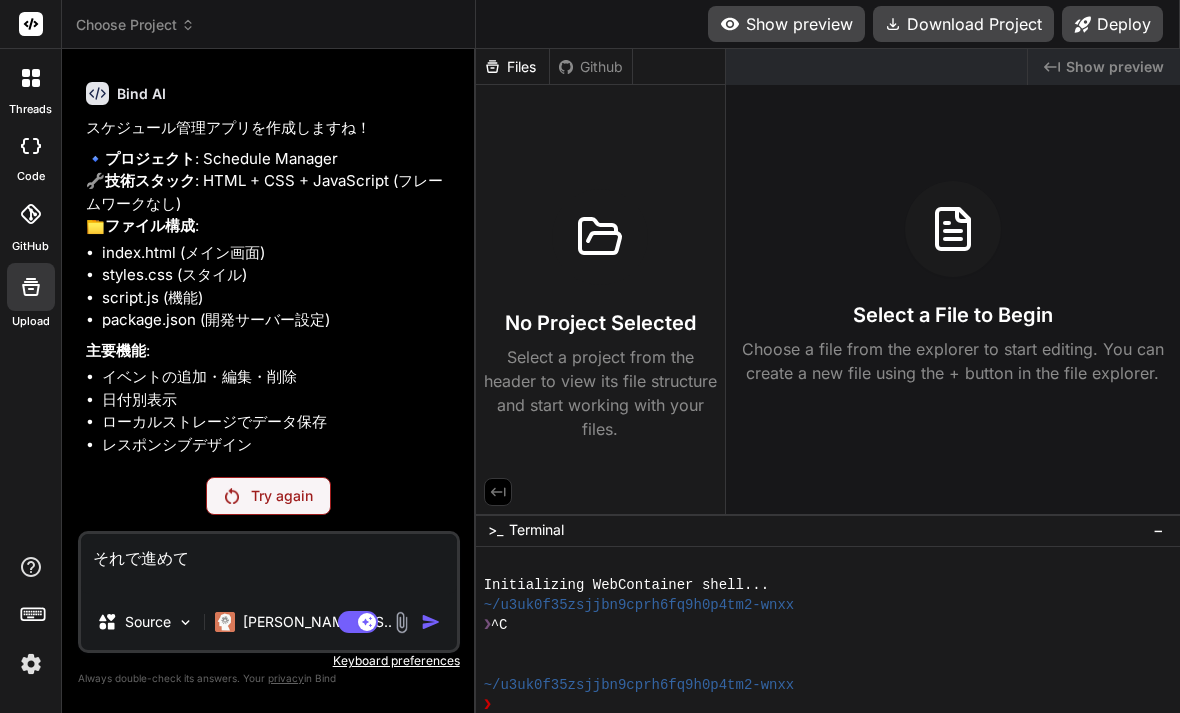 click 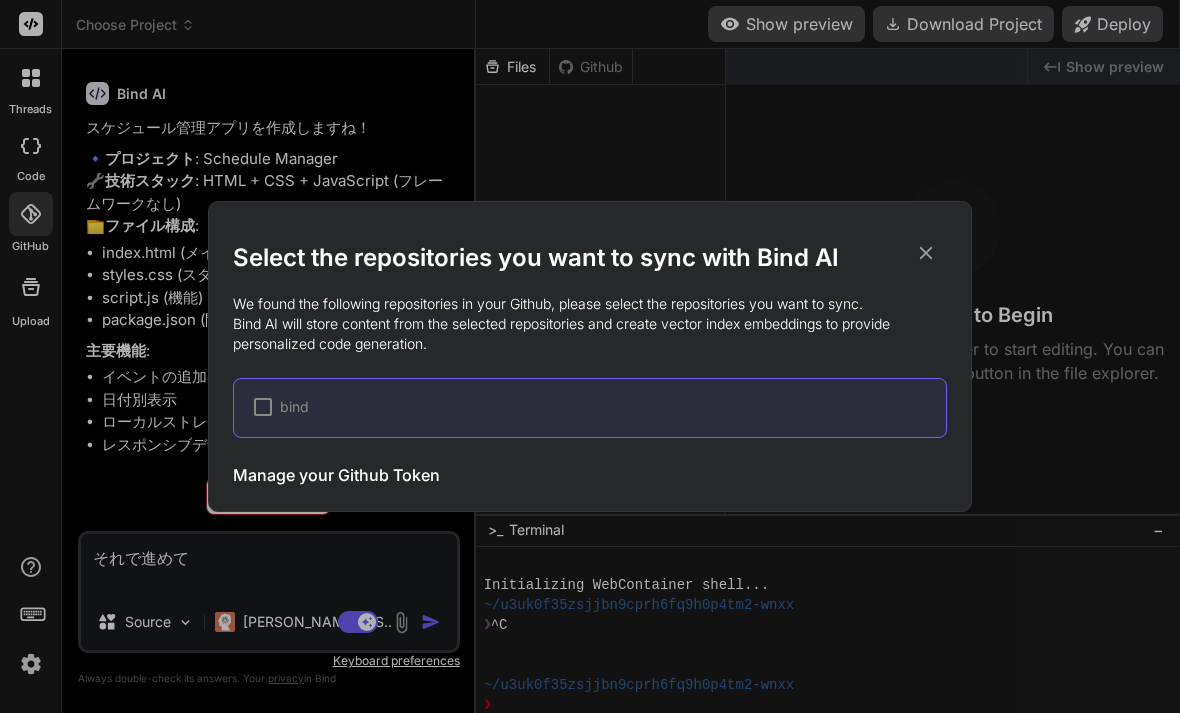 click 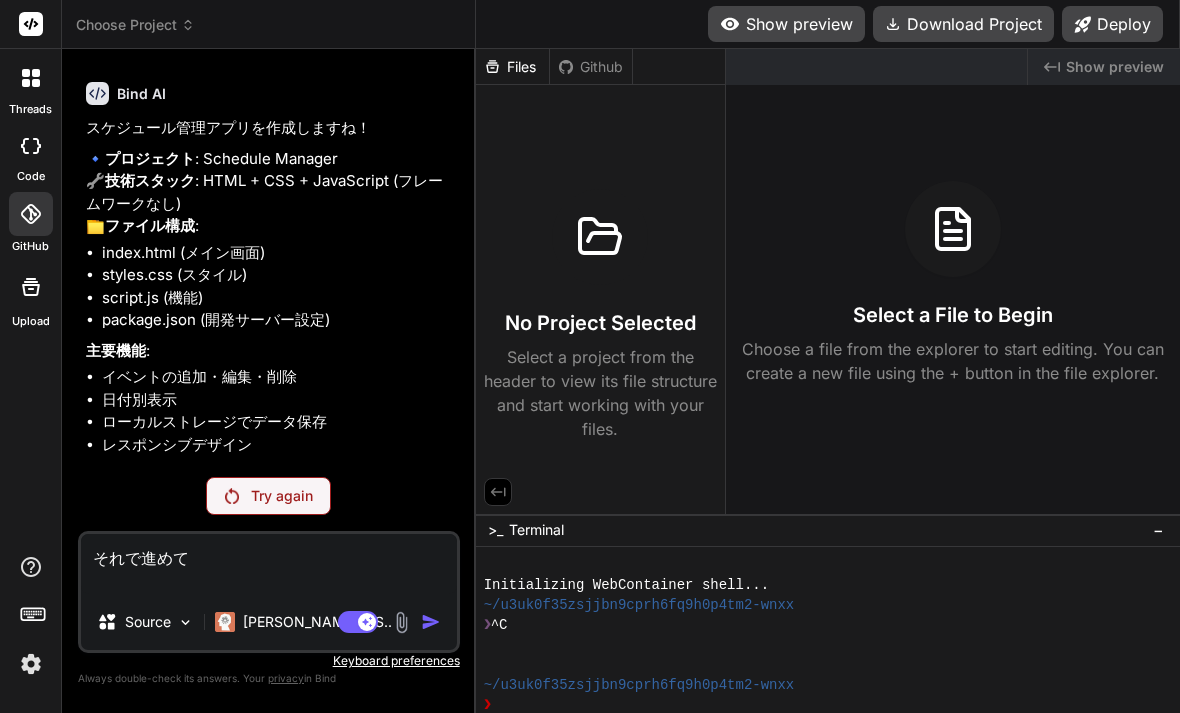 click at bounding box center [31, 146] 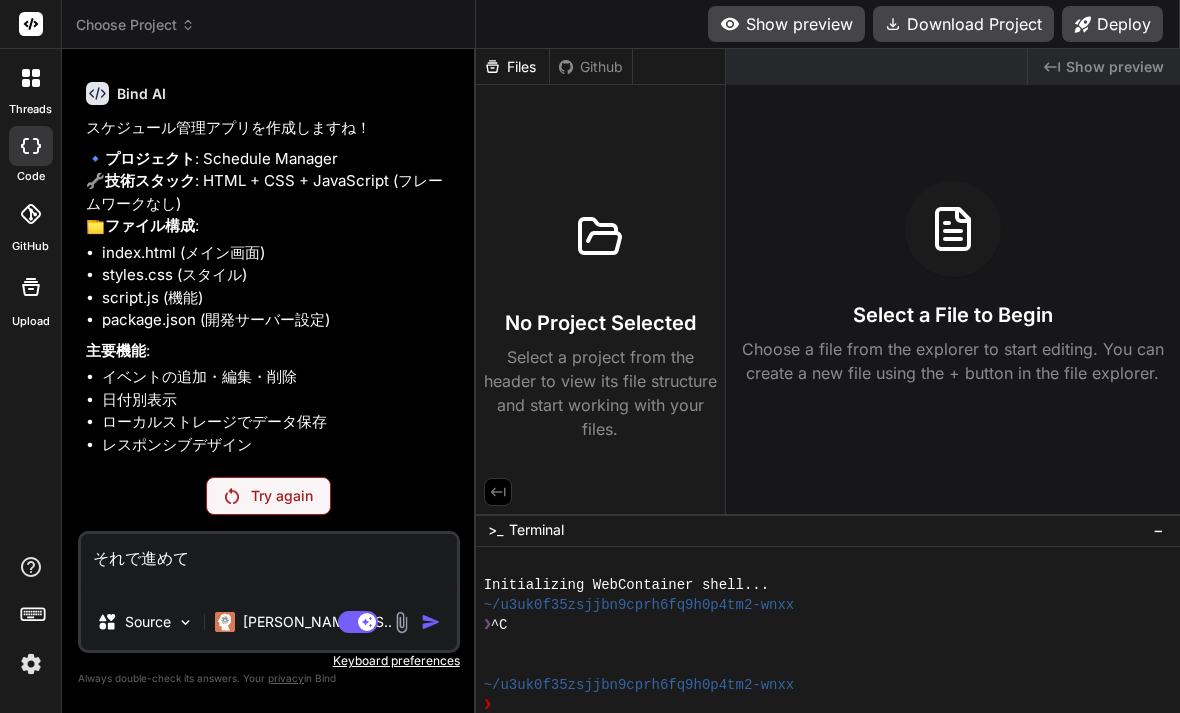 click at bounding box center (31, 287) 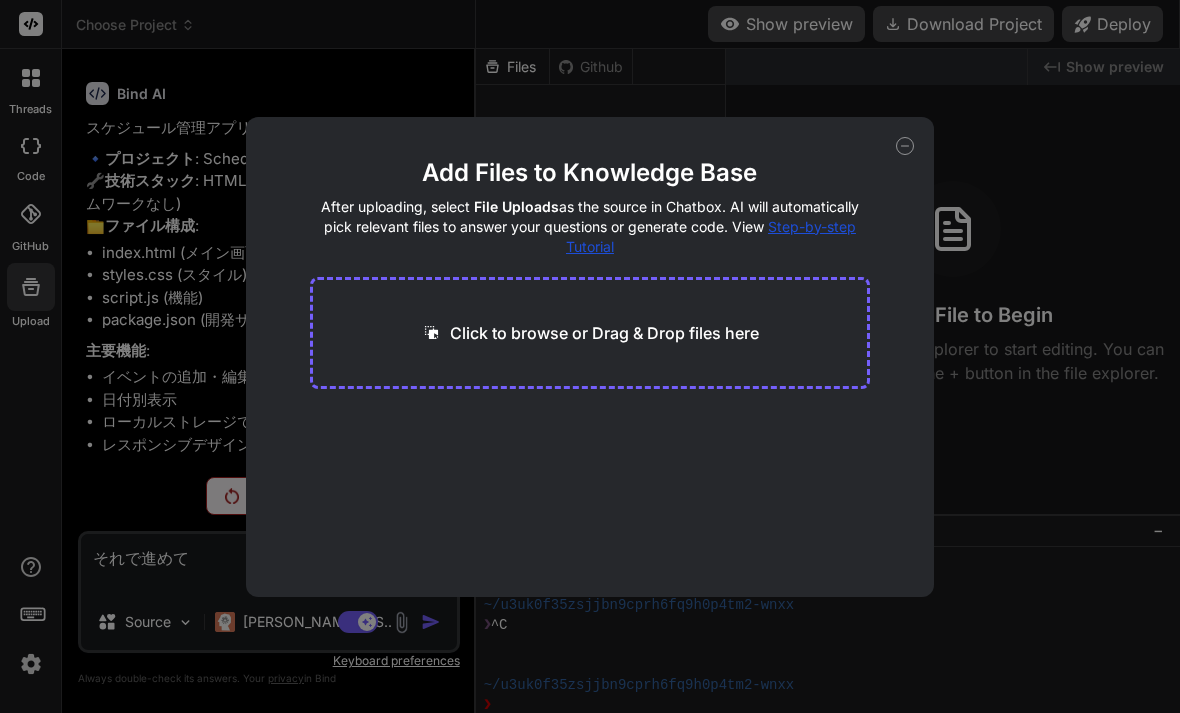 click 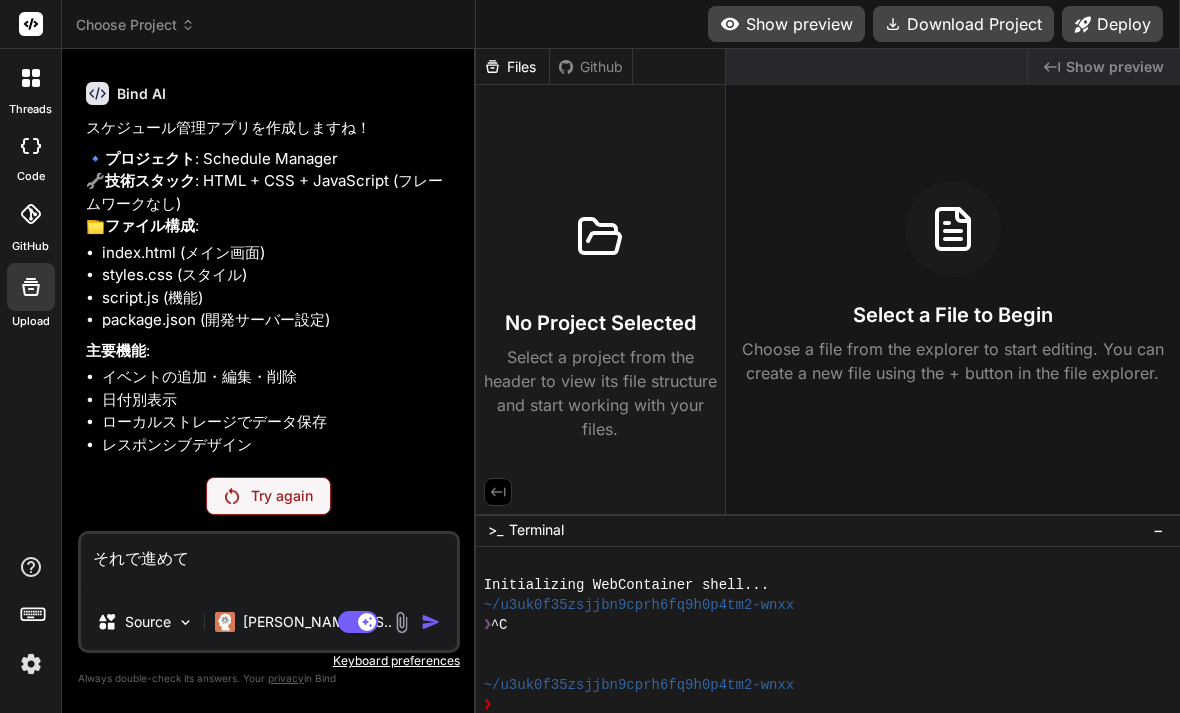 click 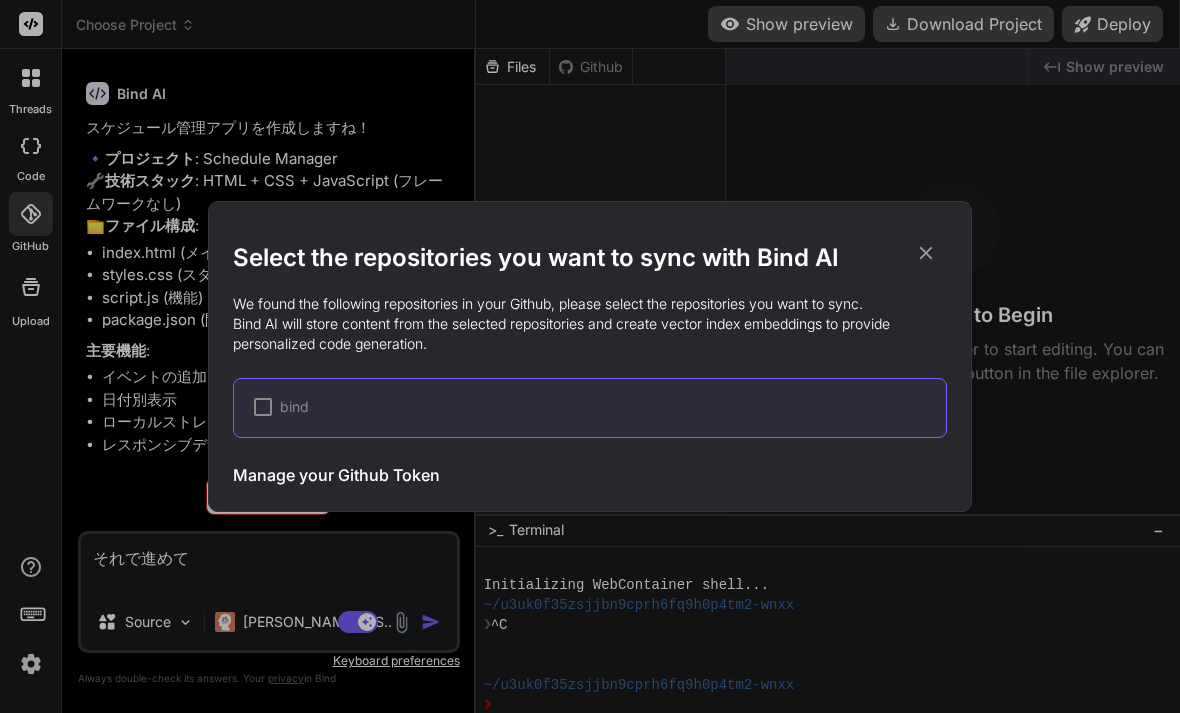 click 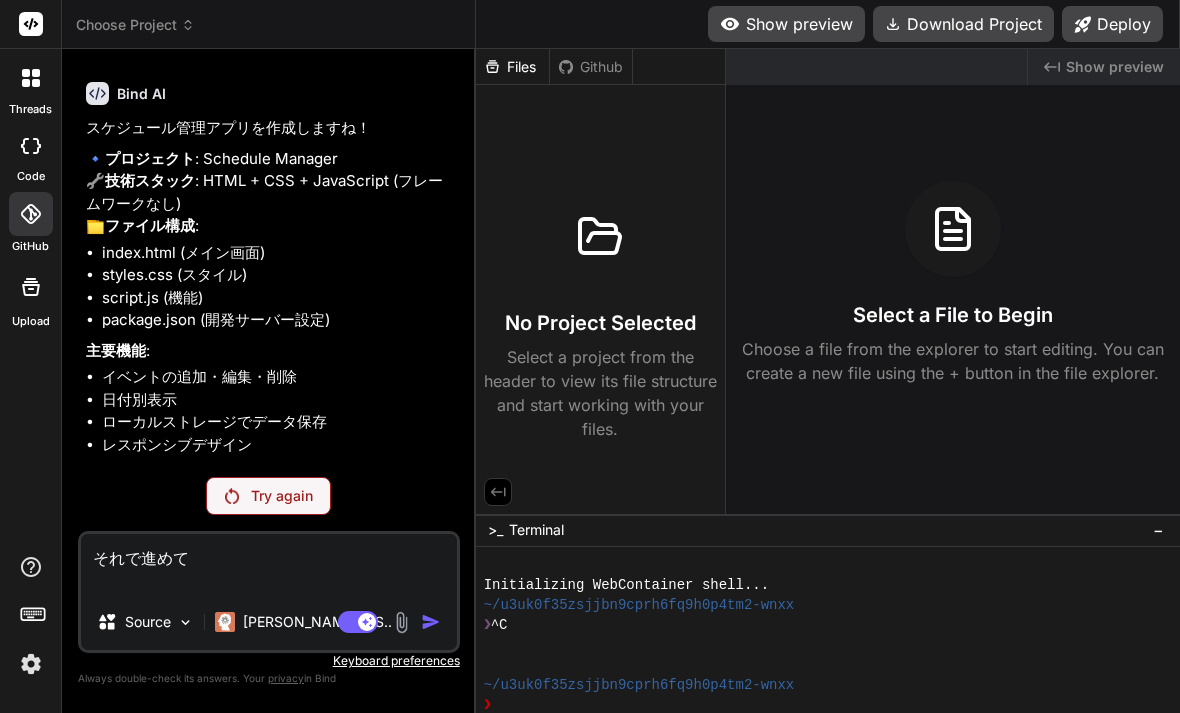 click 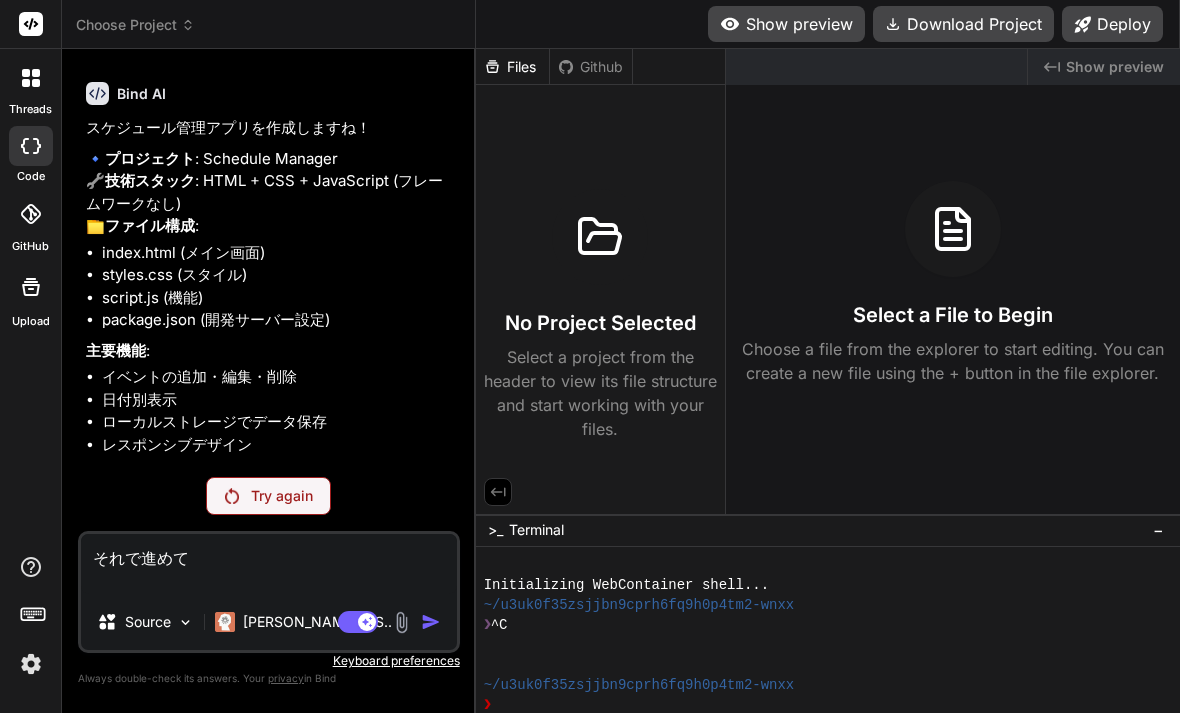 click 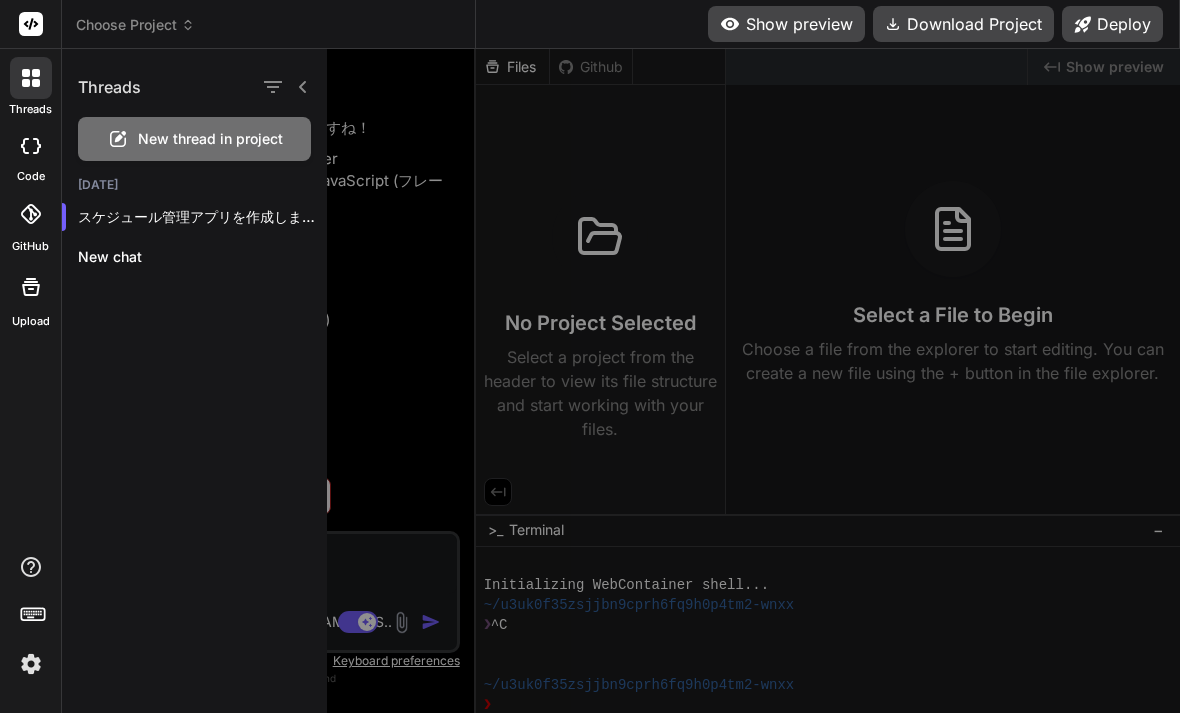 click at bounding box center (31, 287) 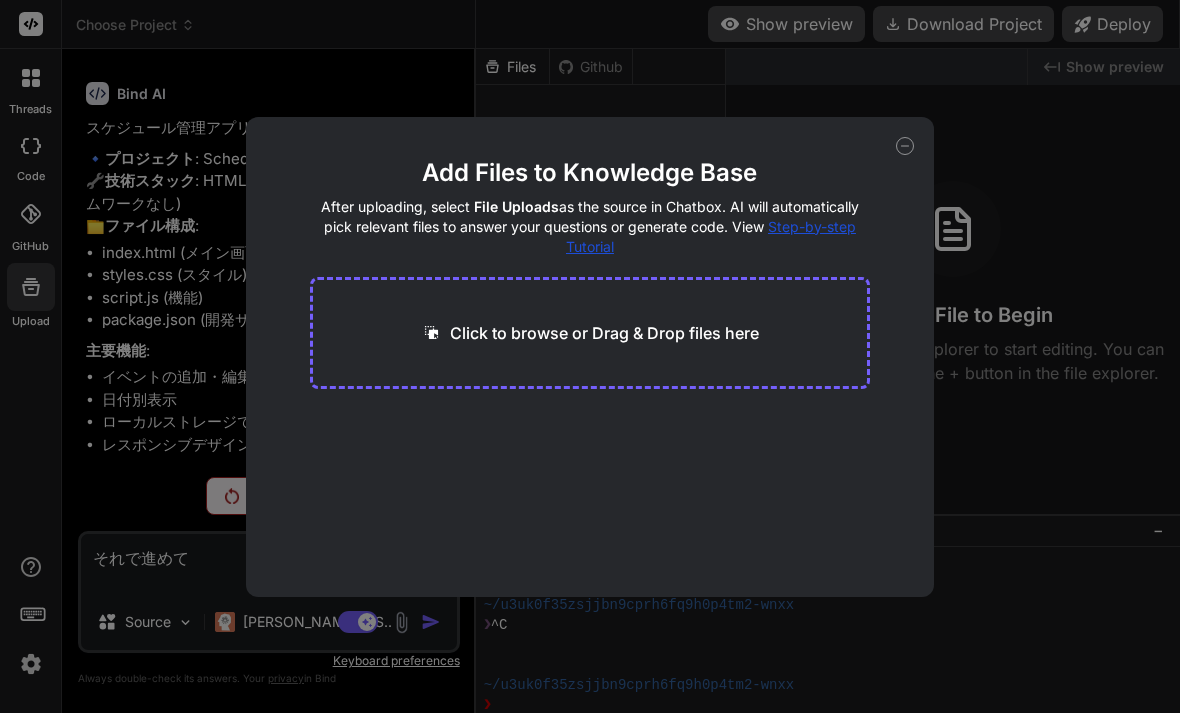 click 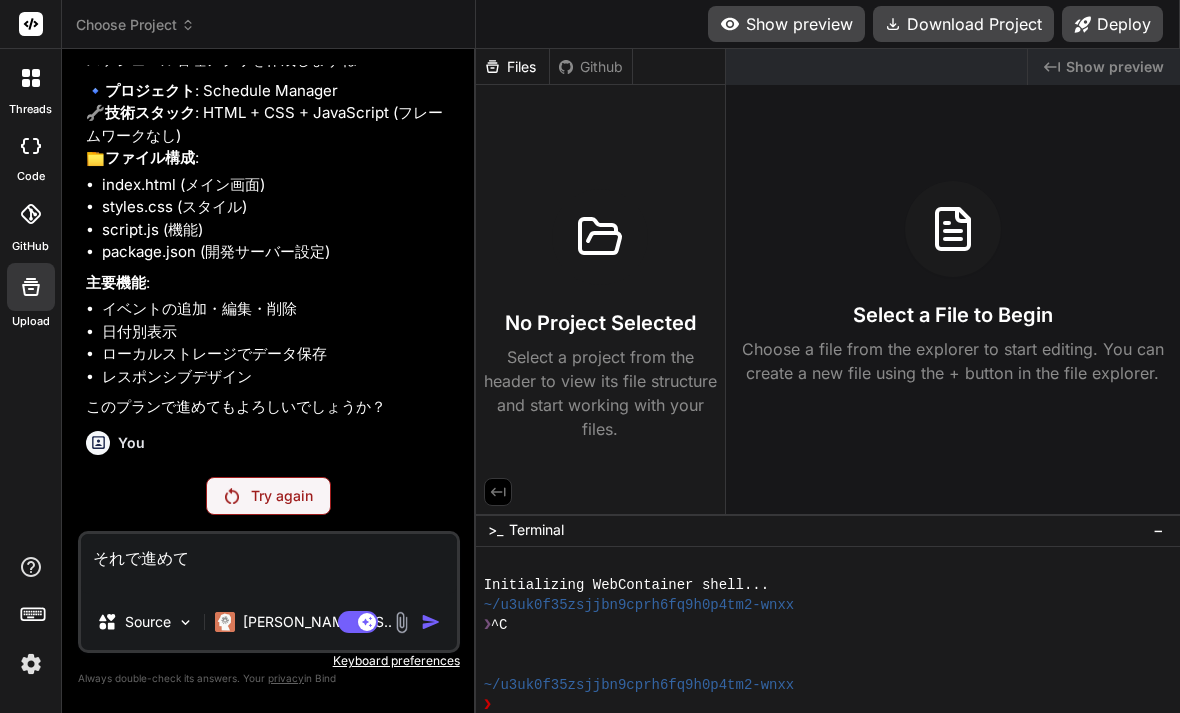 scroll, scrollTop: 155, scrollLeft: 0, axis: vertical 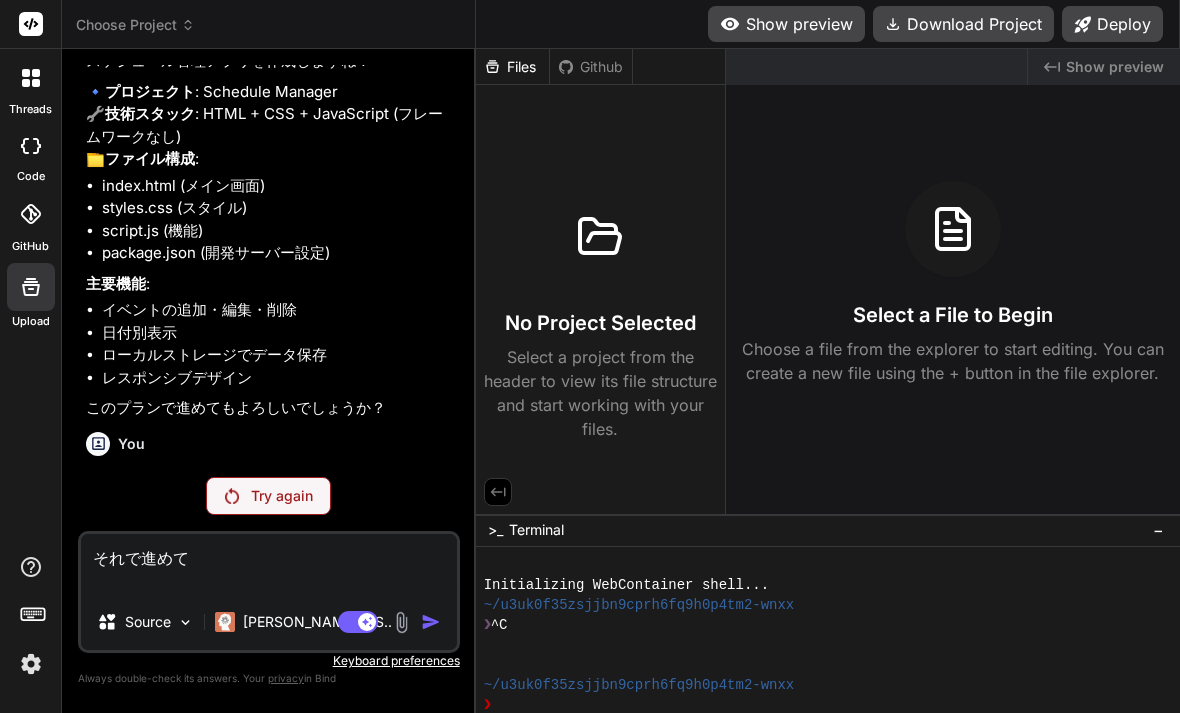 click on "Try again" at bounding box center (268, 496) 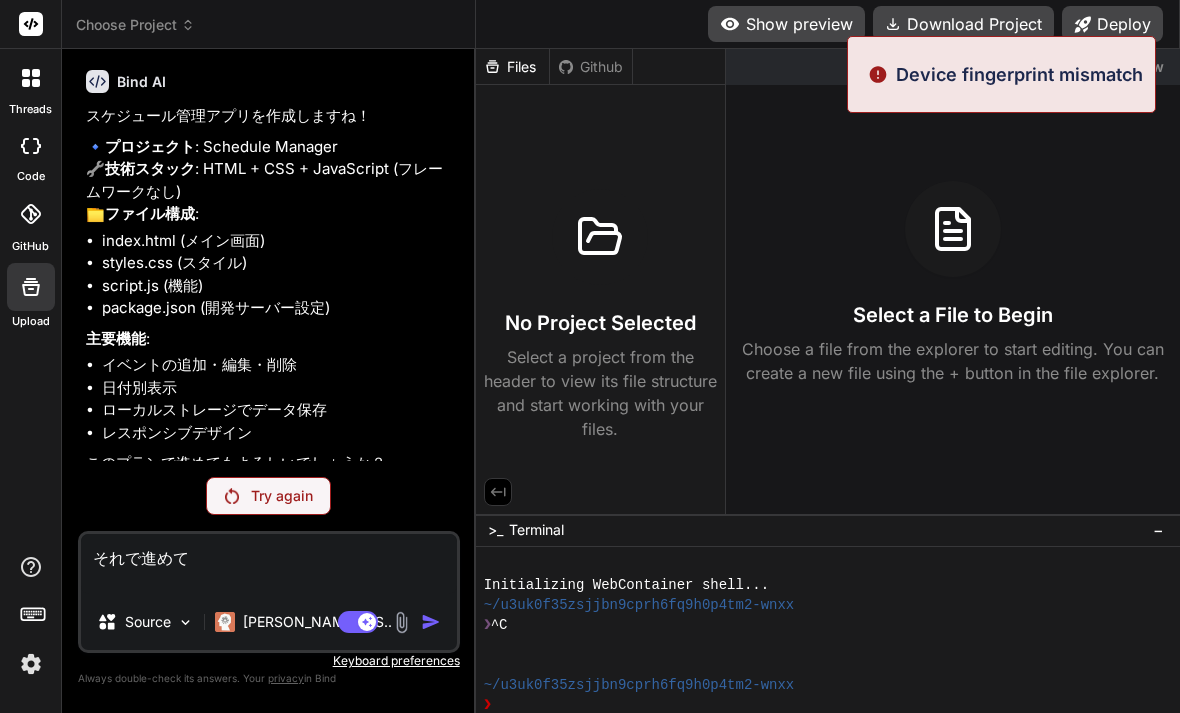 scroll, scrollTop: 88, scrollLeft: 0, axis: vertical 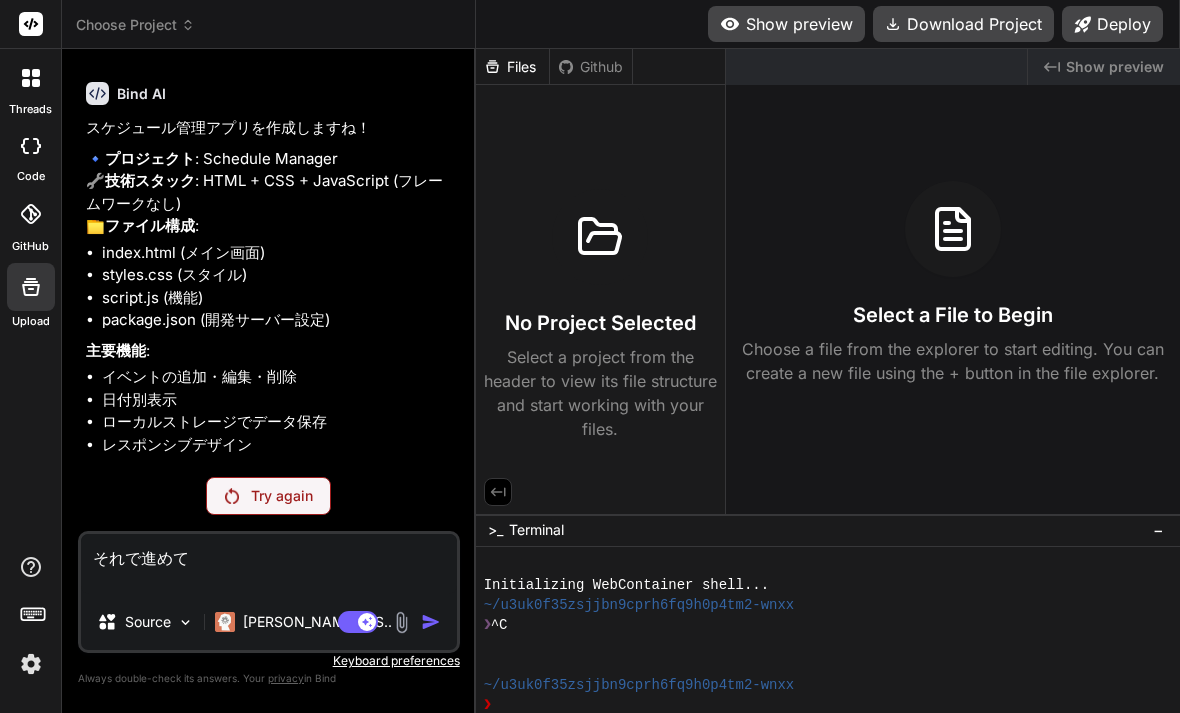 click on "Try again" at bounding box center (269, 496) 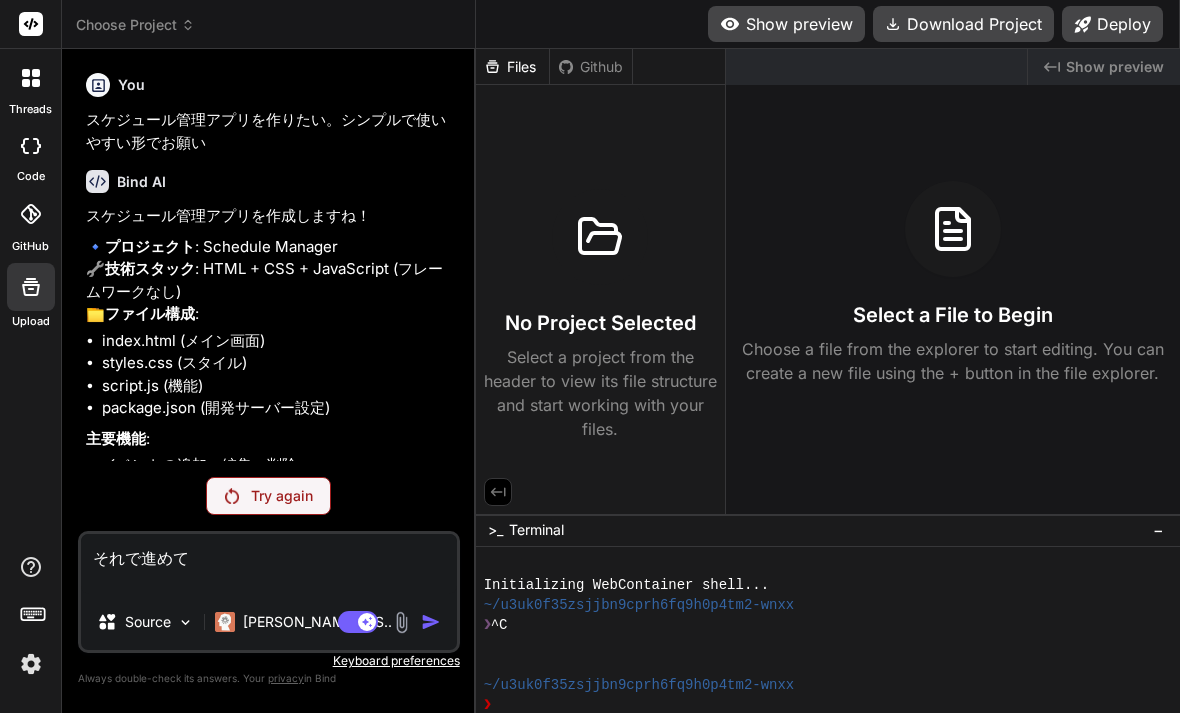 scroll, scrollTop: 0, scrollLeft: 0, axis: both 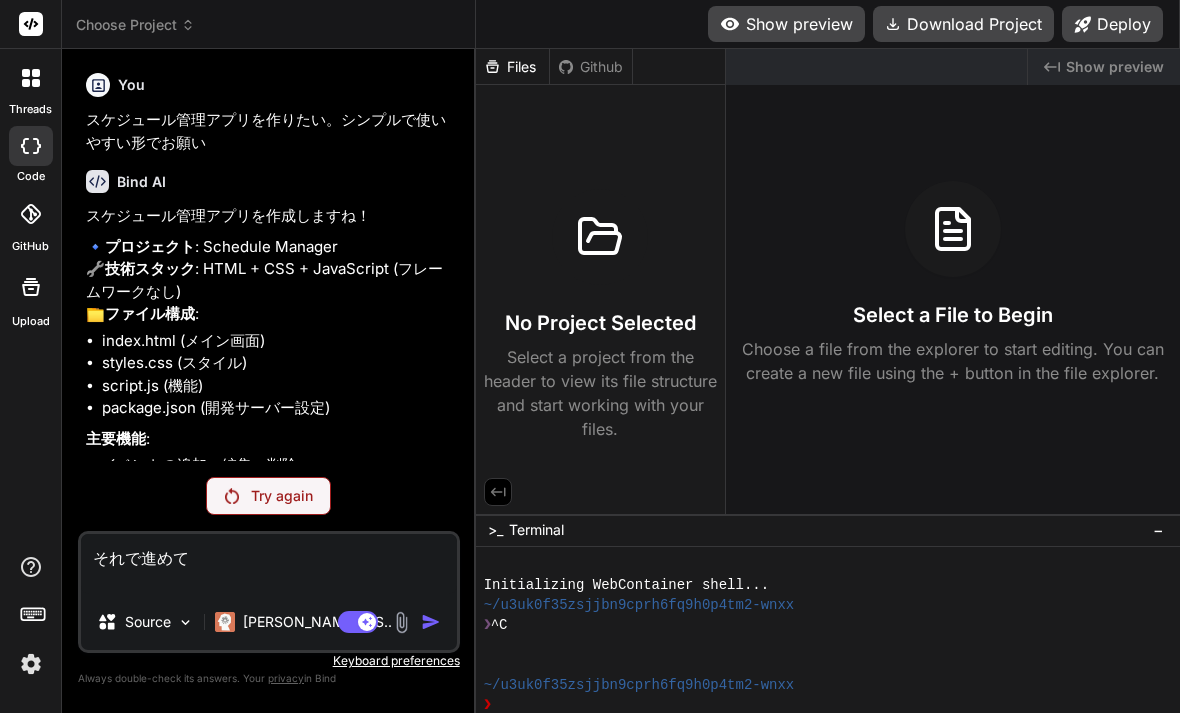 click 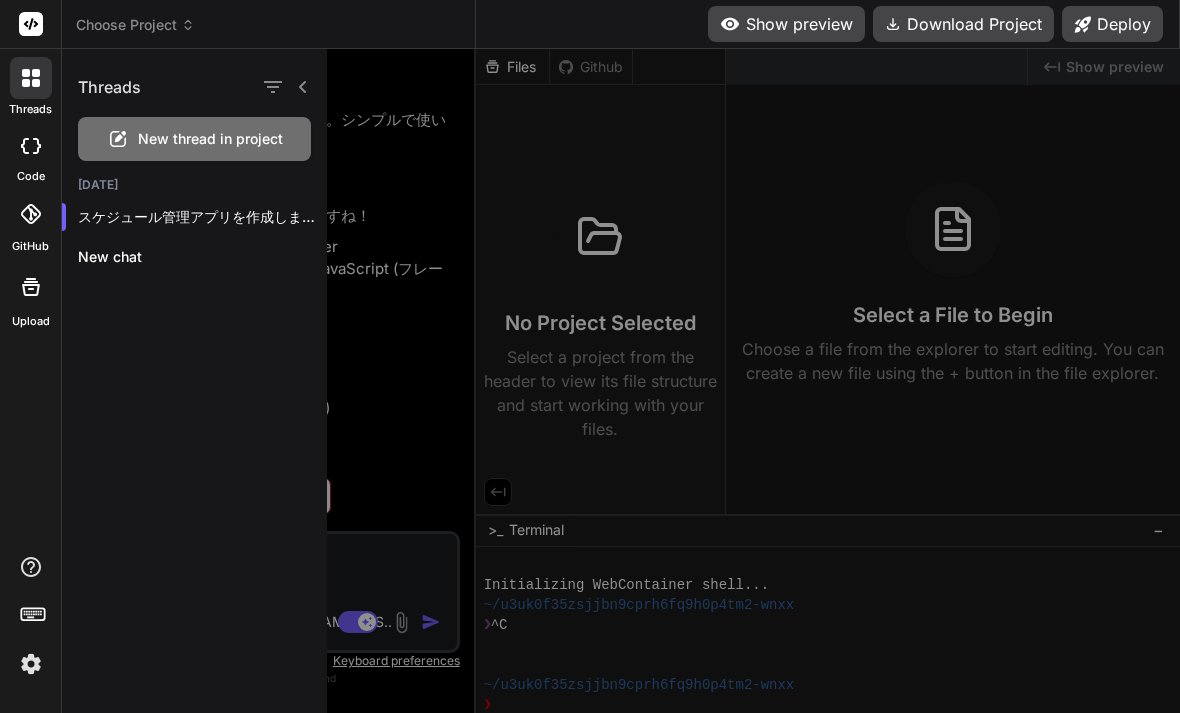 click on "スケジュール管理アプリを作成しますね！
🔹 **プロジェクト**: Sche..." at bounding box center (202, 217) 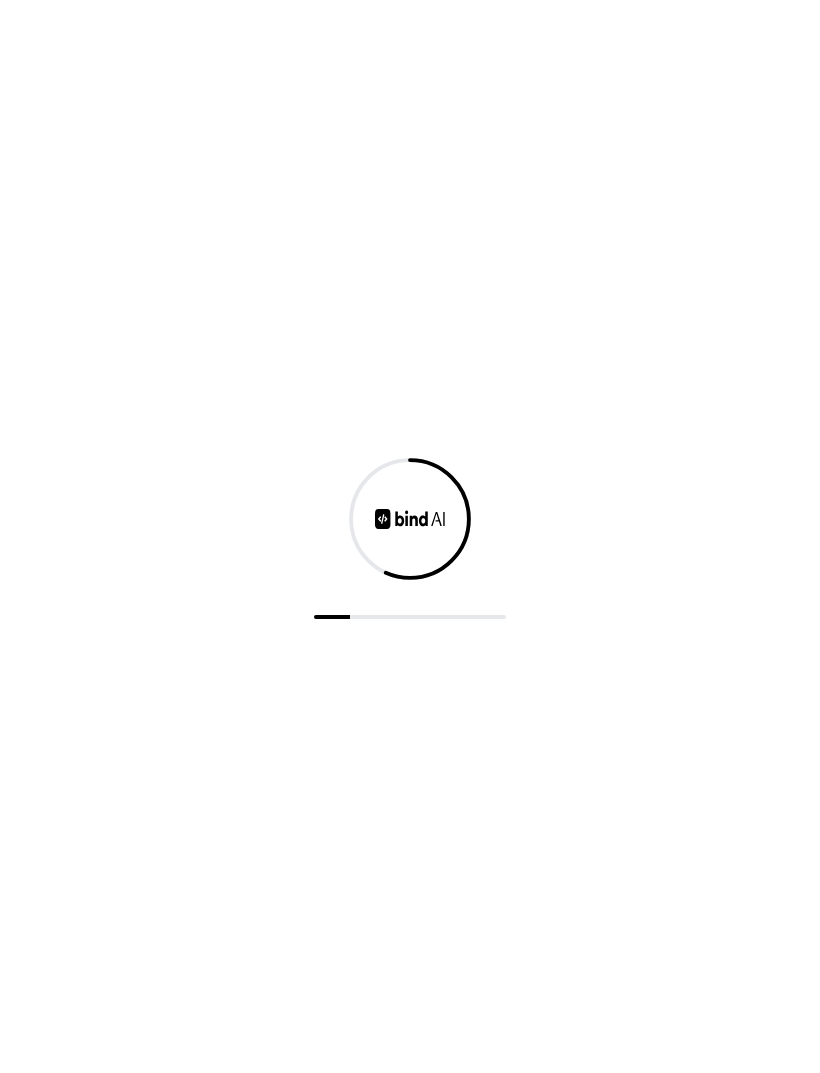 scroll, scrollTop: 0, scrollLeft: 0, axis: both 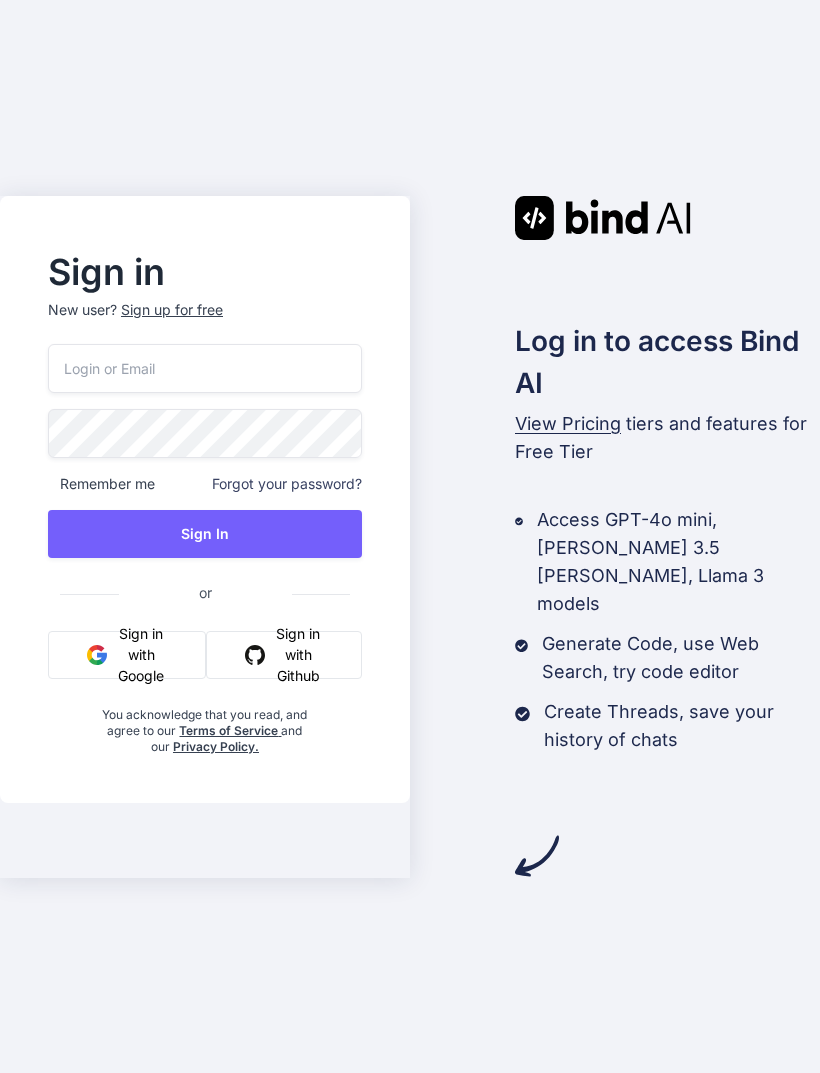 click at bounding box center [205, 368] 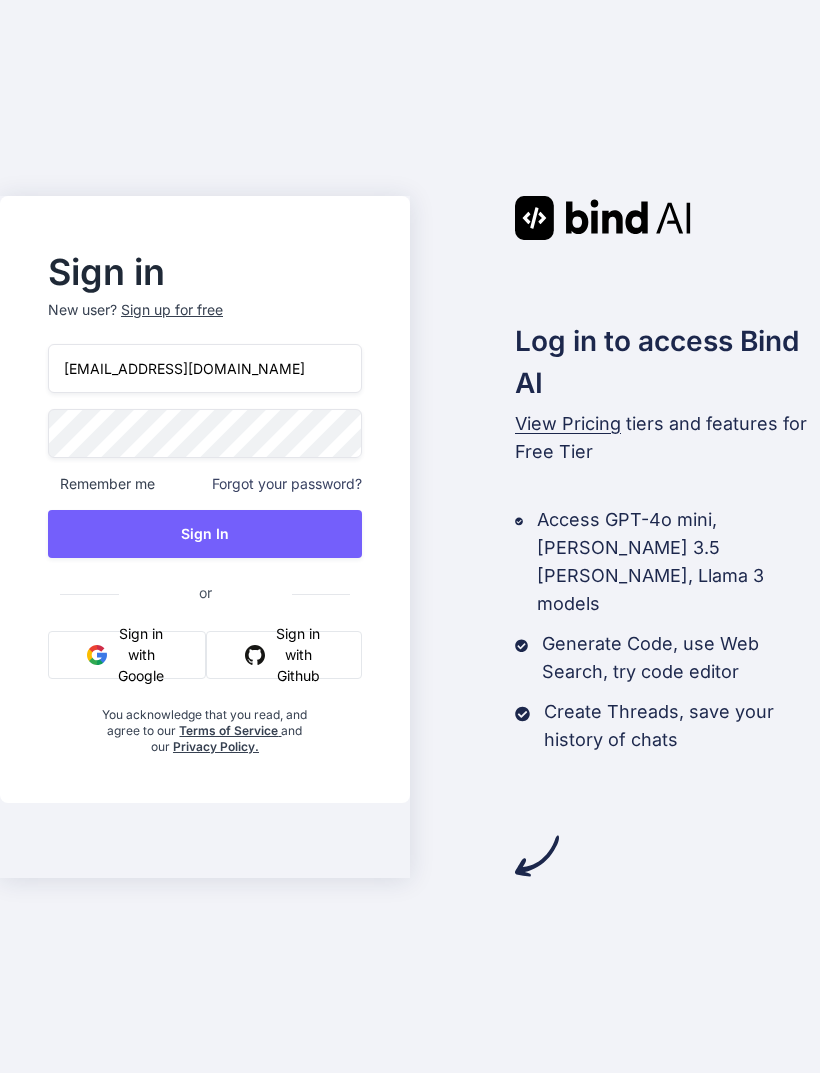 click on "Sign In" at bounding box center (205, 534) 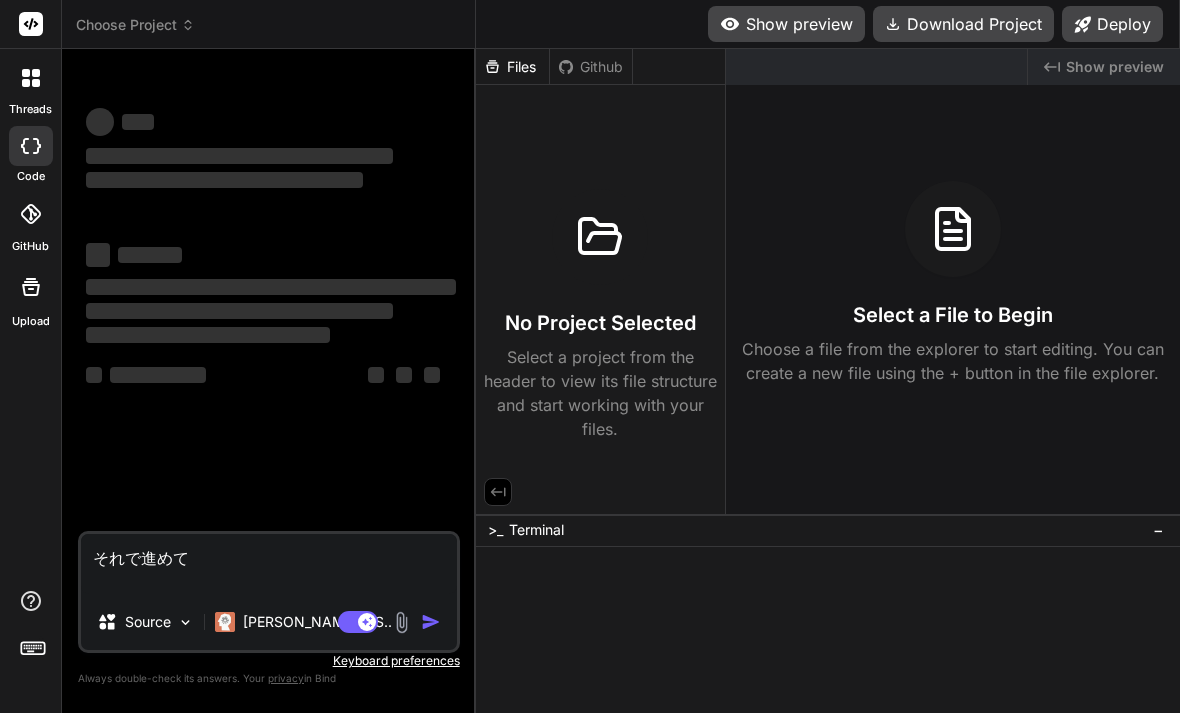 scroll, scrollTop: 0, scrollLeft: 0, axis: both 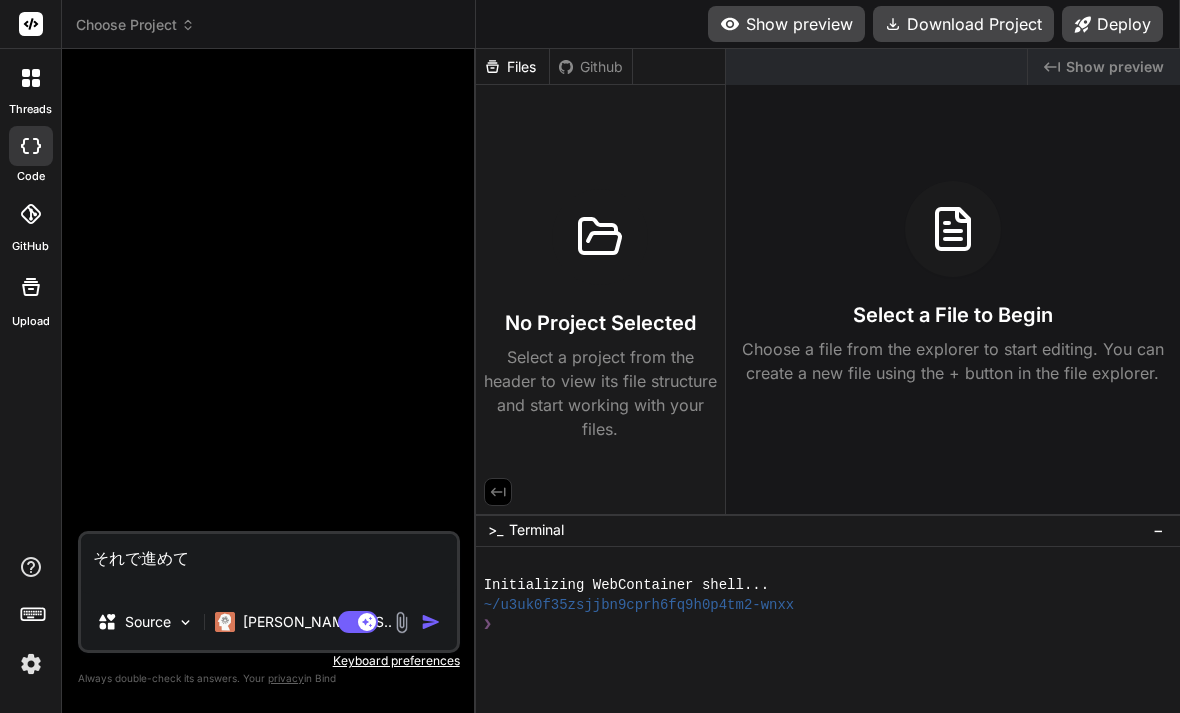 click on "Choose Project" at bounding box center (135, 25) 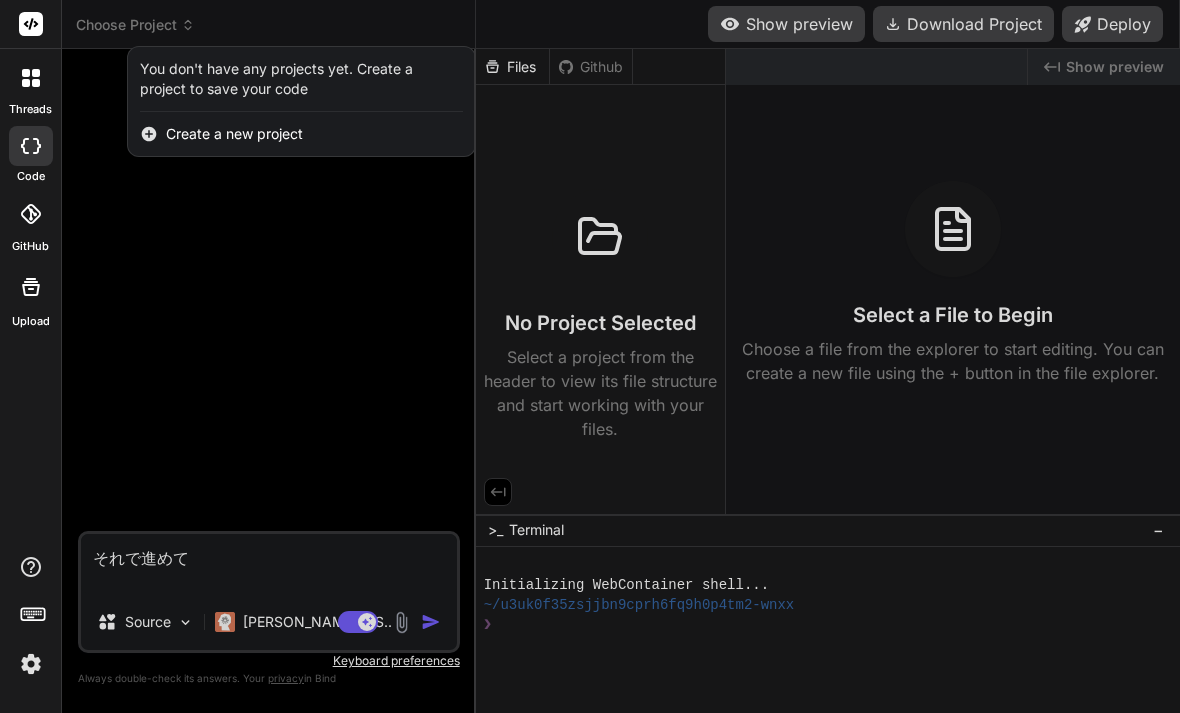 click at bounding box center (31, 78) 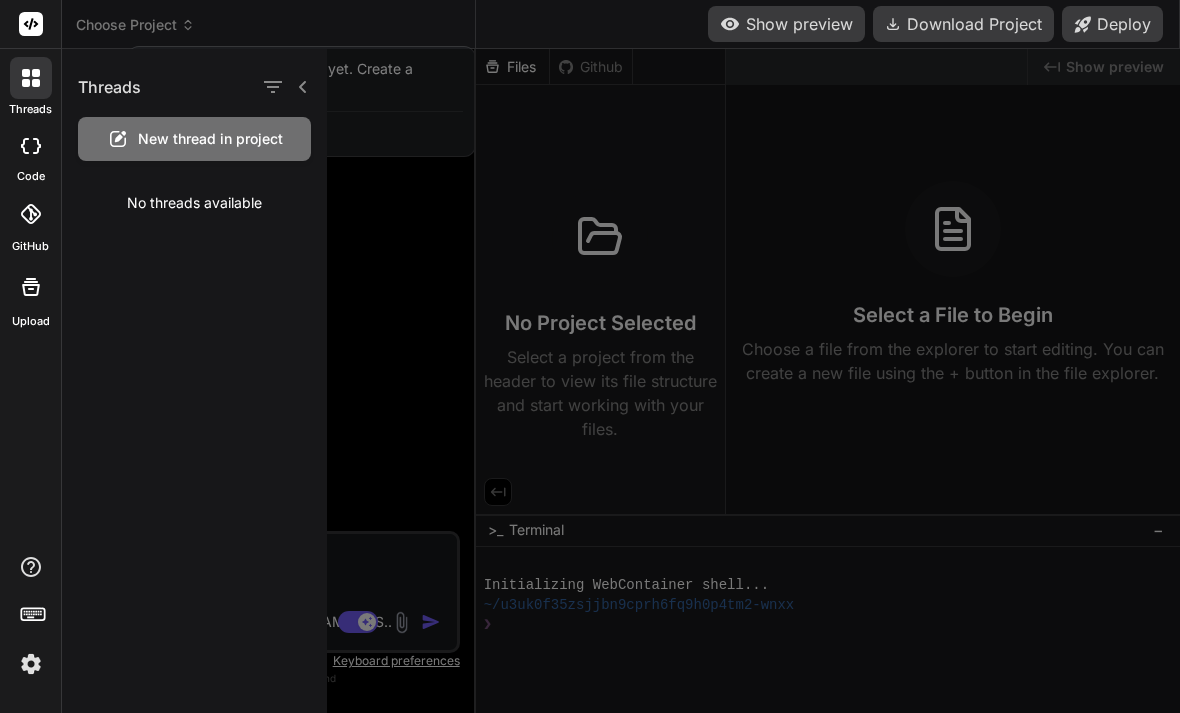 click on "No threads available" at bounding box center (194, 203) 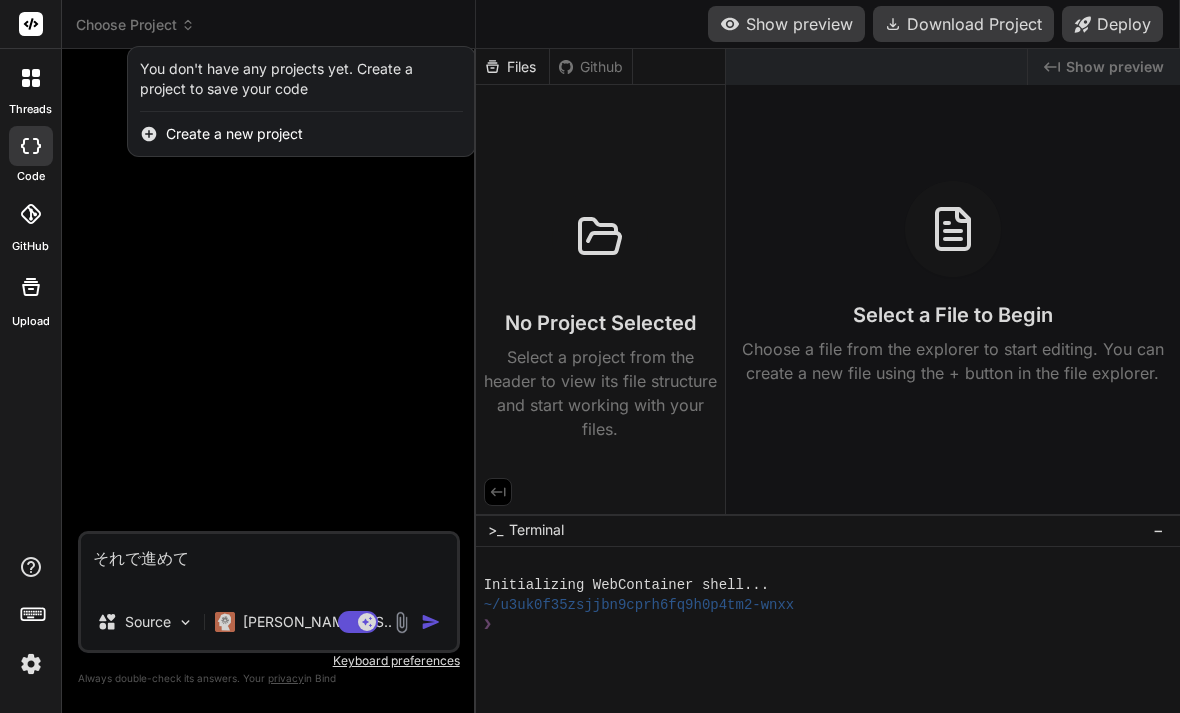click at bounding box center [31, 214] 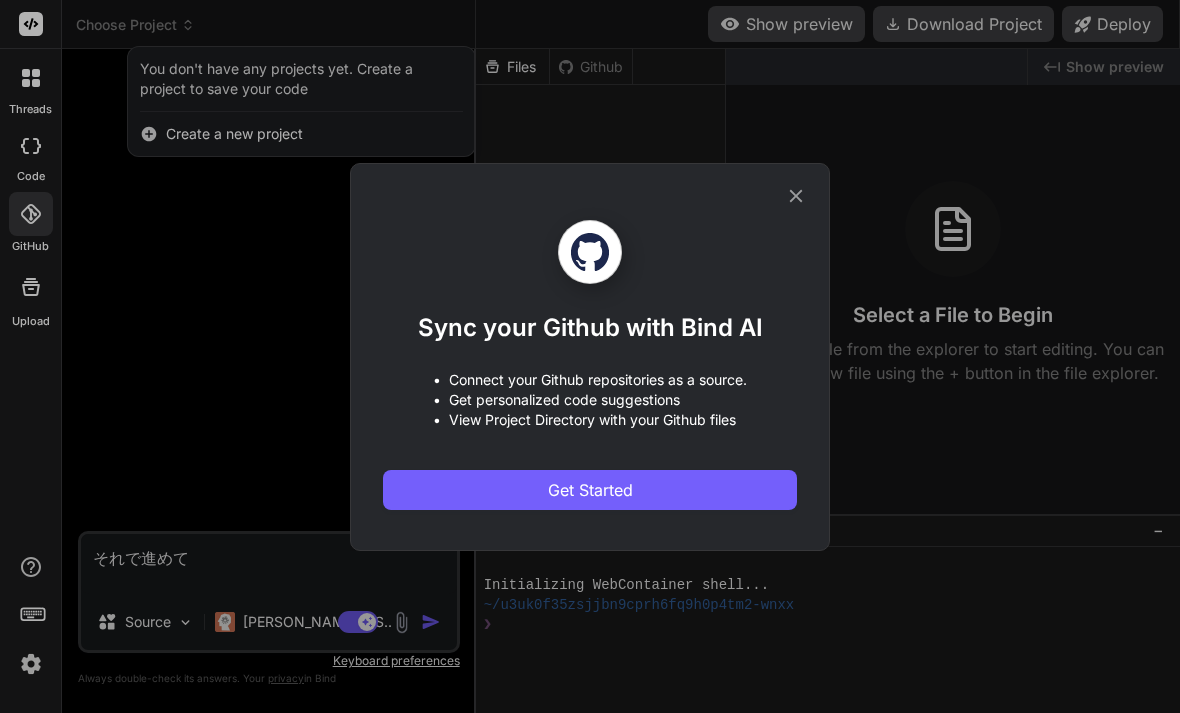click 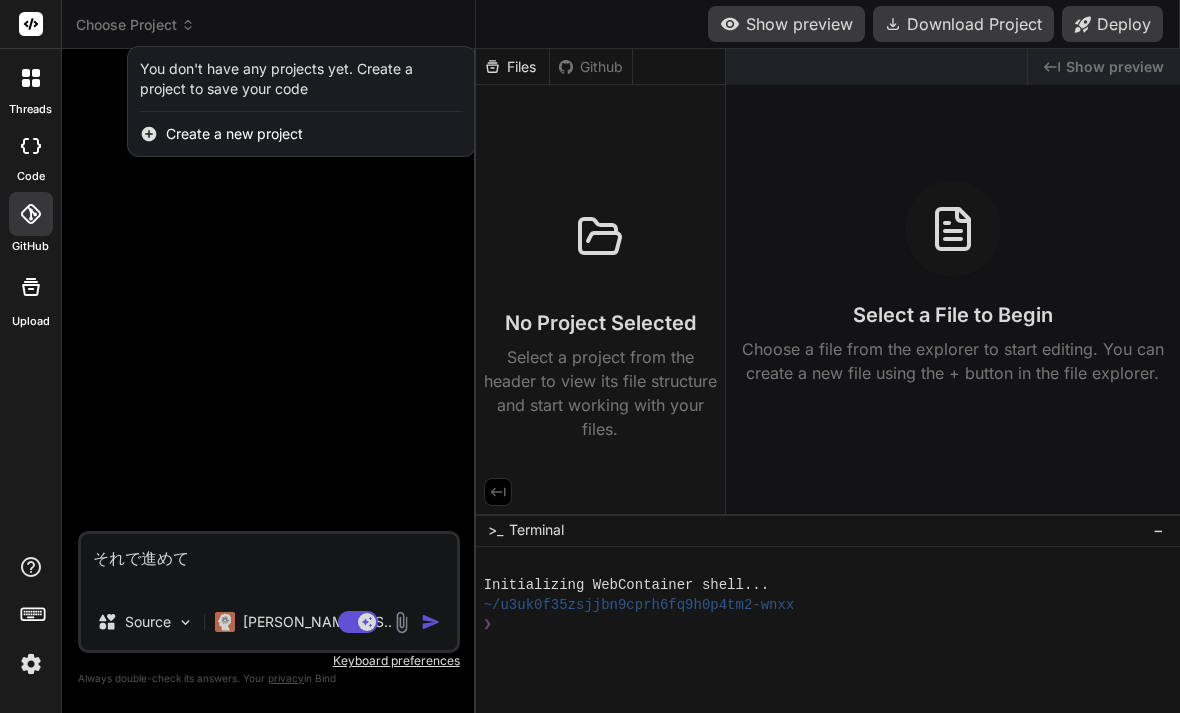 click at bounding box center [31, 146] 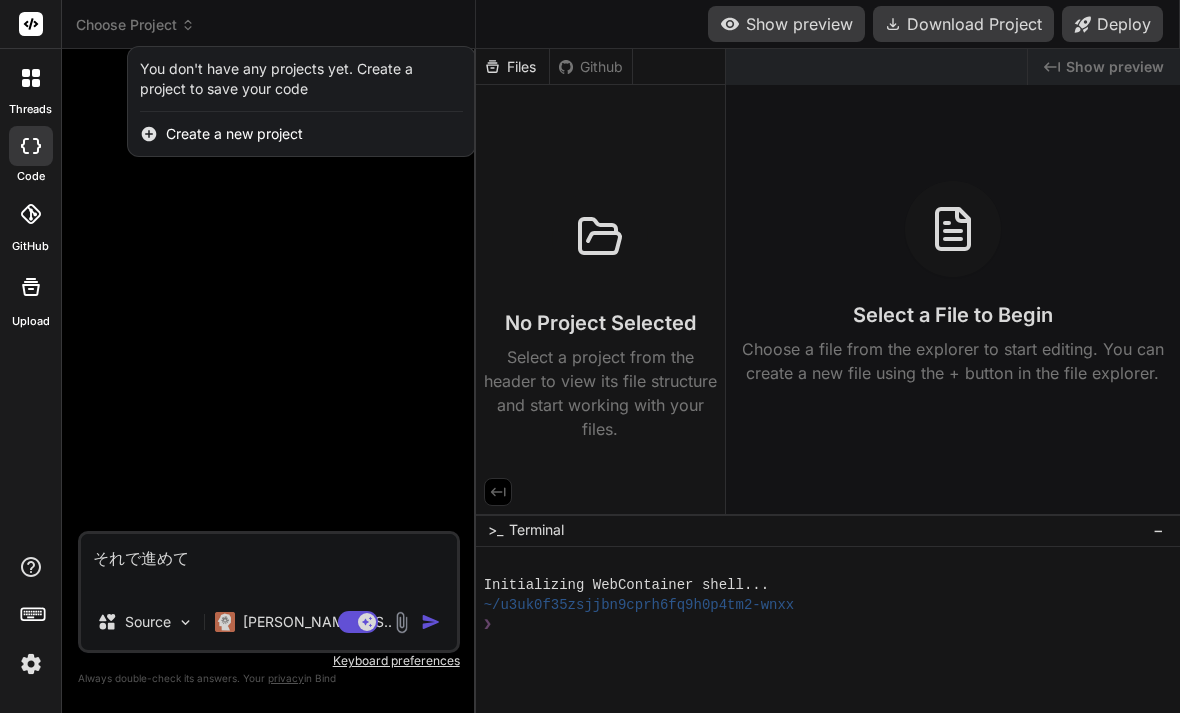 click at bounding box center [31, 78] 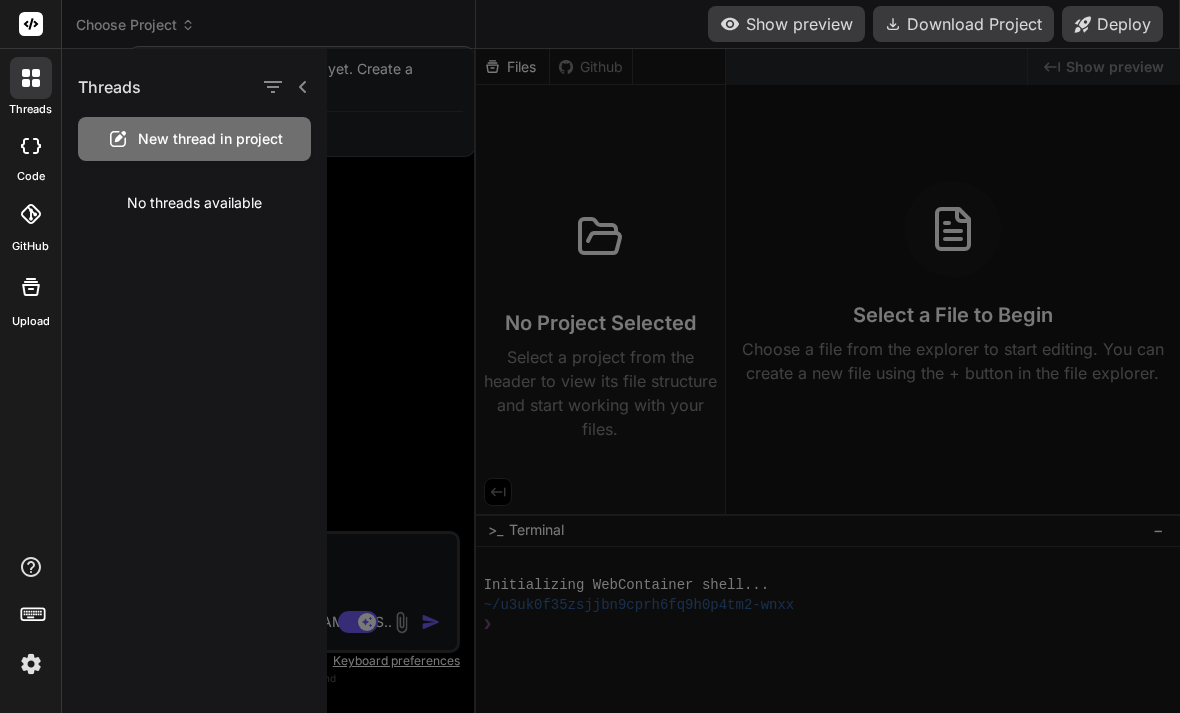 click at bounding box center (31, 146) 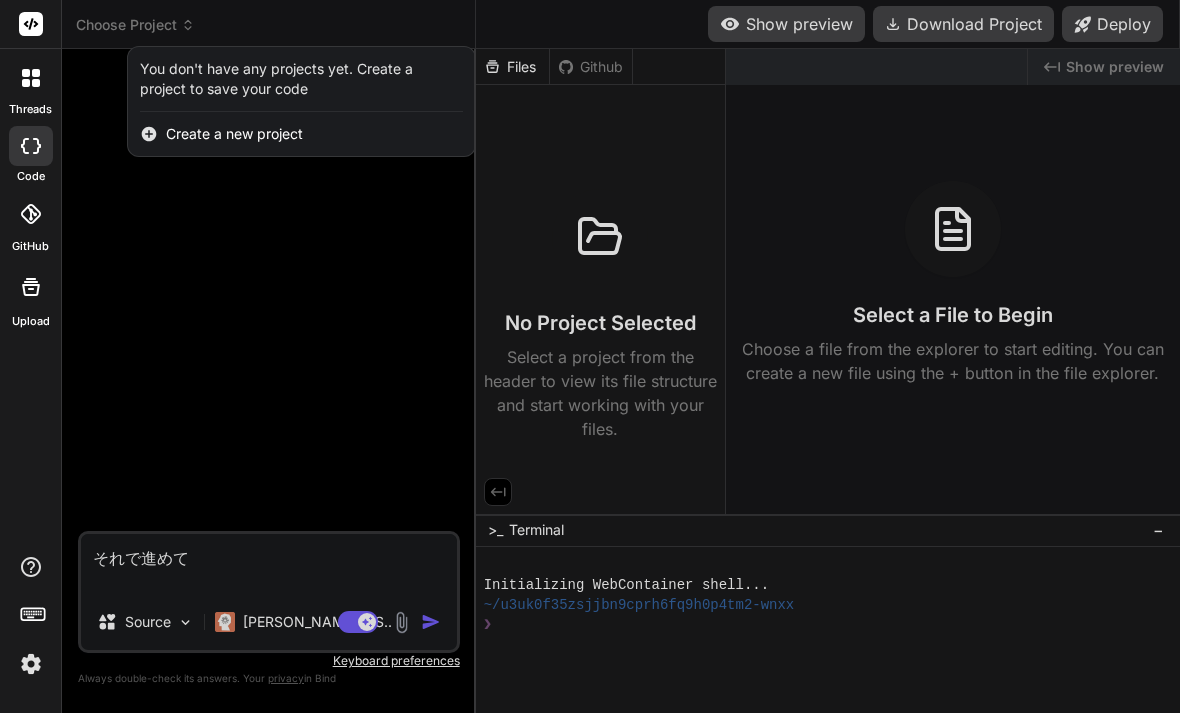 click on "Create a new project" at bounding box center [234, 134] 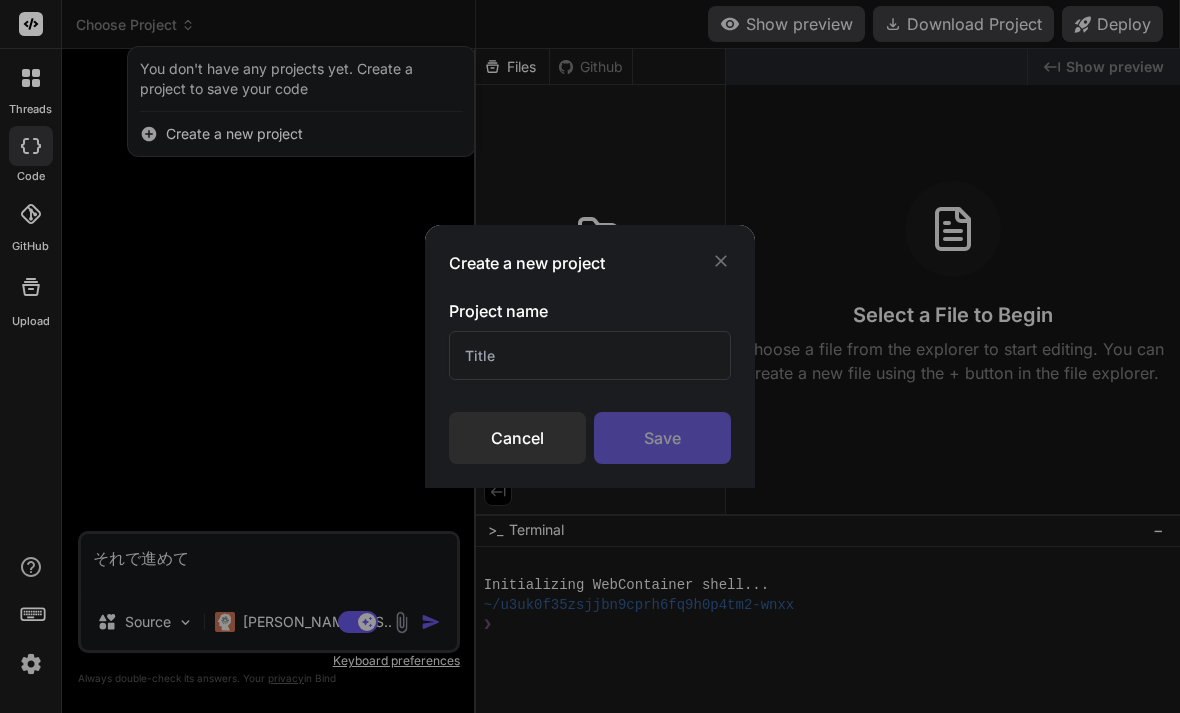 click on "Create a new project" at bounding box center [590, 263] 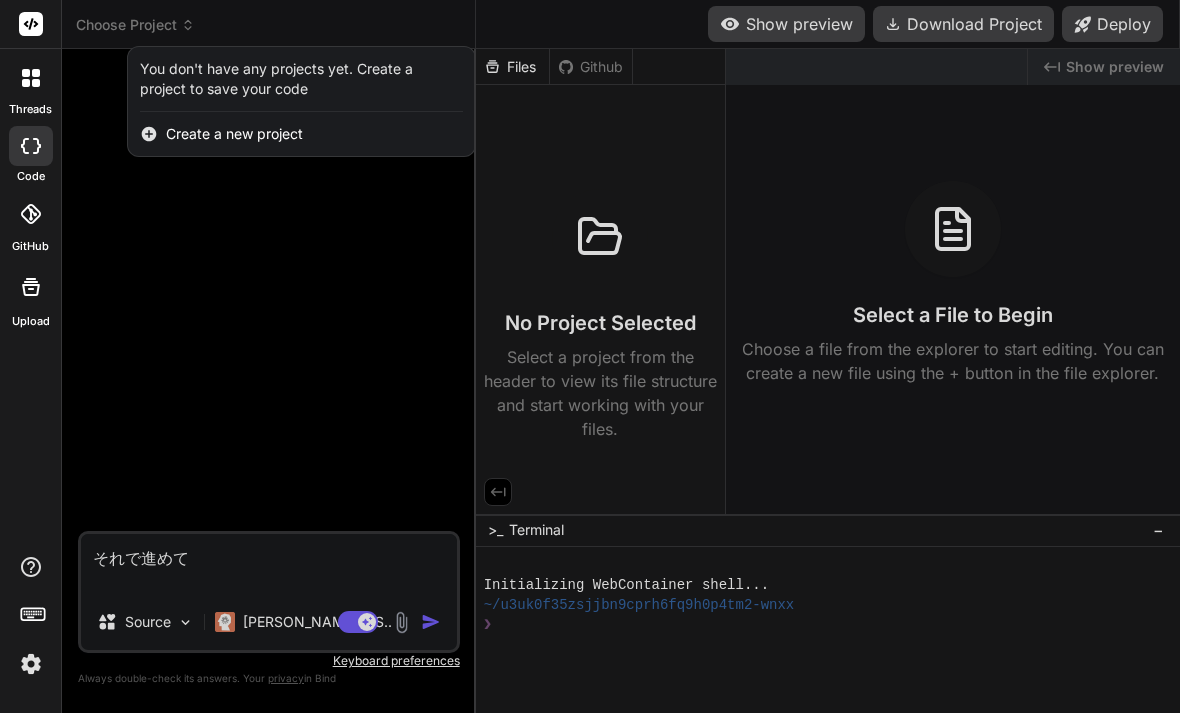 click at bounding box center [590, 356] 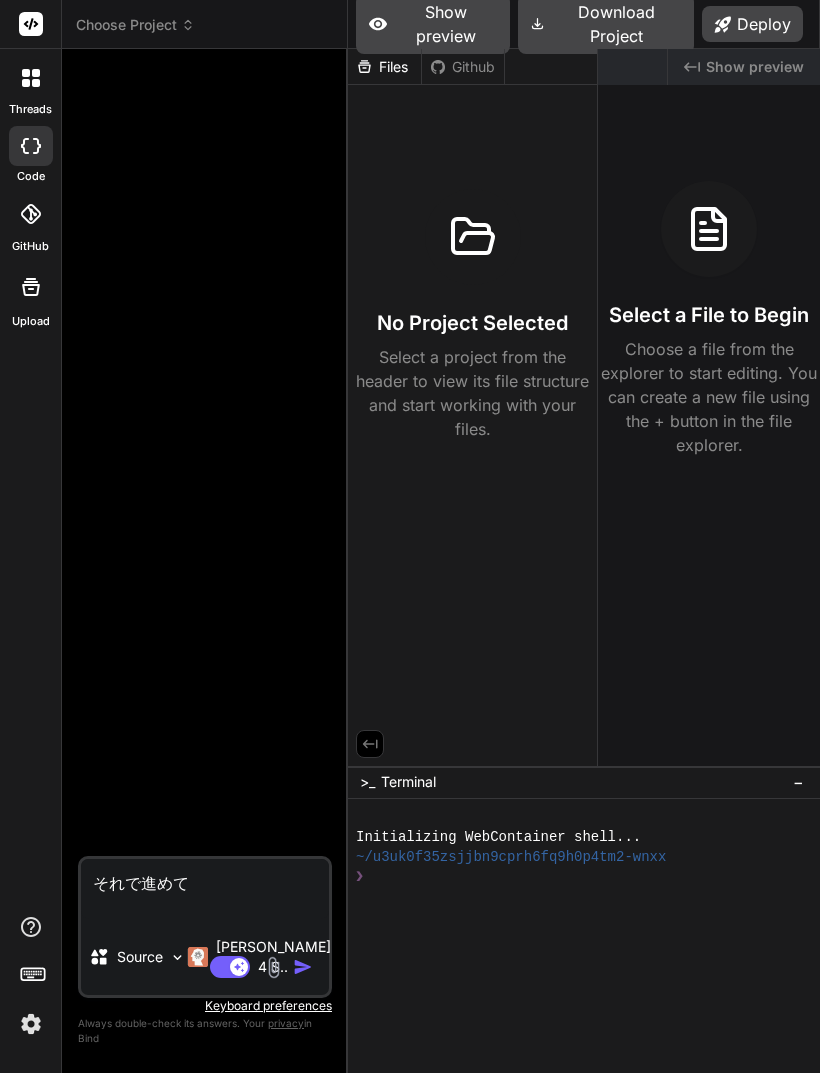 type on "x" 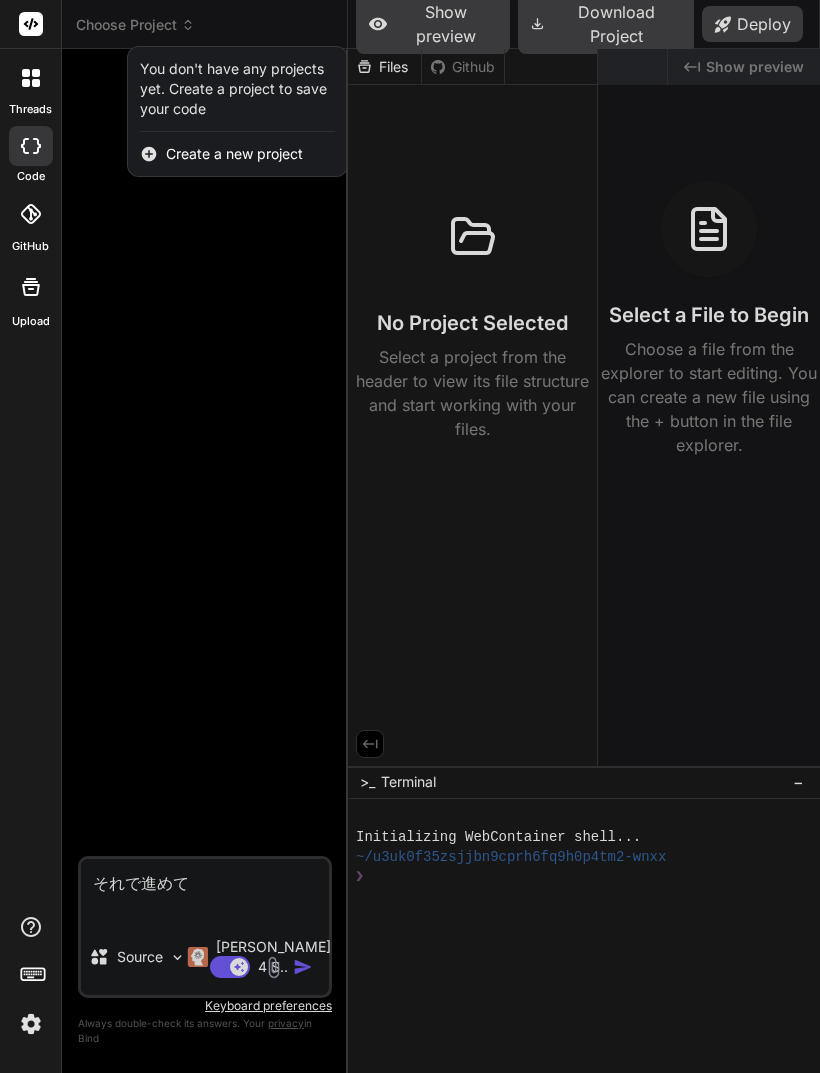 click at bounding box center (410, 536) 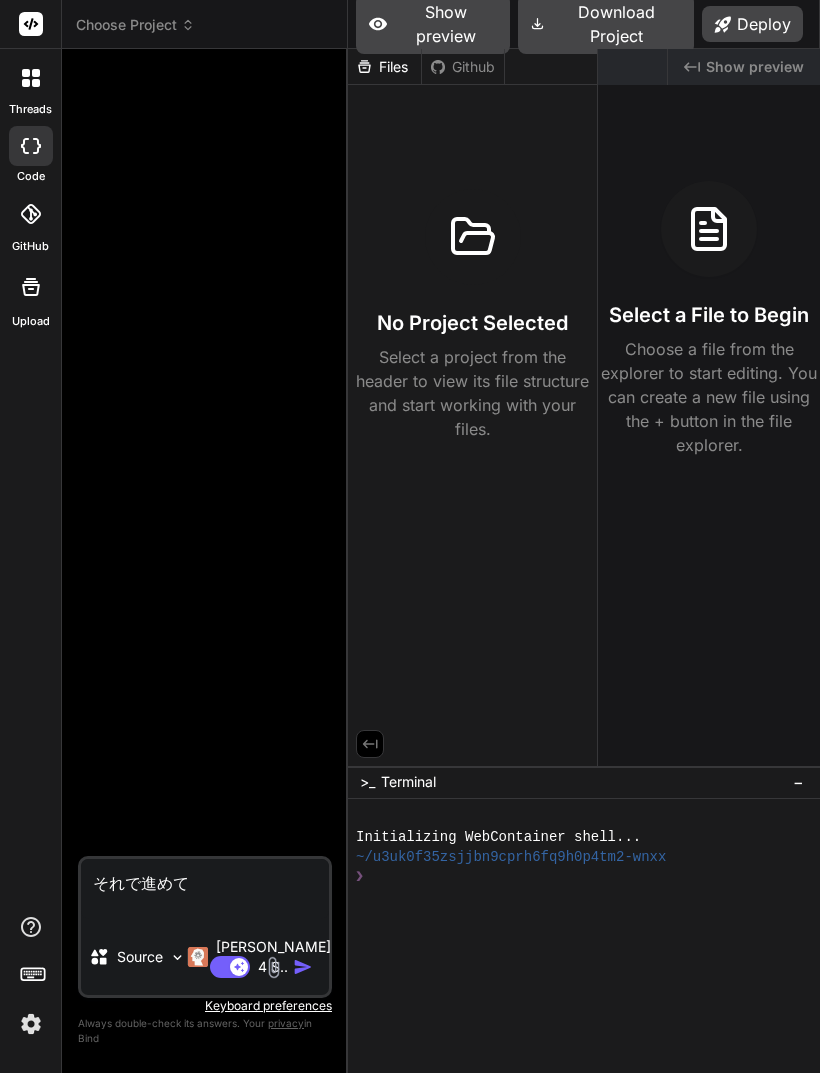 click 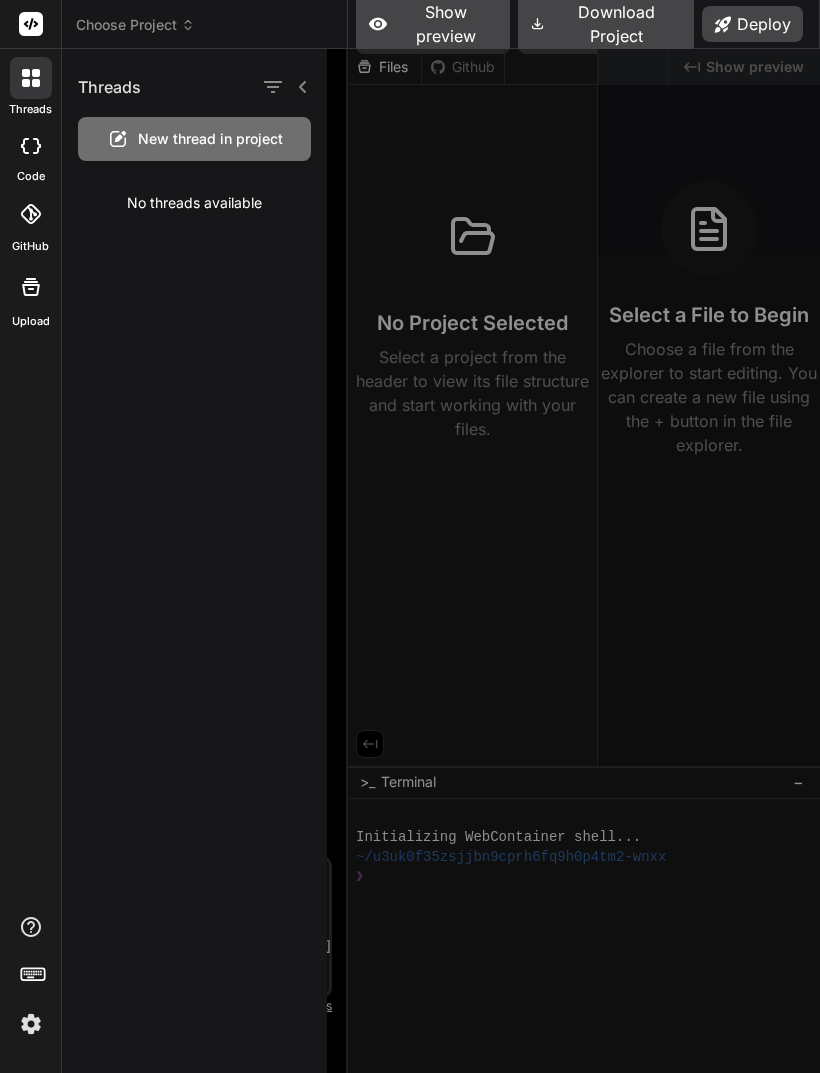 click 